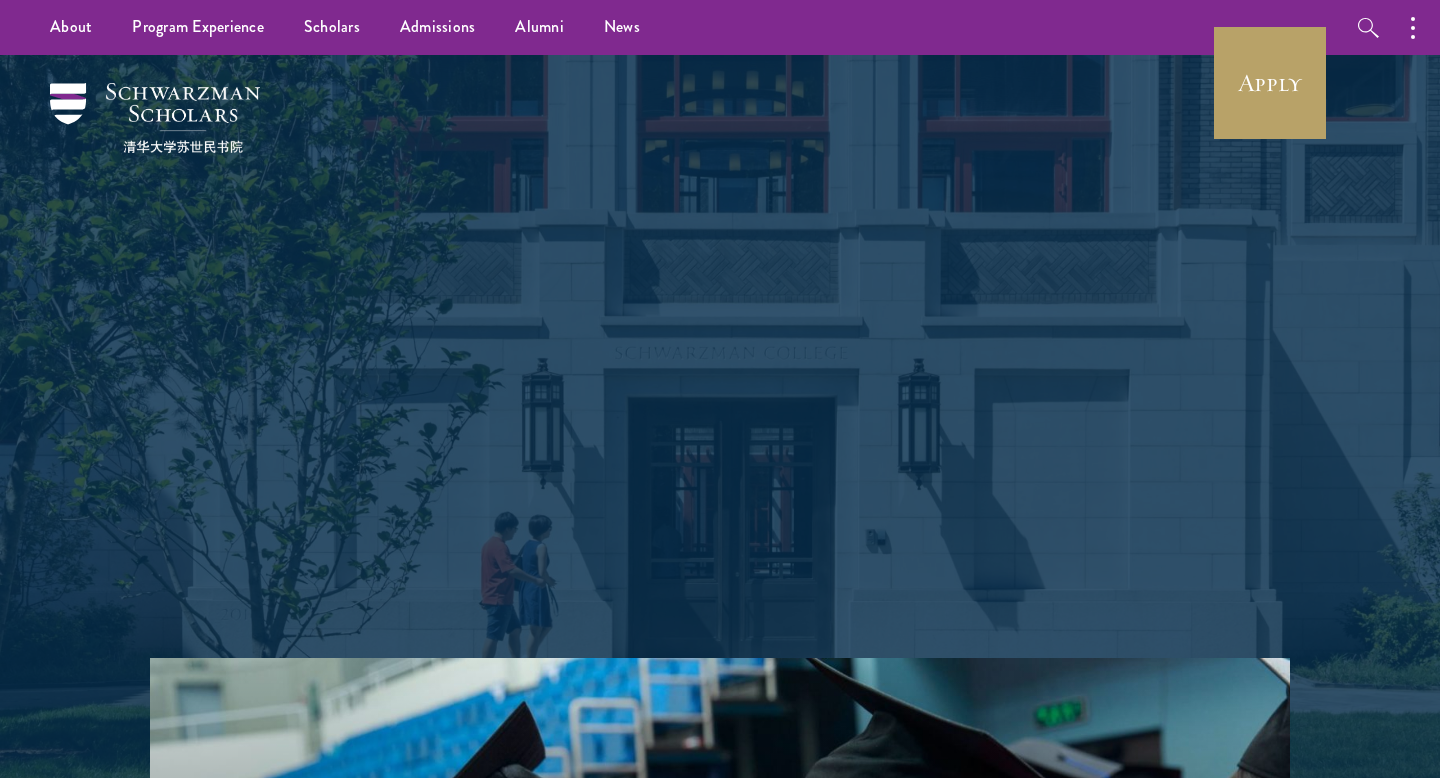 scroll, scrollTop: 0, scrollLeft: 0, axis: both 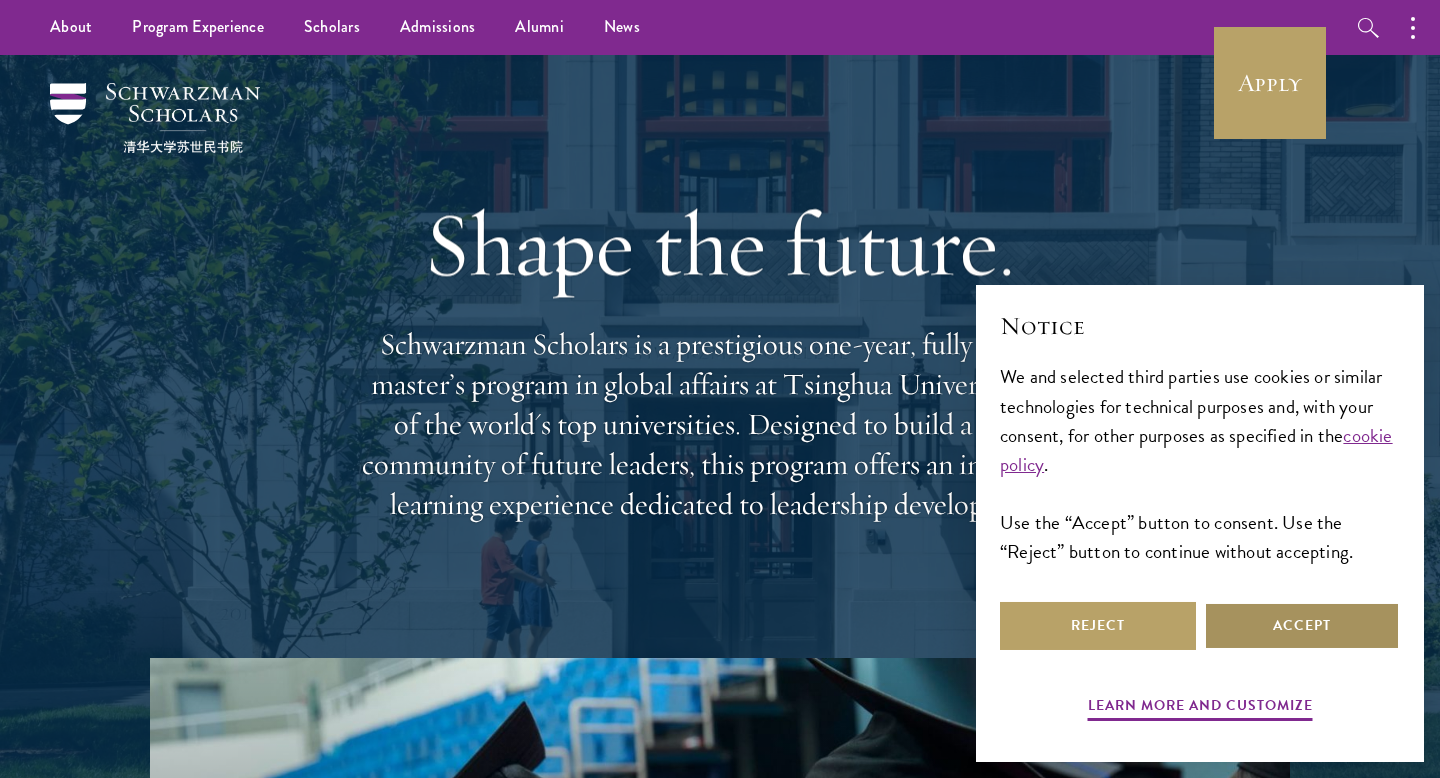 click on "Accept" at bounding box center (1302, 626) 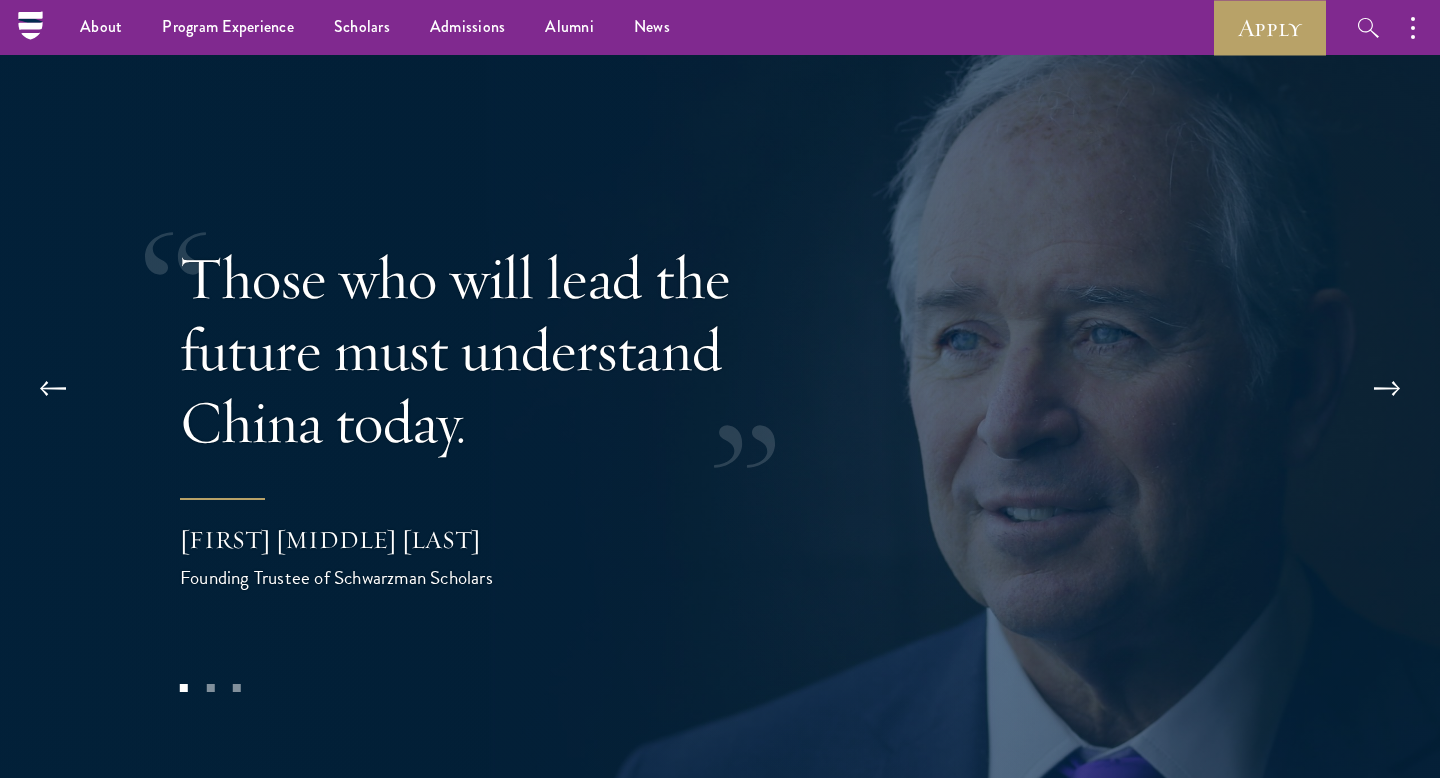 scroll, scrollTop: 3847, scrollLeft: 0, axis: vertical 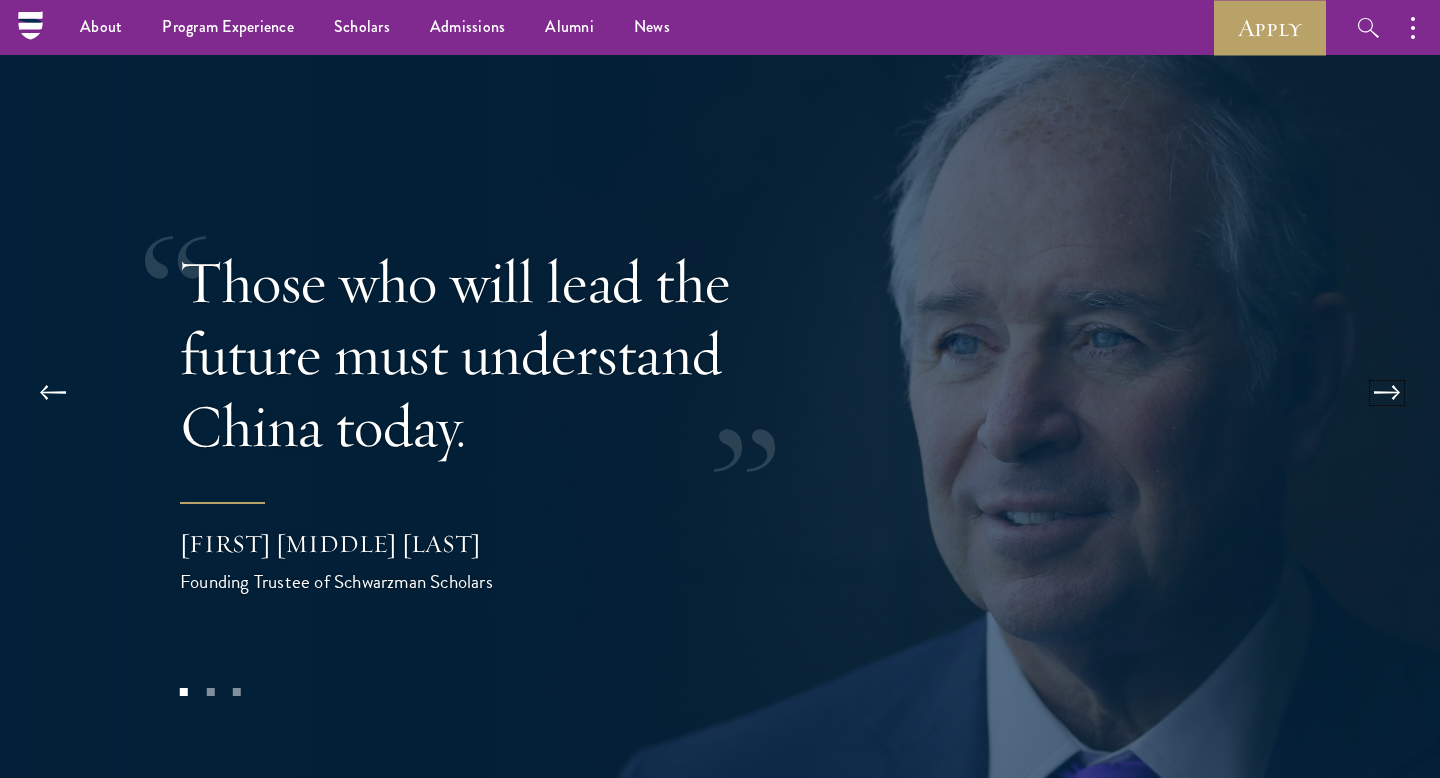 click at bounding box center (1387, 393) 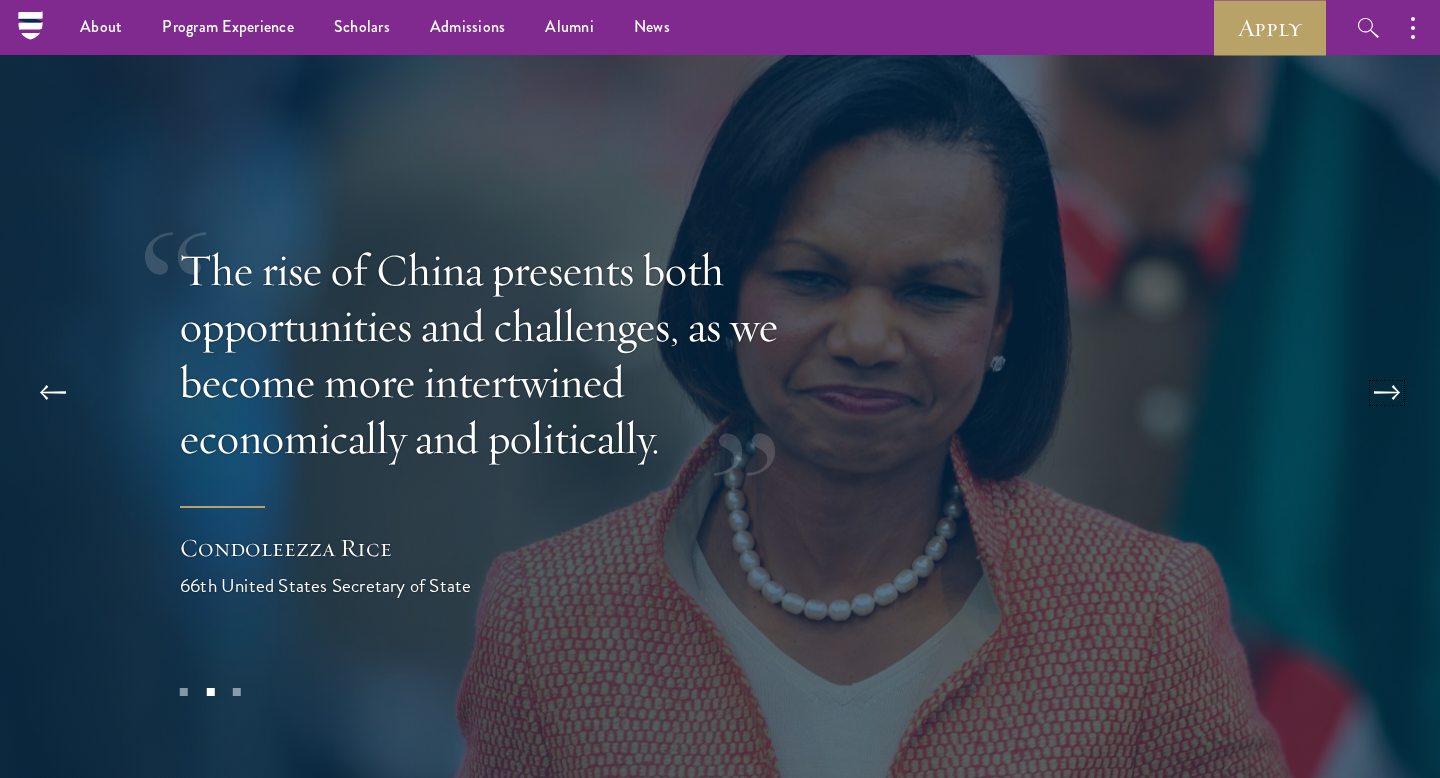 click at bounding box center [1387, 393] 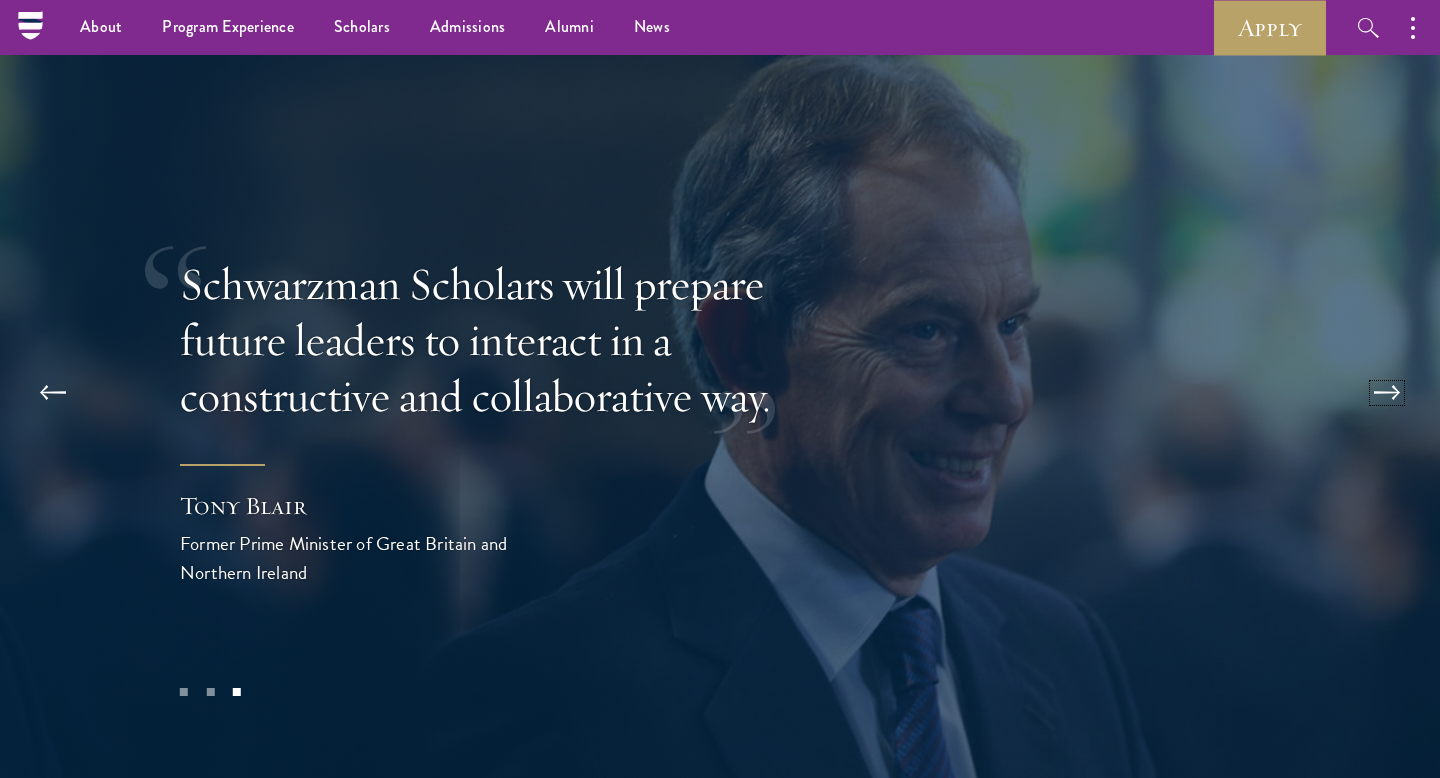 click at bounding box center (1387, 393) 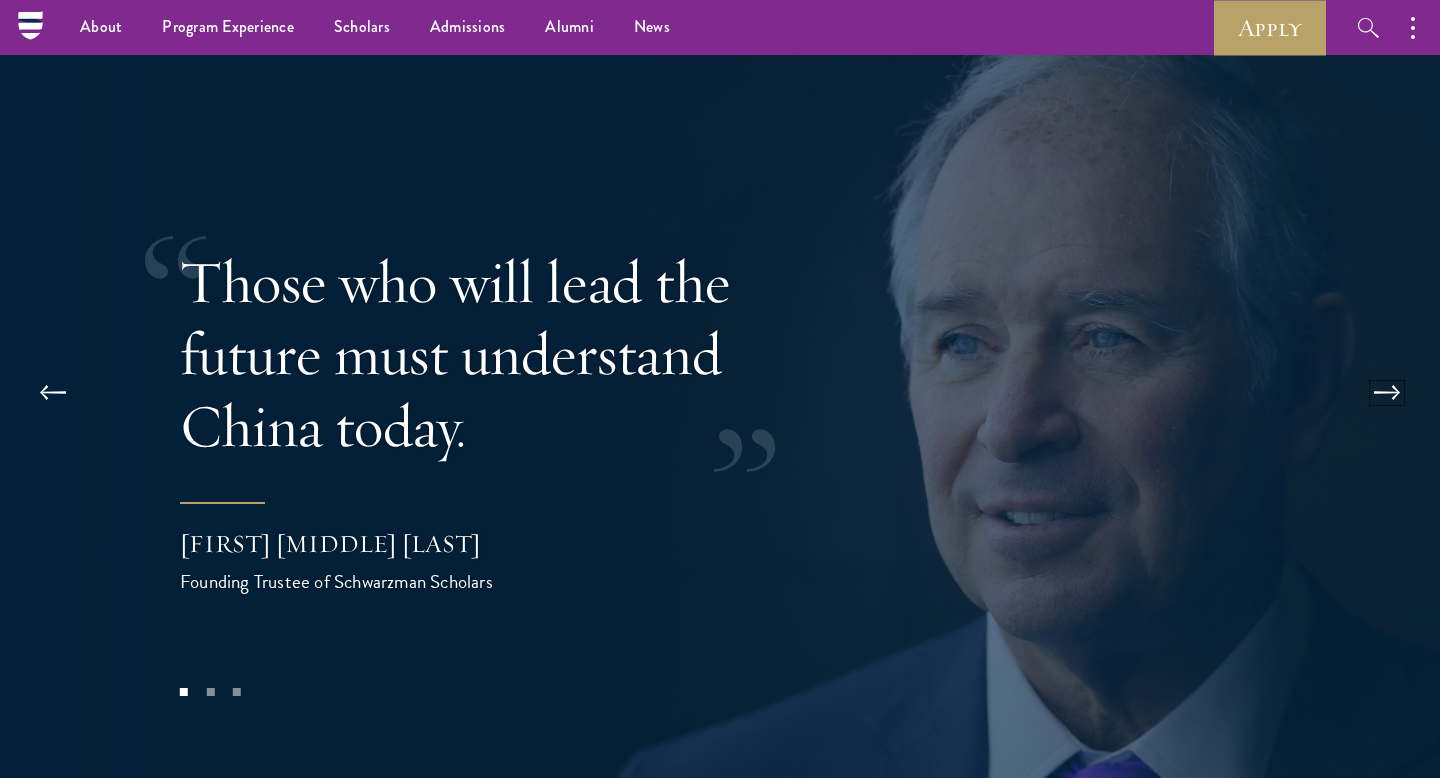 click at bounding box center [1387, 393] 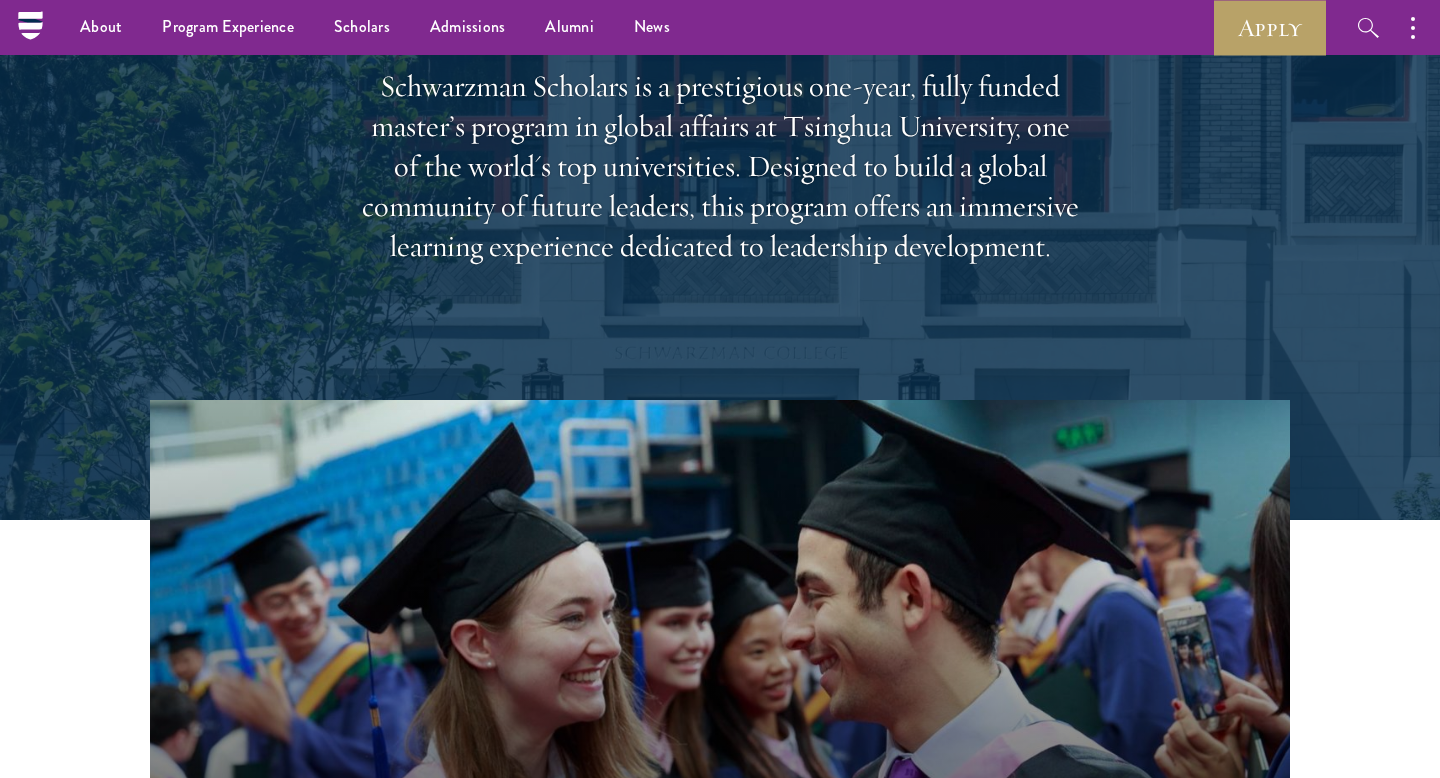 scroll, scrollTop: 0, scrollLeft: 0, axis: both 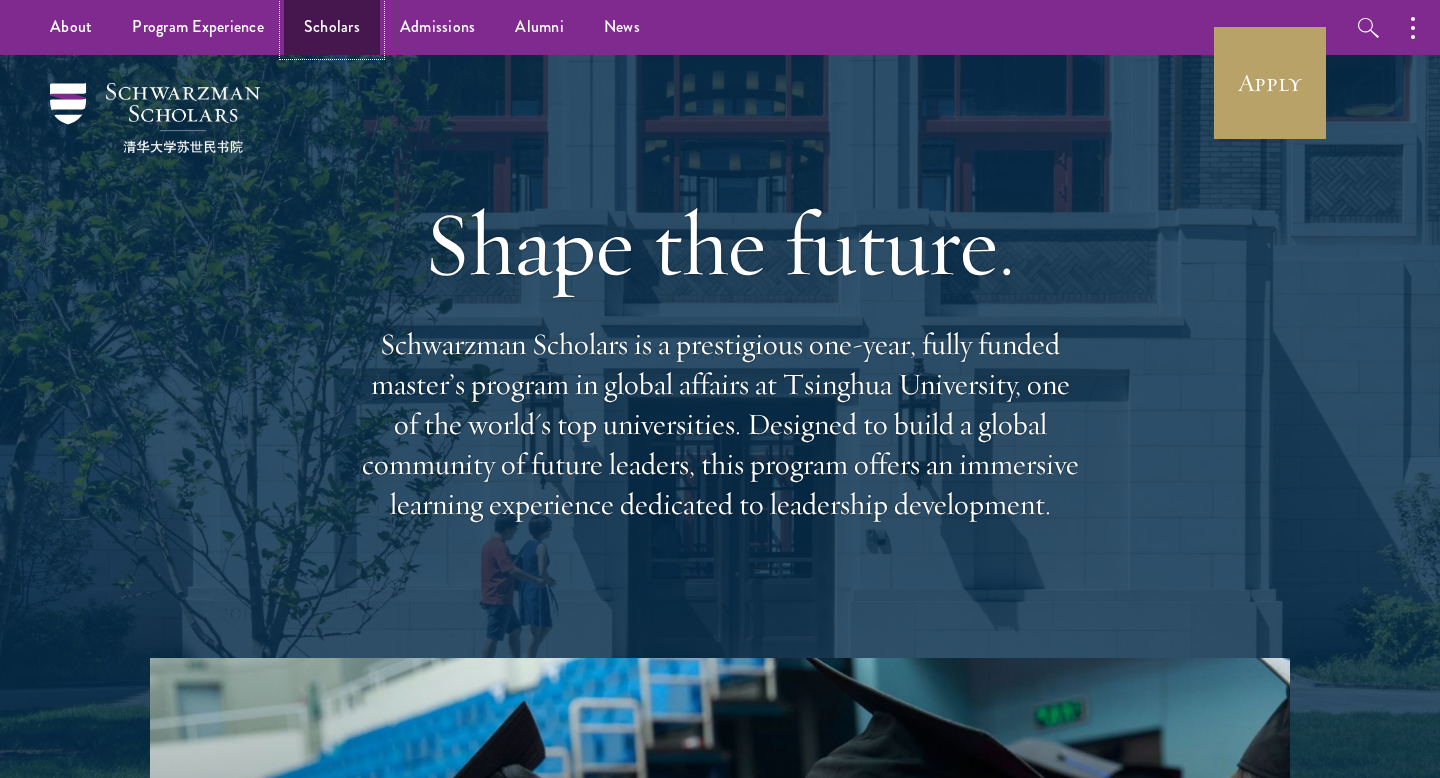 click on "Scholars" at bounding box center (332, 27) 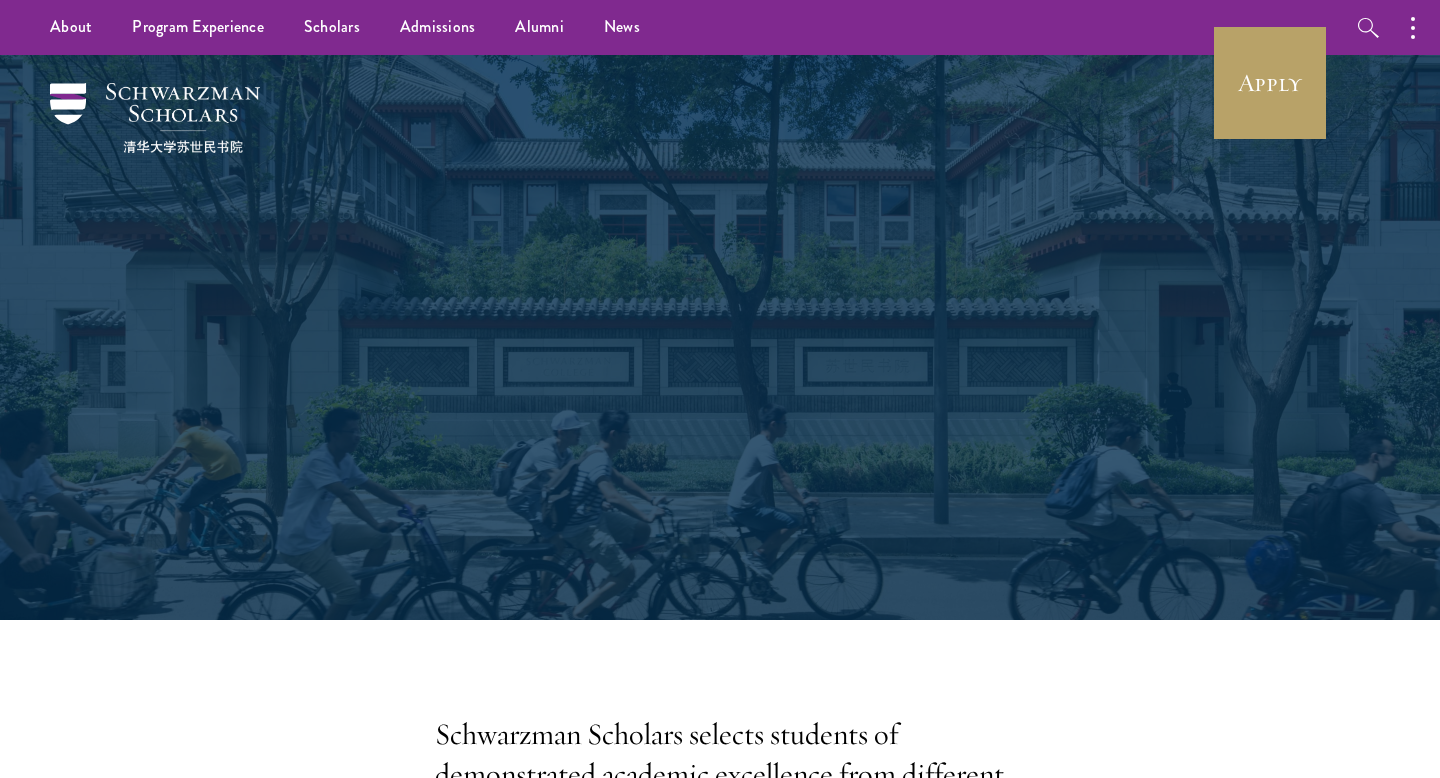 scroll, scrollTop: 0, scrollLeft: 0, axis: both 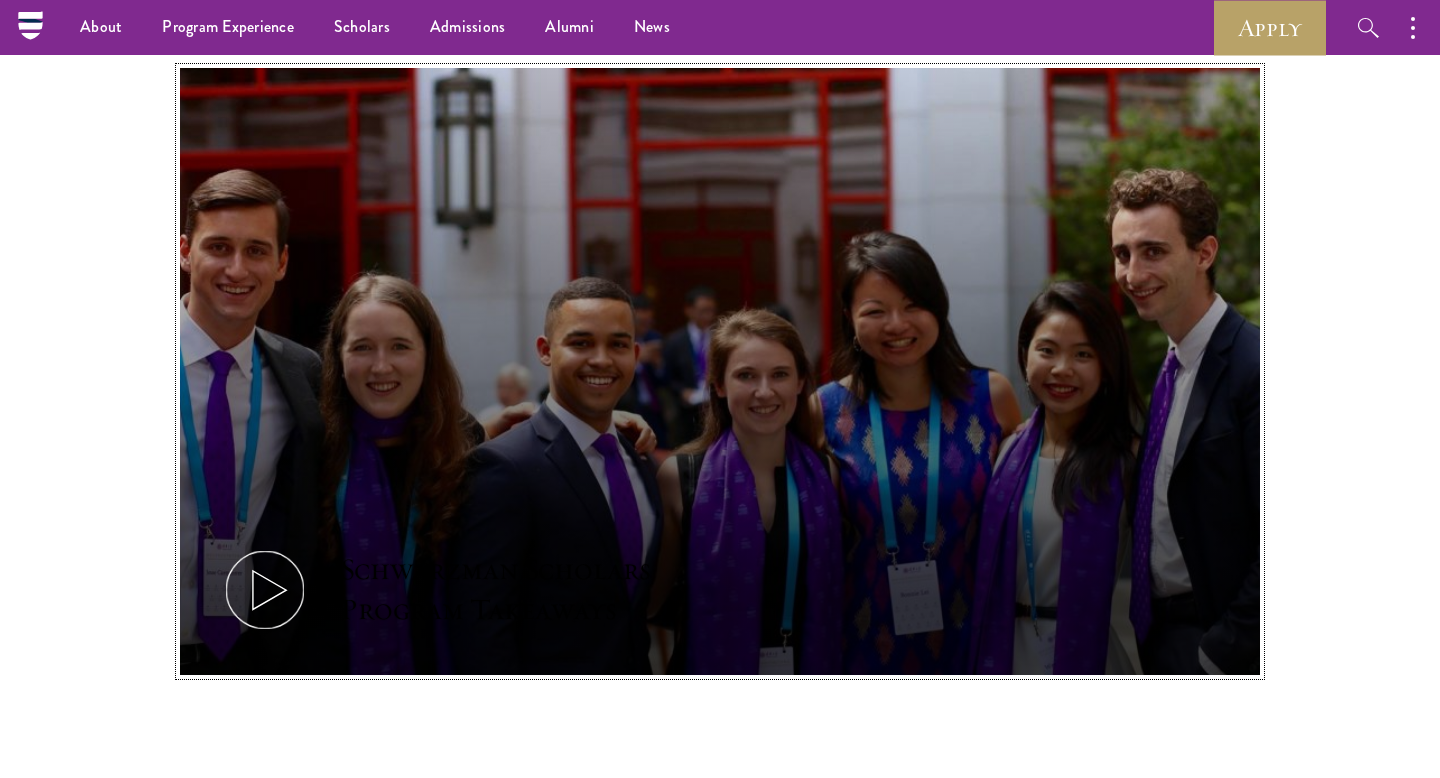 click on "Schwarzman Scholars Program Takeaways" at bounding box center [720, 372] 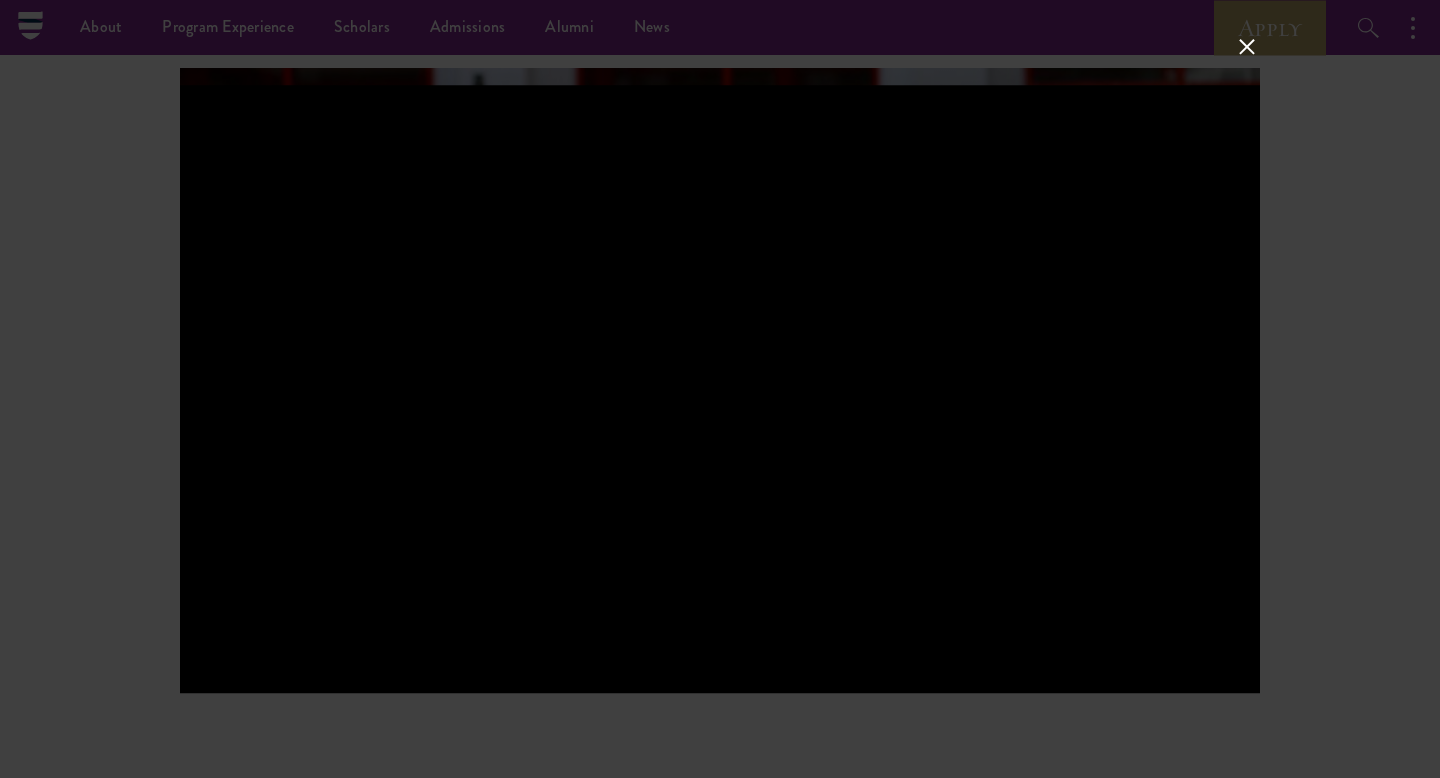 click at bounding box center [720, 389] 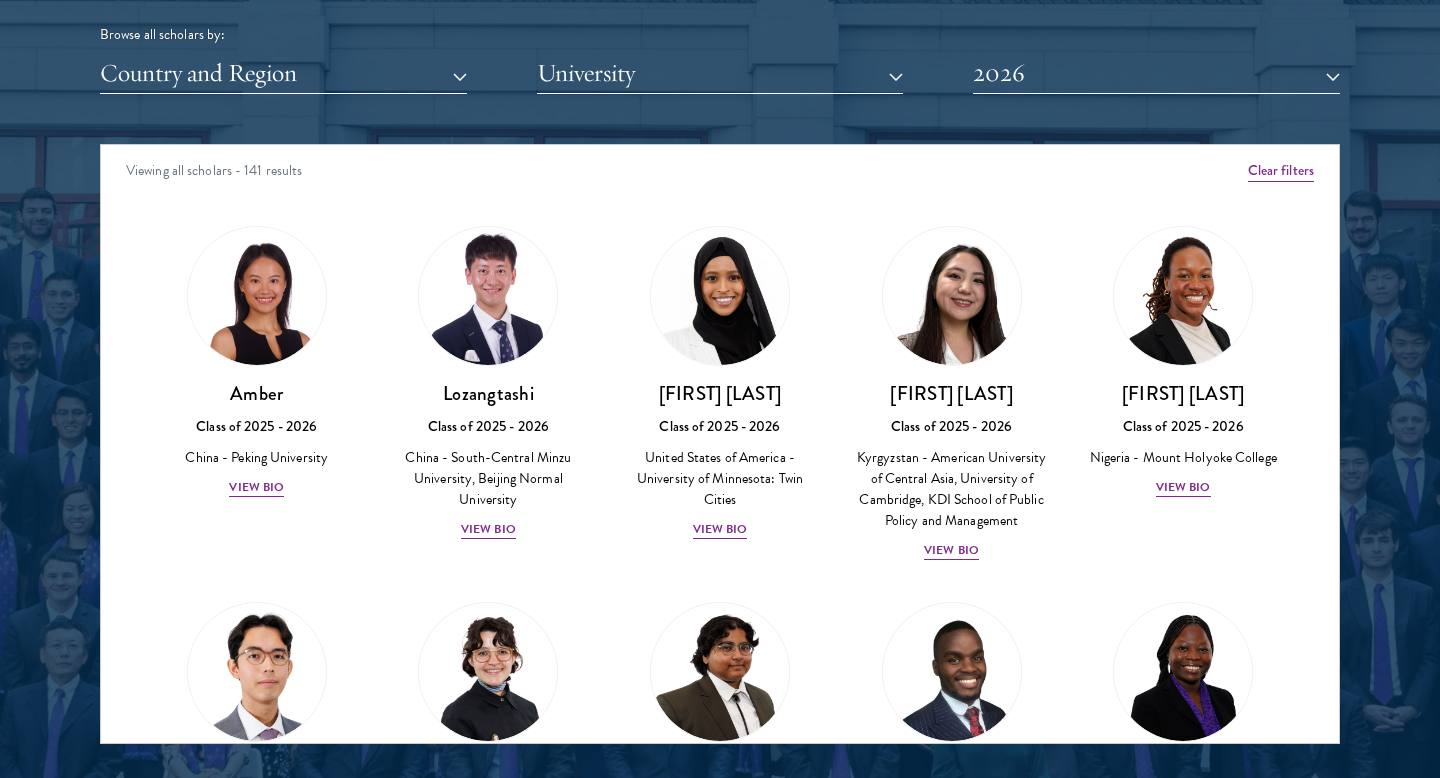 scroll, scrollTop: 2519, scrollLeft: 0, axis: vertical 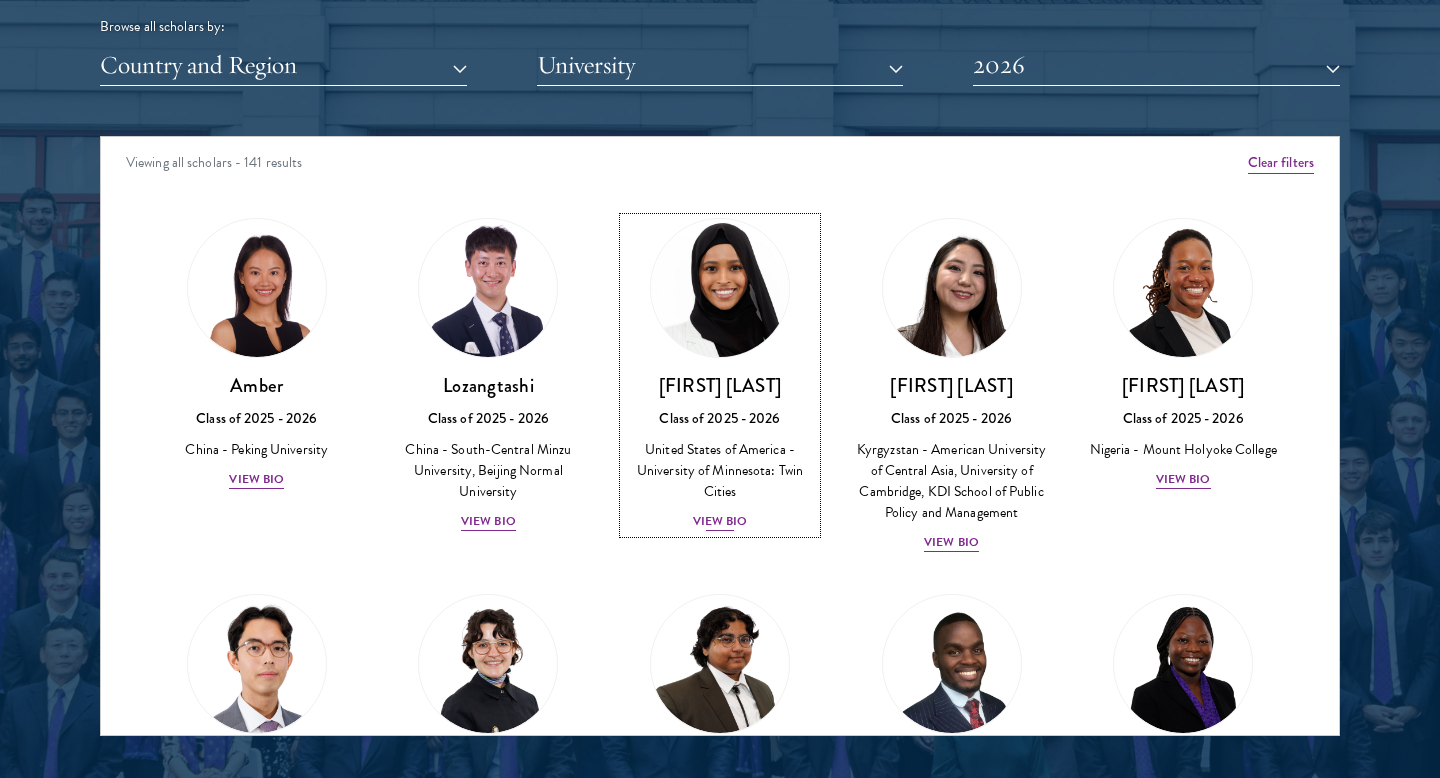 click on "View Bio" at bounding box center (720, 521) 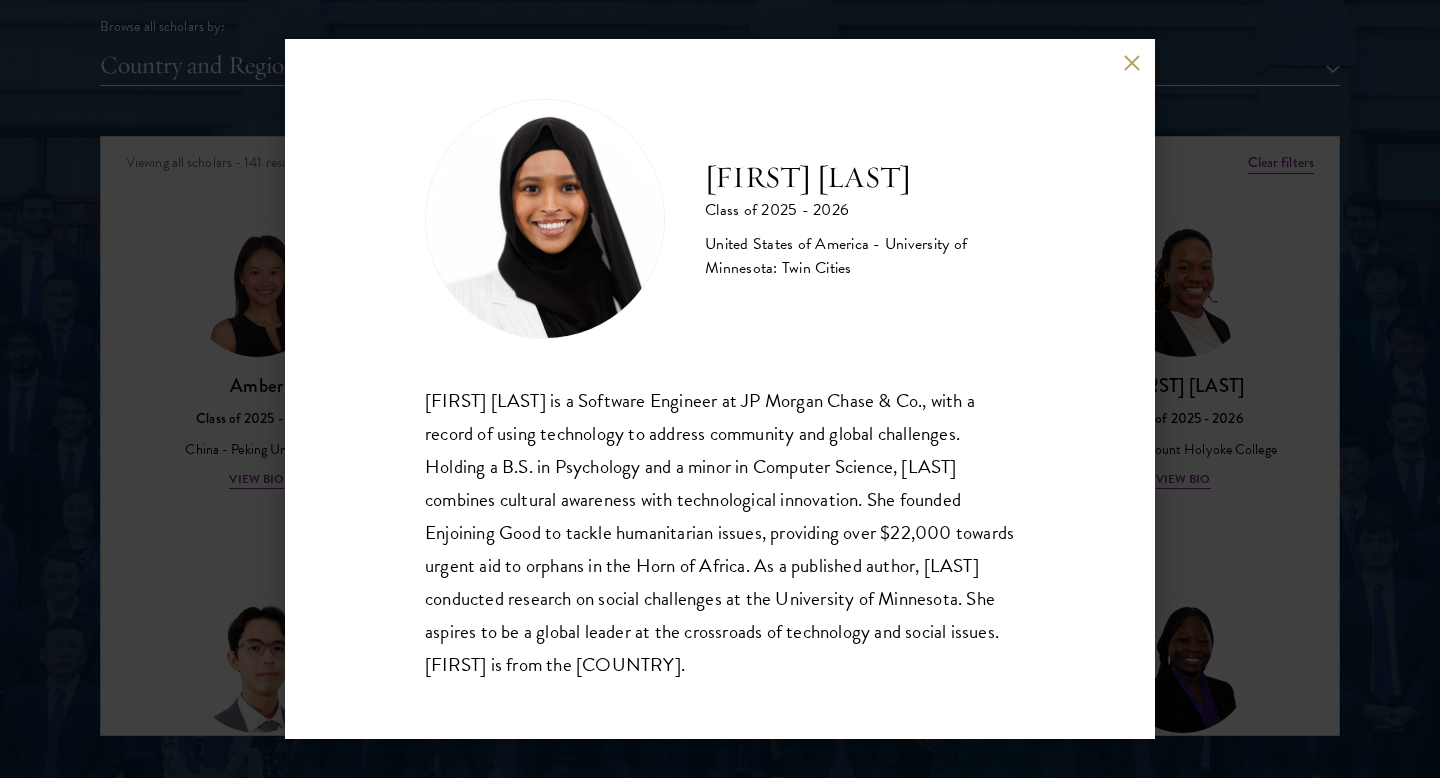 scroll, scrollTop: 2, scrollLeft: 0, axis: vertical 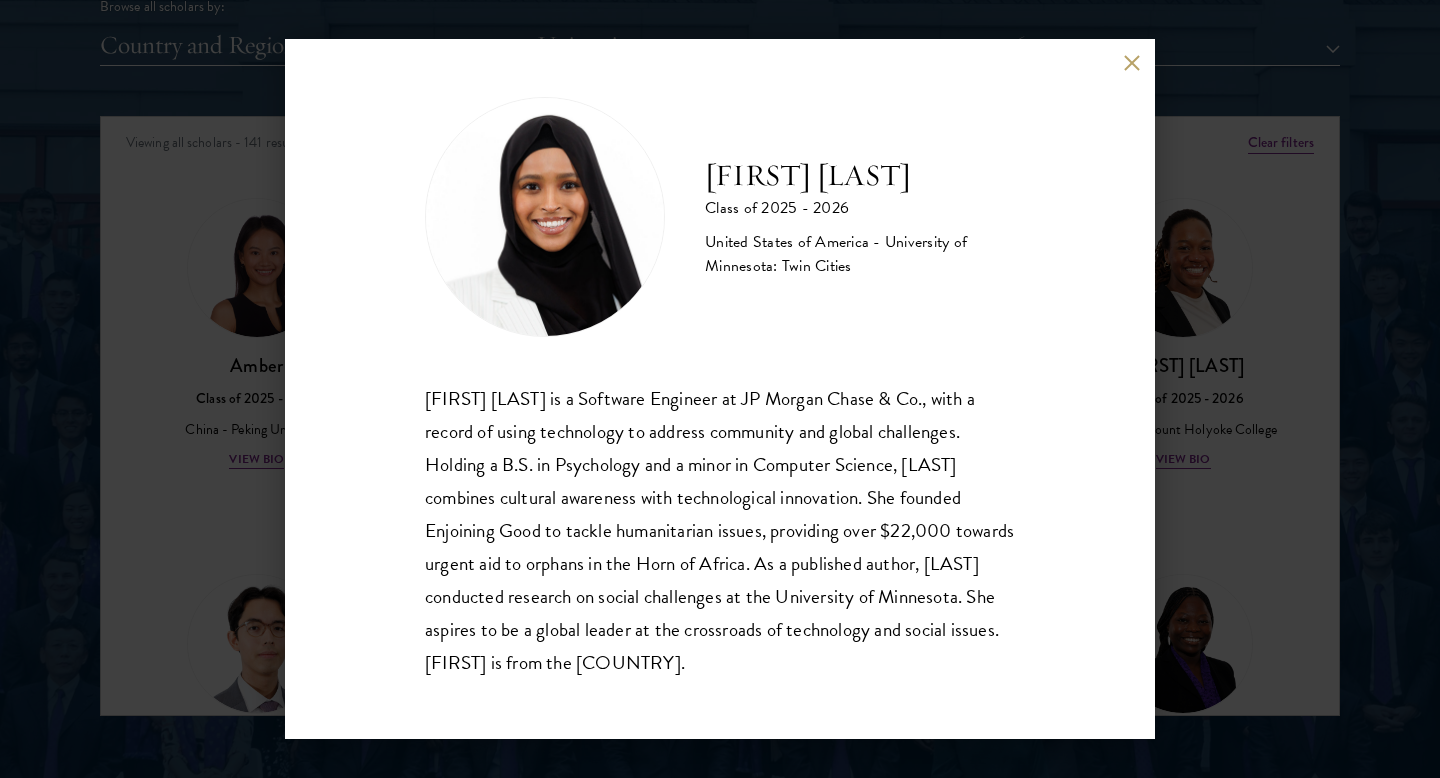 click on "[FIRST] [LAST]
Class of 2025 - 2026
[COUNTRY] - University of Minnesota: Twin Cities
[FIRST] [LAST] is a Software Engineer at JP Morgan Chase & Co., with a record of using technology to address community and global challenges. Holding a B.S. in Psychology and a minor in Computer Science, [LAST] combines cultural awareness with technological innovation. She founded Enjoining Good to tackle humanitarian issues, providing over $22,000 towards urgent aid to orphans in the Horn of Africa. As a published author, [LAST] conducted research on social challenges at the University of Minnesota. She aspires to be a global leader at the crossroads of technology and social issues. [FIRST] is from the [COUNTRY]." at bounding box center (720, 389) 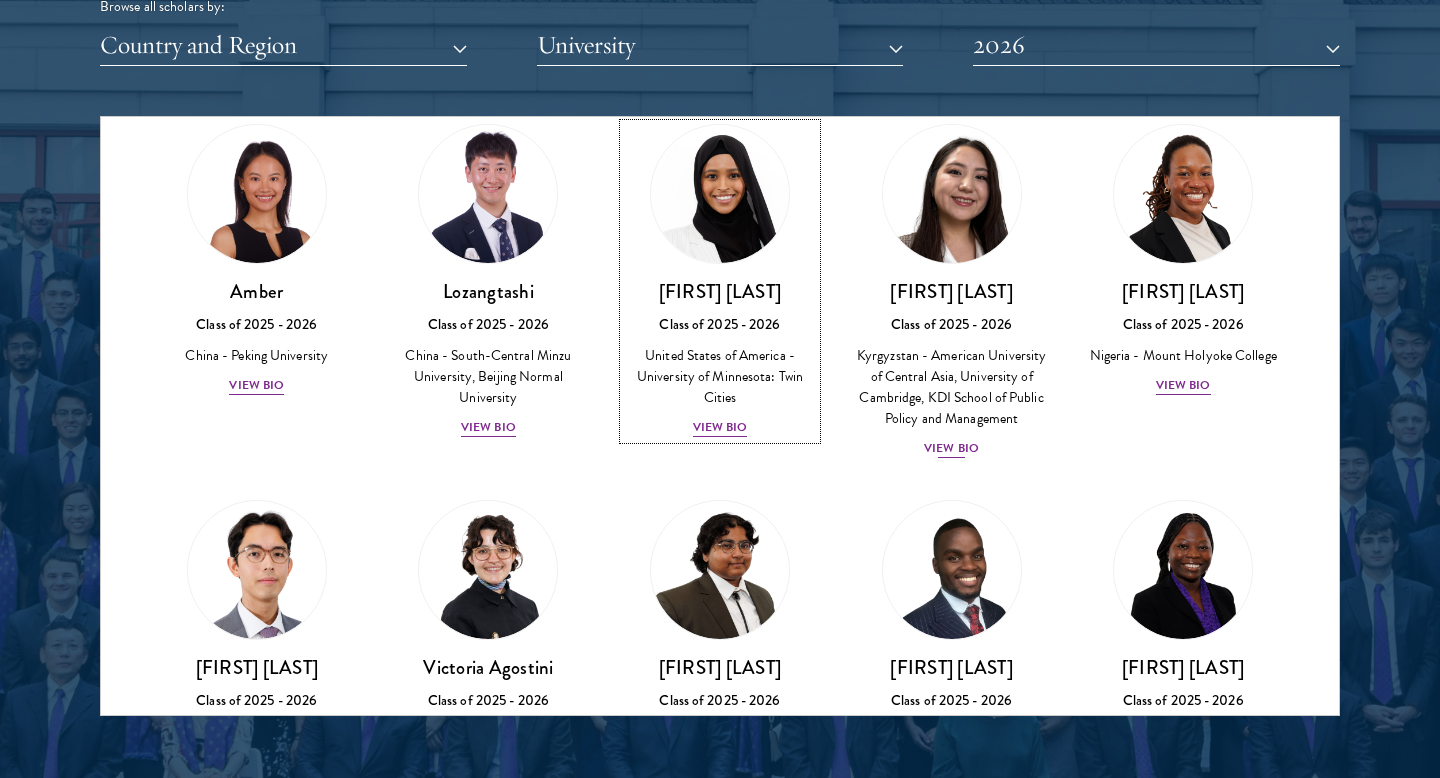 scroll, scrollTop: 0, scrollLeft: 0, axis: both 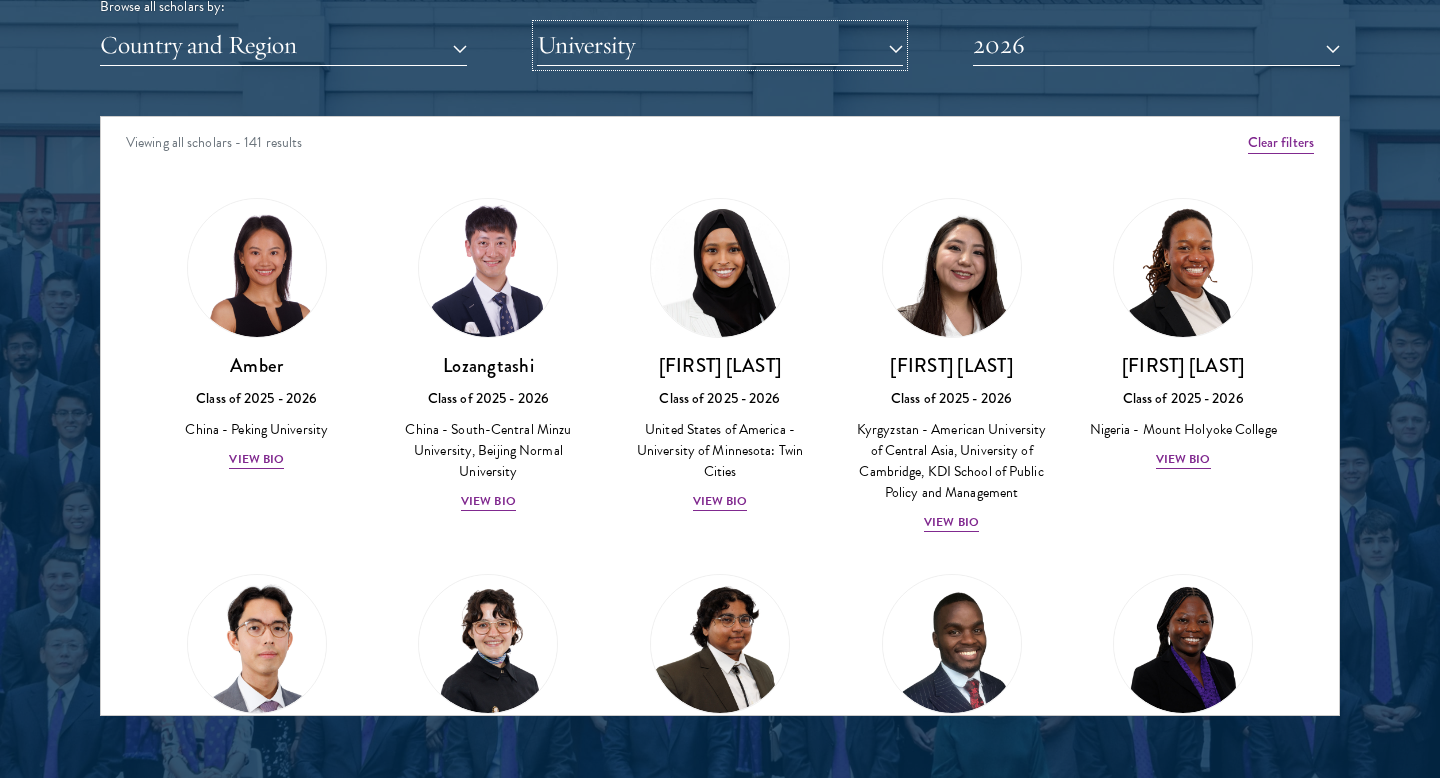 click on "University" at bounding box center (720, 45) 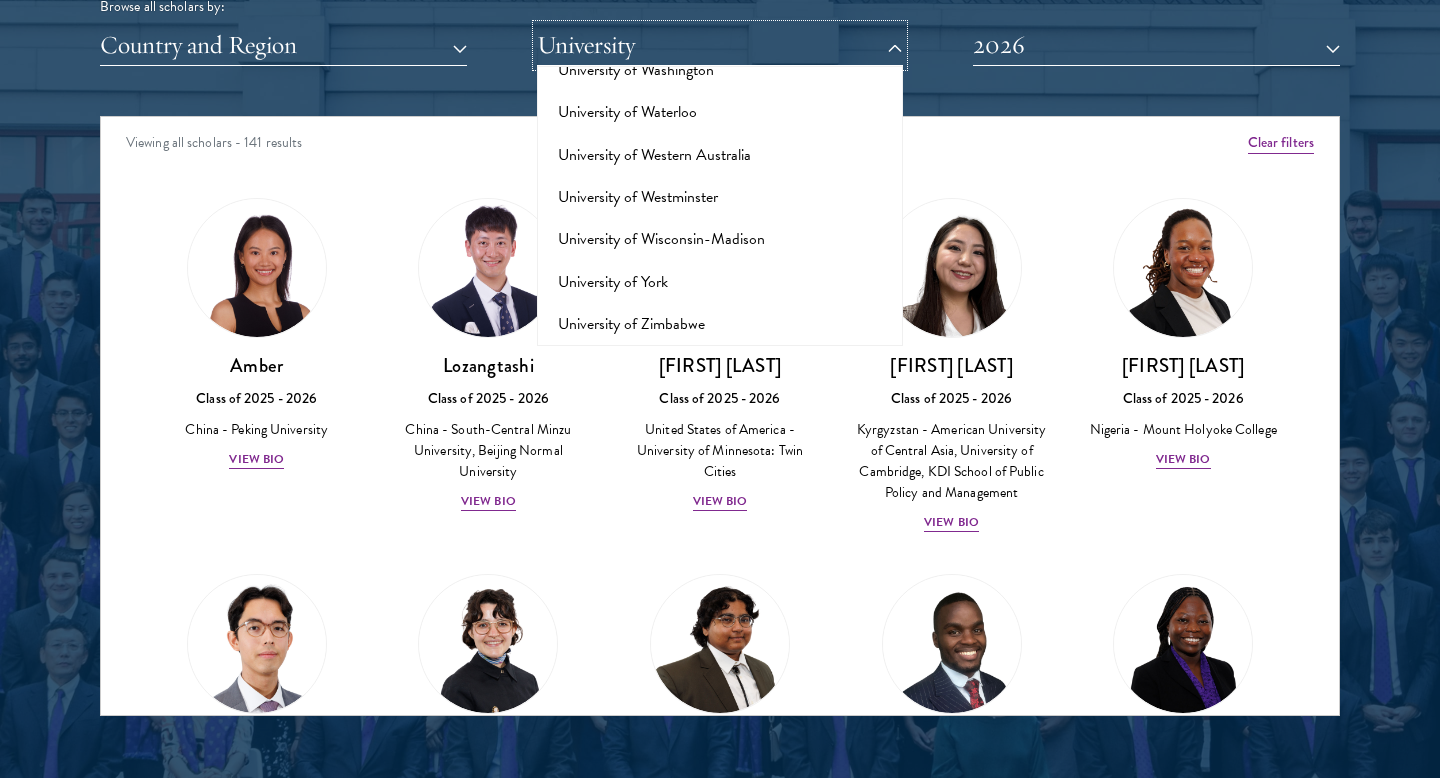 scroll, scrollTop: 18254, scrollLeft: 0, axis: vertical 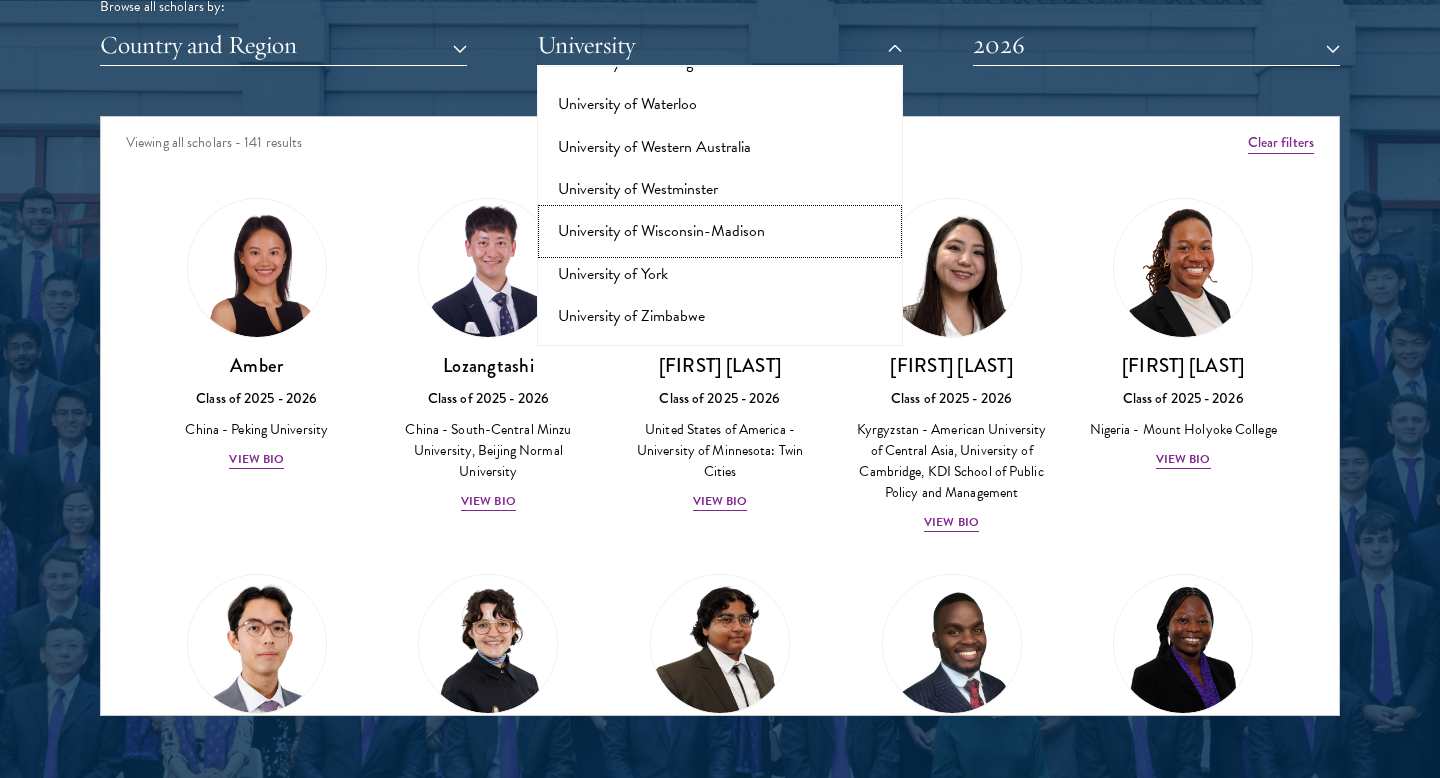 click on "University of Wisconsin-Madison" at bounding box center [720, 231] 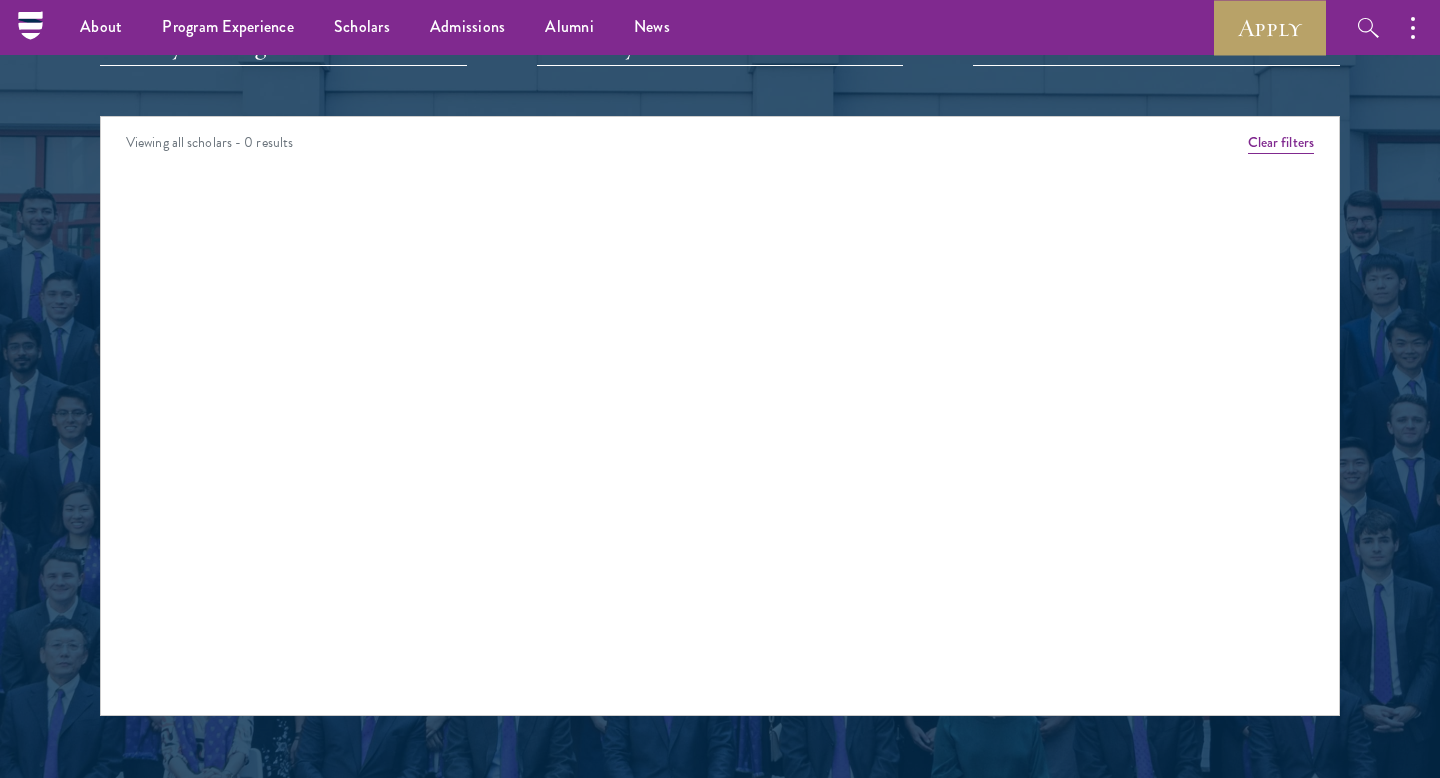 scroll, scrollTop: 2470, scrollLeft: 0, axis: vertical 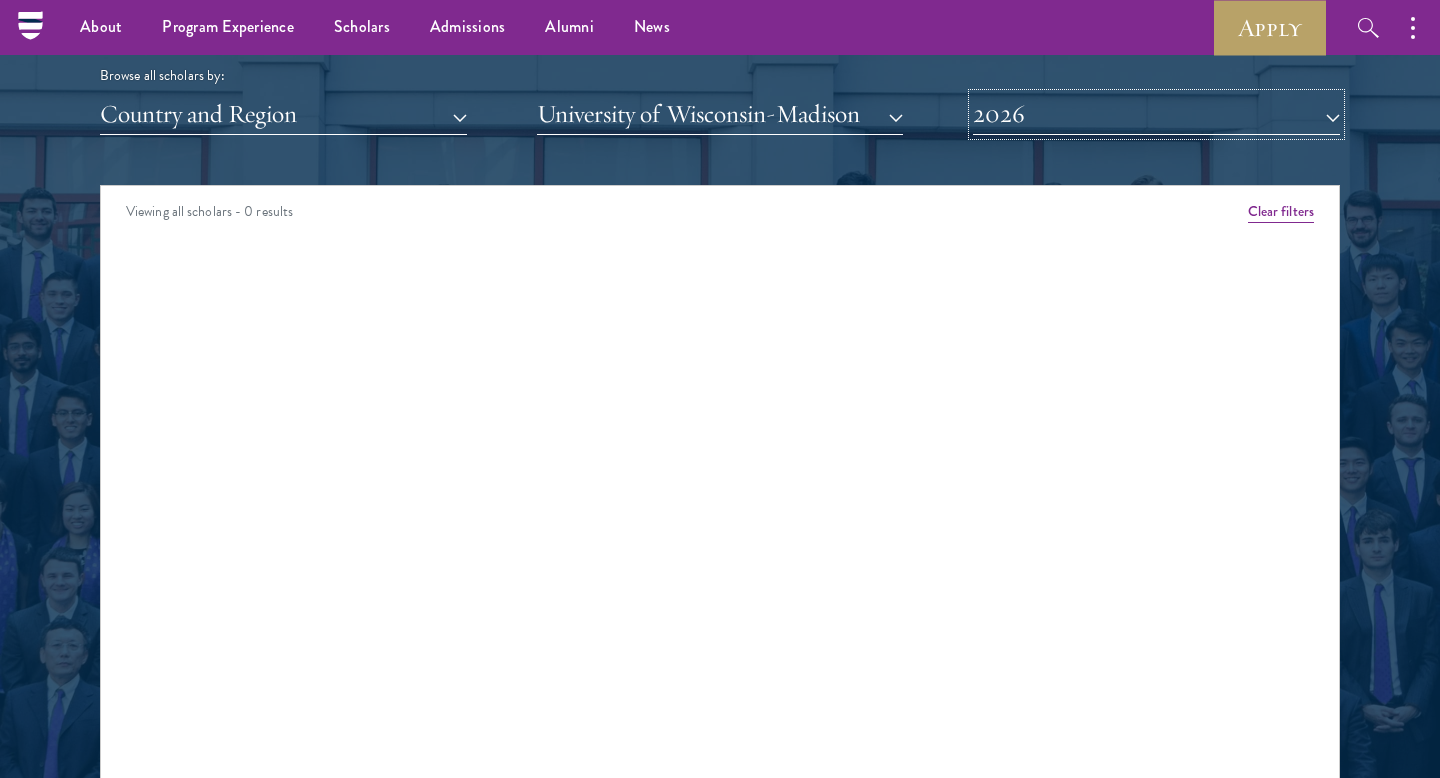 click on "2026" at bounding box center [1156, 114] 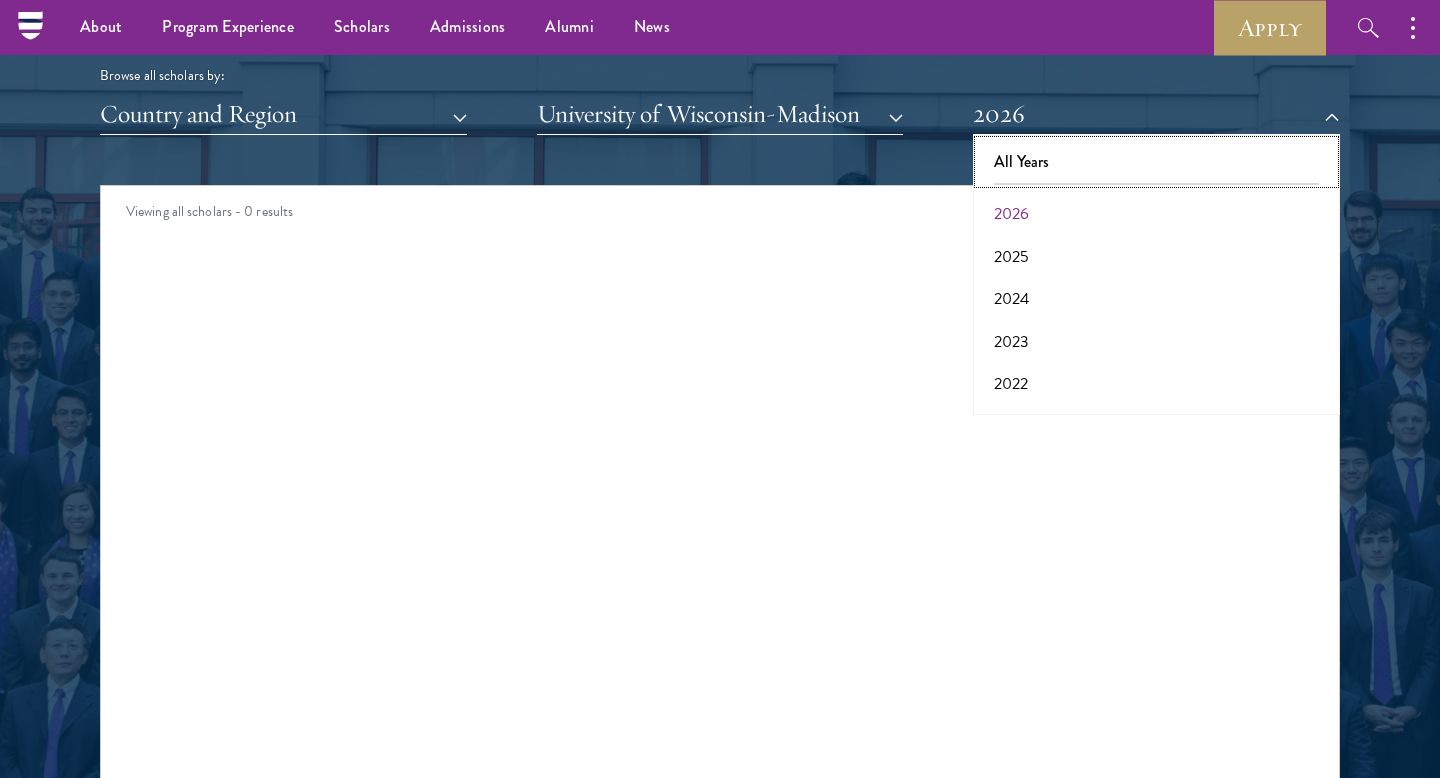 click on "All Years" at bounding box center [1156, 162] 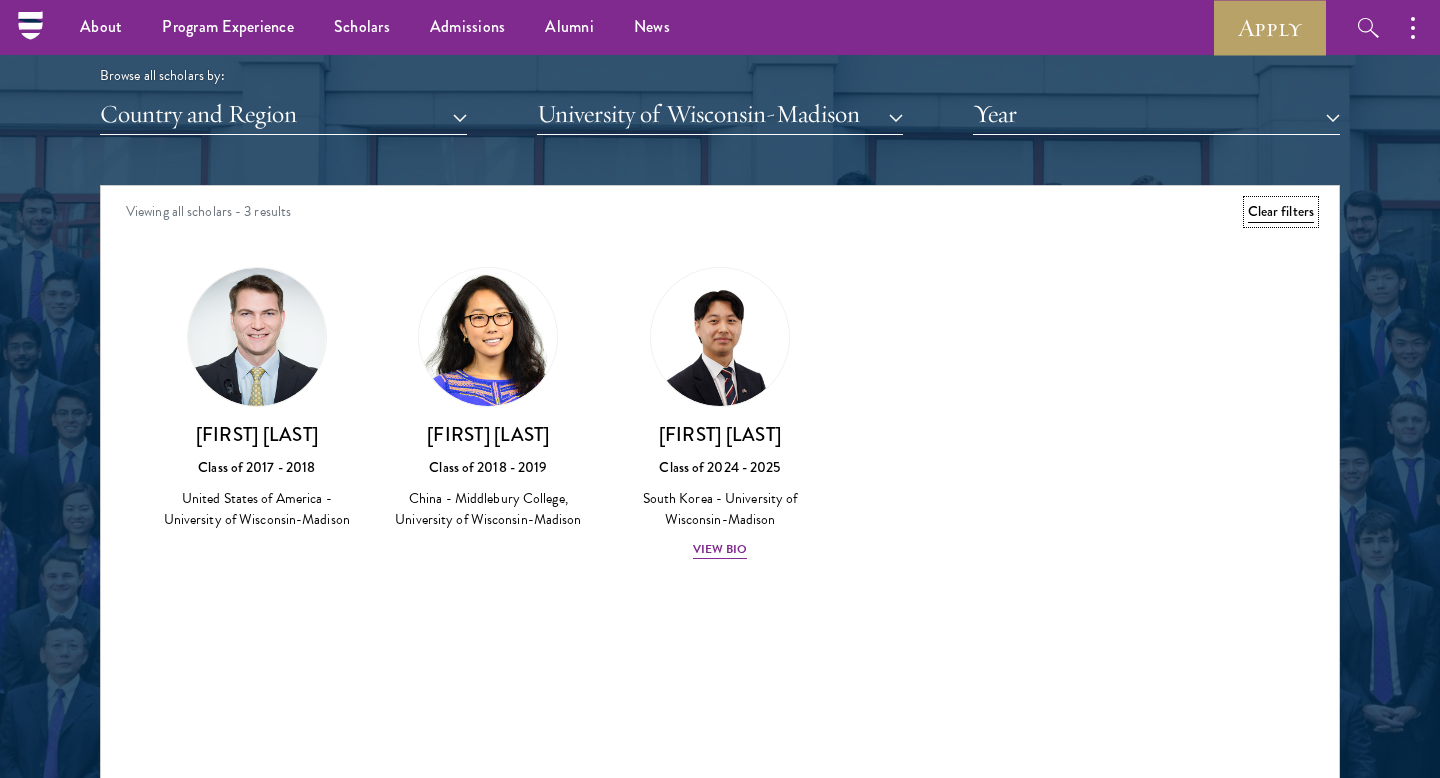 click on "Clear filters" at bounding box center (1281, 212) 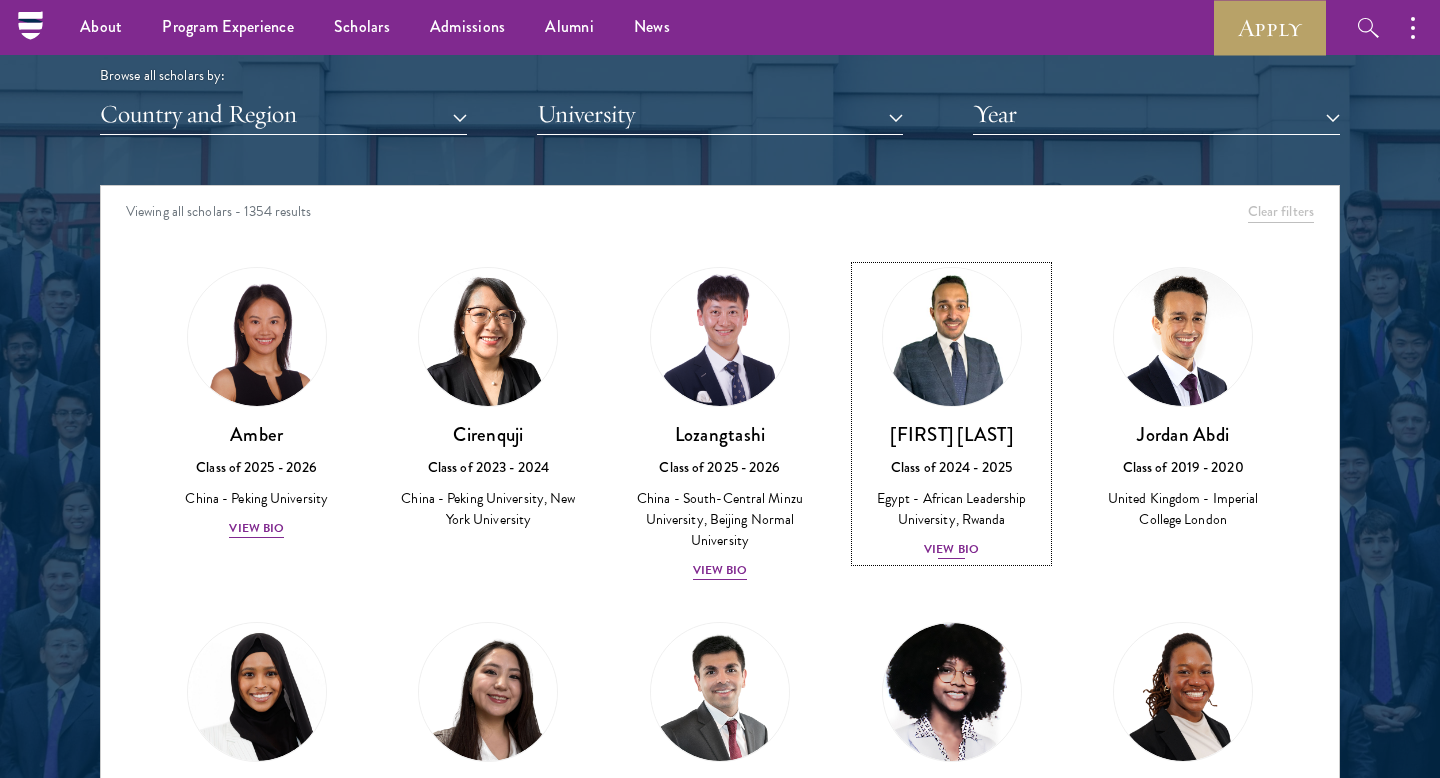 click on "[FIRST] [LAST]" at bounding box center (952, 434) 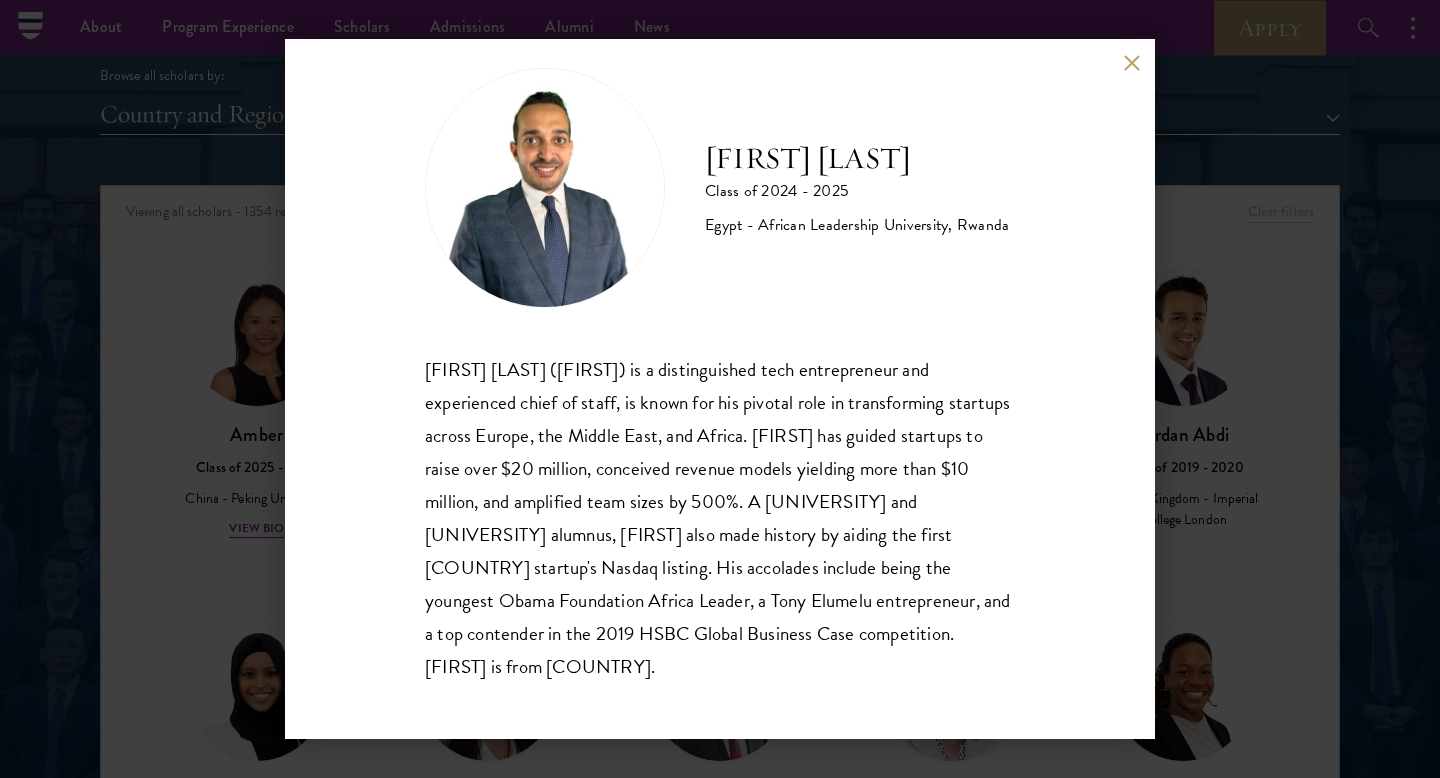 scroll, scrollTop: 35, scrollLeft: 0, axis: vertical 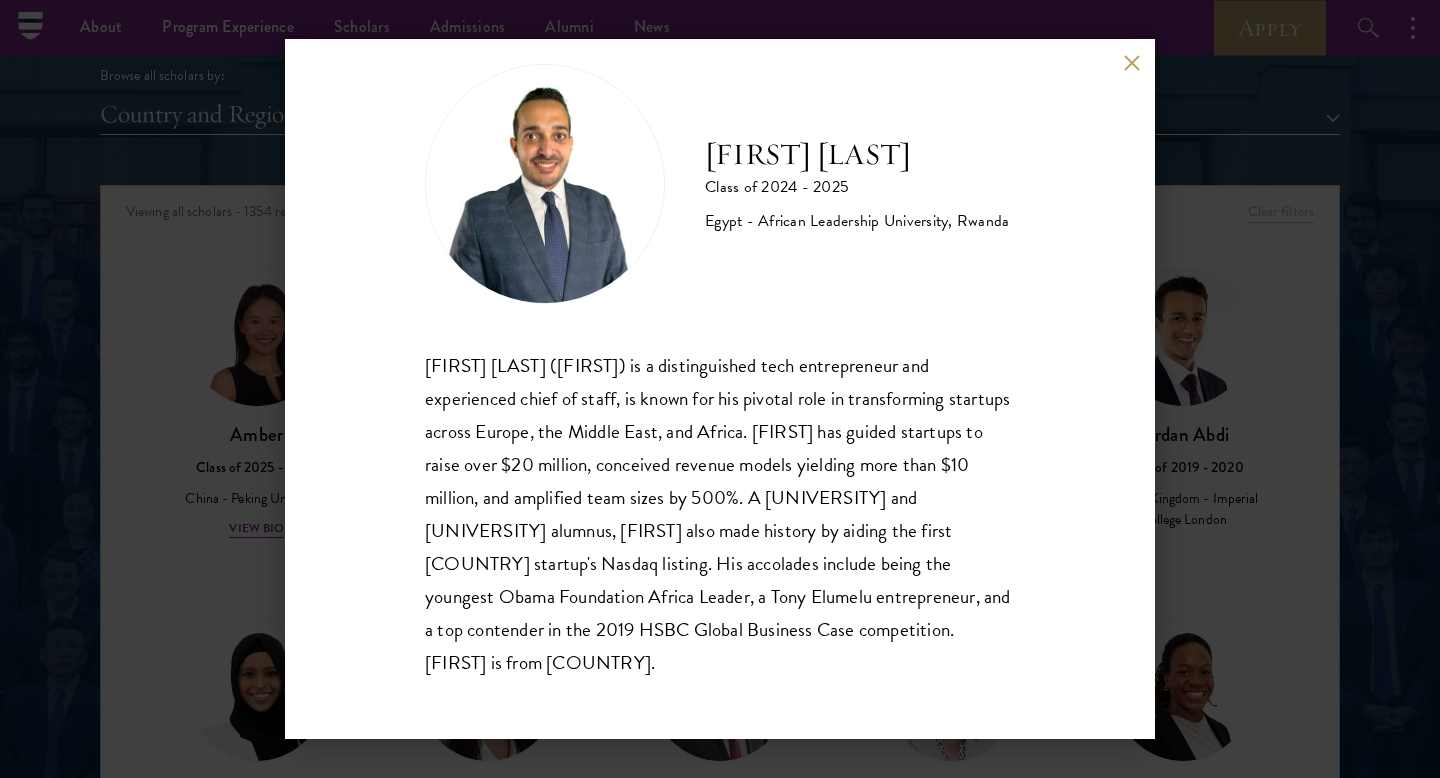 click on "[FIRST] [LAST]
Class of 2024 - 2025
[COUNTRY] - [UNIVERSITY], [CITY]
[FIRST] ([FIRST]) [LAST], a distinguished tech entrepreneur and experienced chief of staff, is known for his pivotal role in transforming startups across [REGION]. [FIRST] has guided startups to raise over $20 million, conceived revenue models yielding more than $10 million, and amplified team sizes by 500%. A [UNIVERSITY] and [ACADEMY] alumnus, [FIRST] also made history by aiding the first [COUNTRY] startup's Nasdaq listing. His accolades include being the youngest Obama Foundation Africa Leader, a Tony Elumelu entrepreneur, and a top contender in the 2019 [AWARD] competition. [FIRST] is from [COUNTRY]." at bounding box center [720, 389] 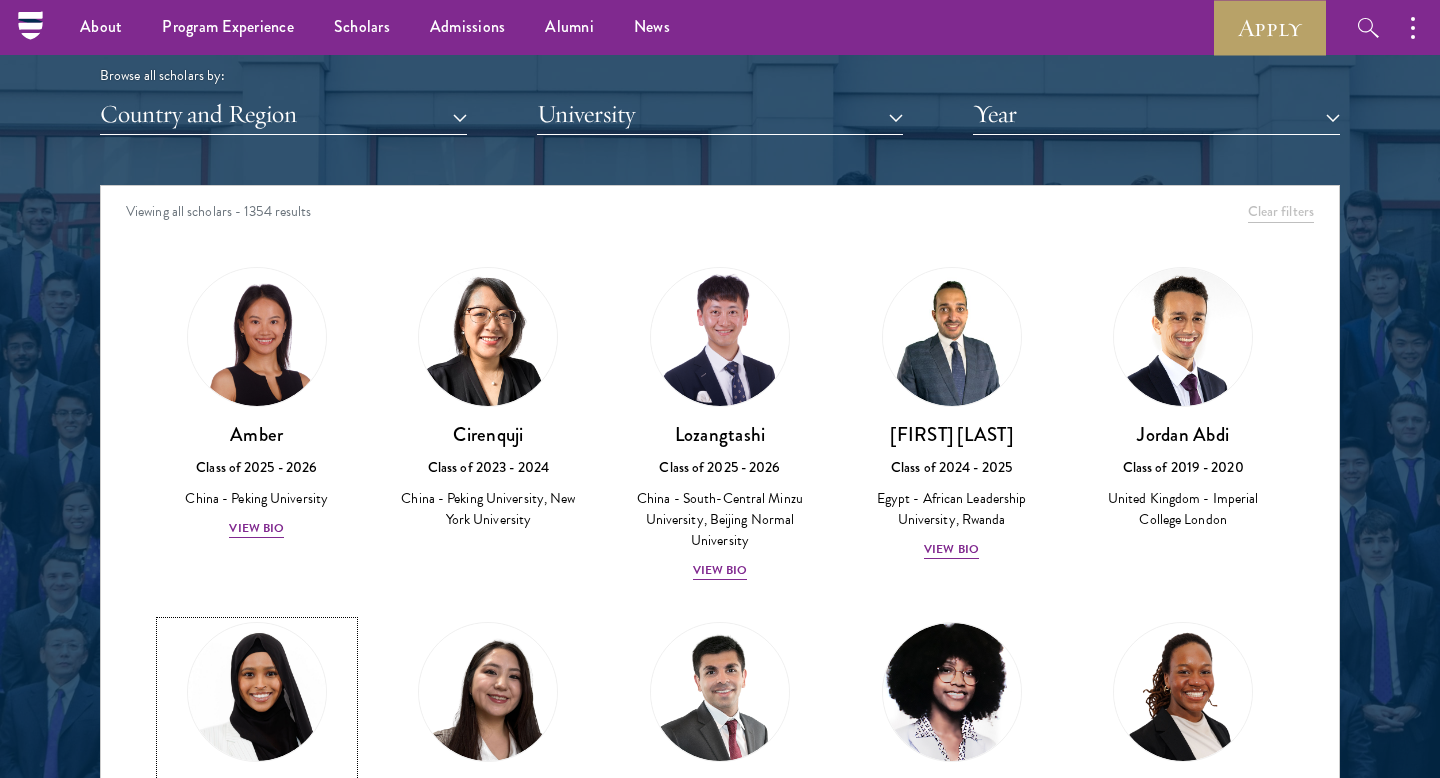 scroll, scrollTop: 2476, scrollLeft: 0, axis: vertical 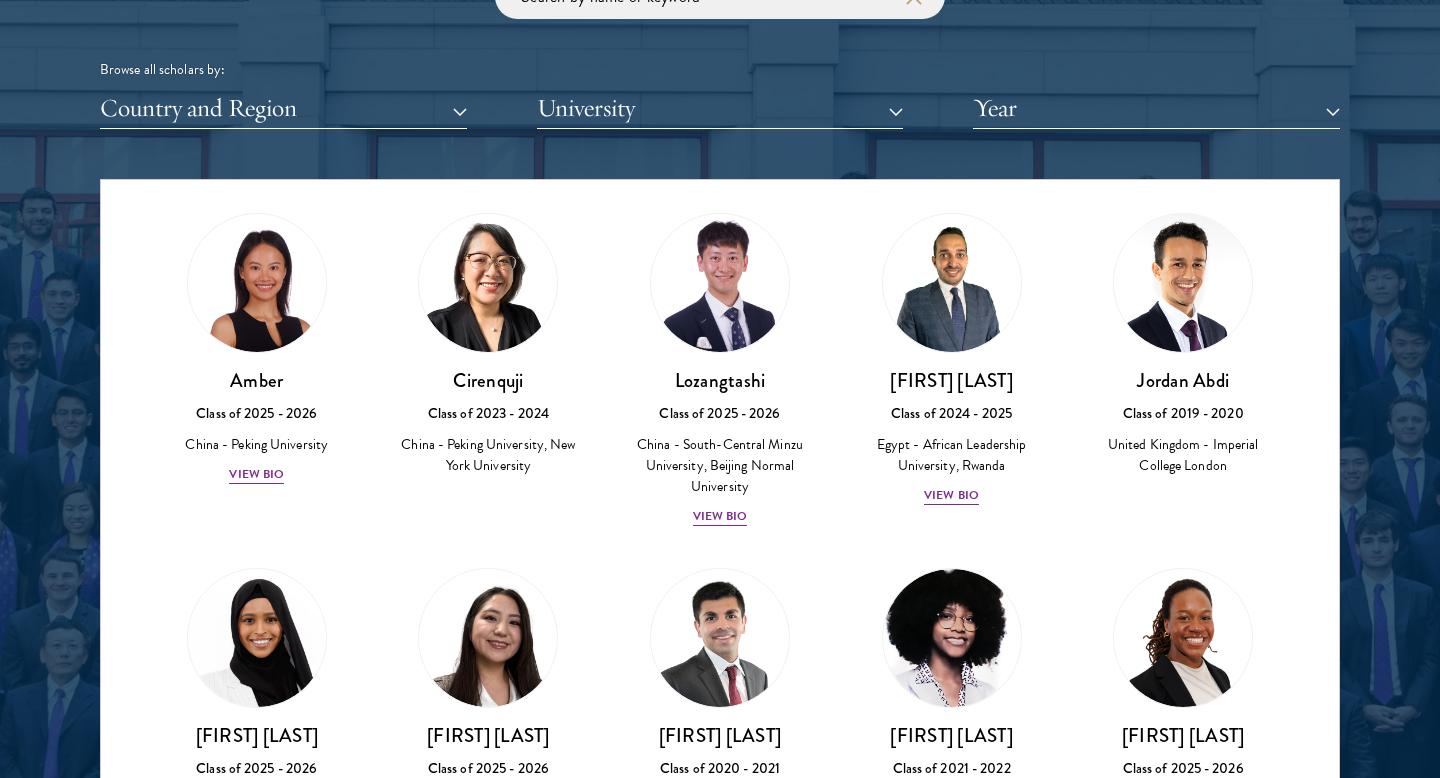 click on "Jordan Abdi" at bounding box center [1183, 380] 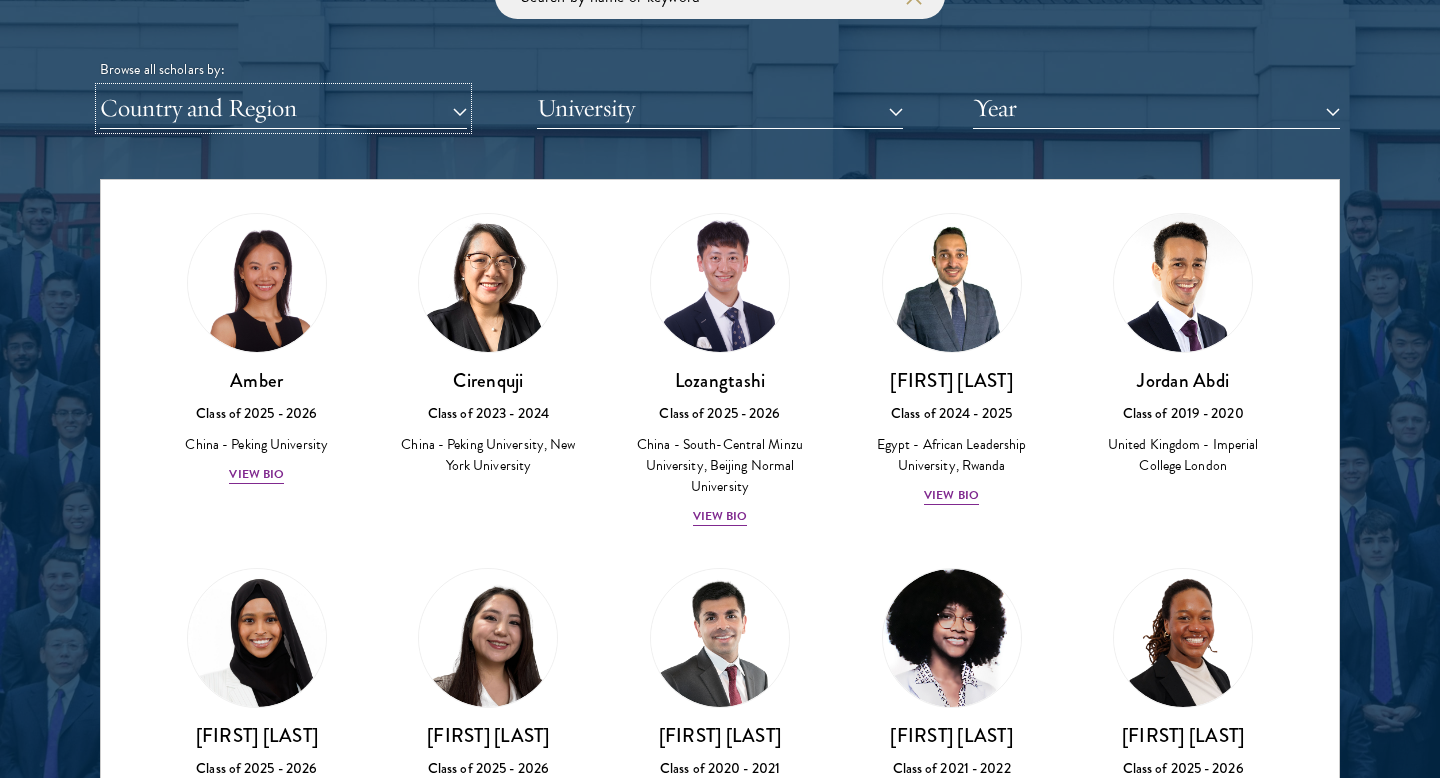 click on "Country and Region" at bounding box center [283, 108] 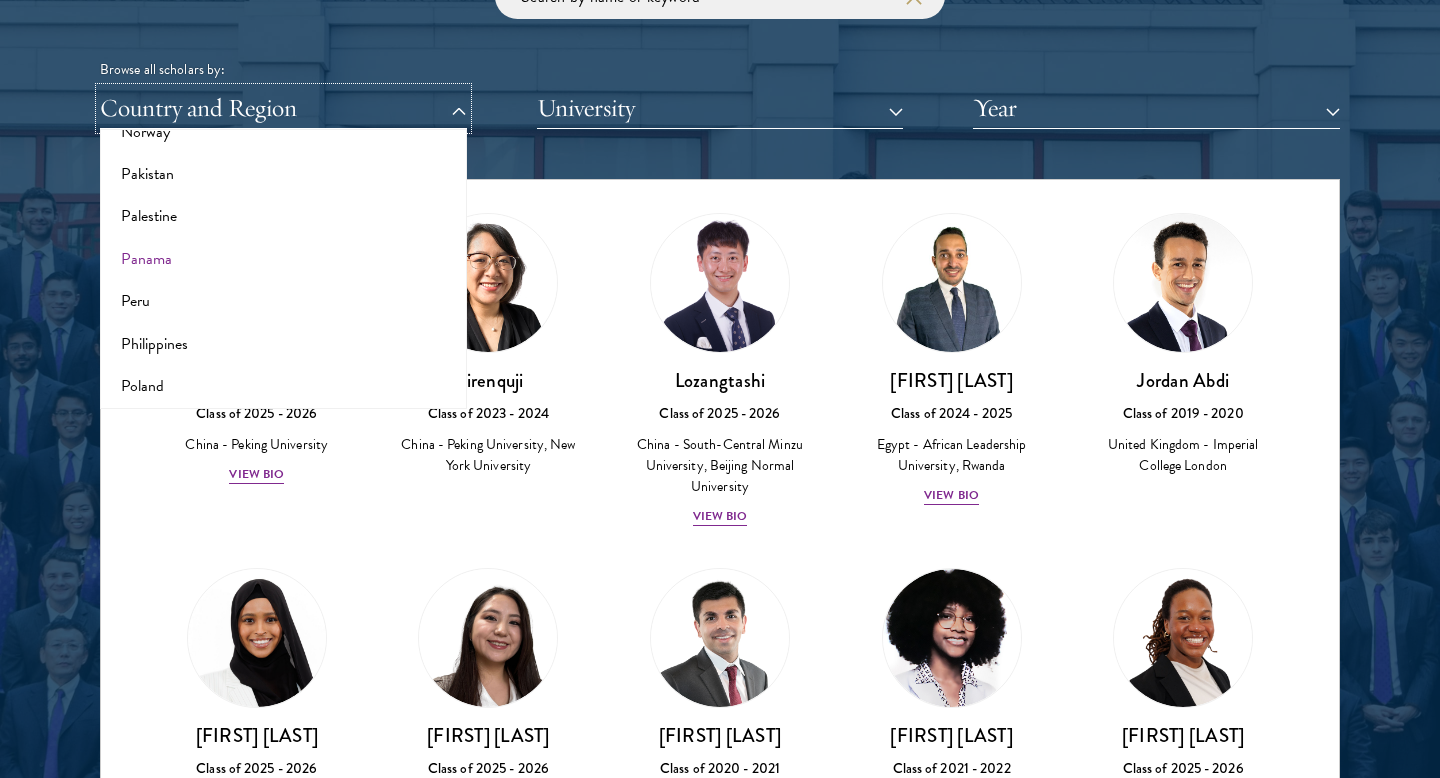 scroll, scrollTop: 2905, scrollLeft: 0, axis: vertical 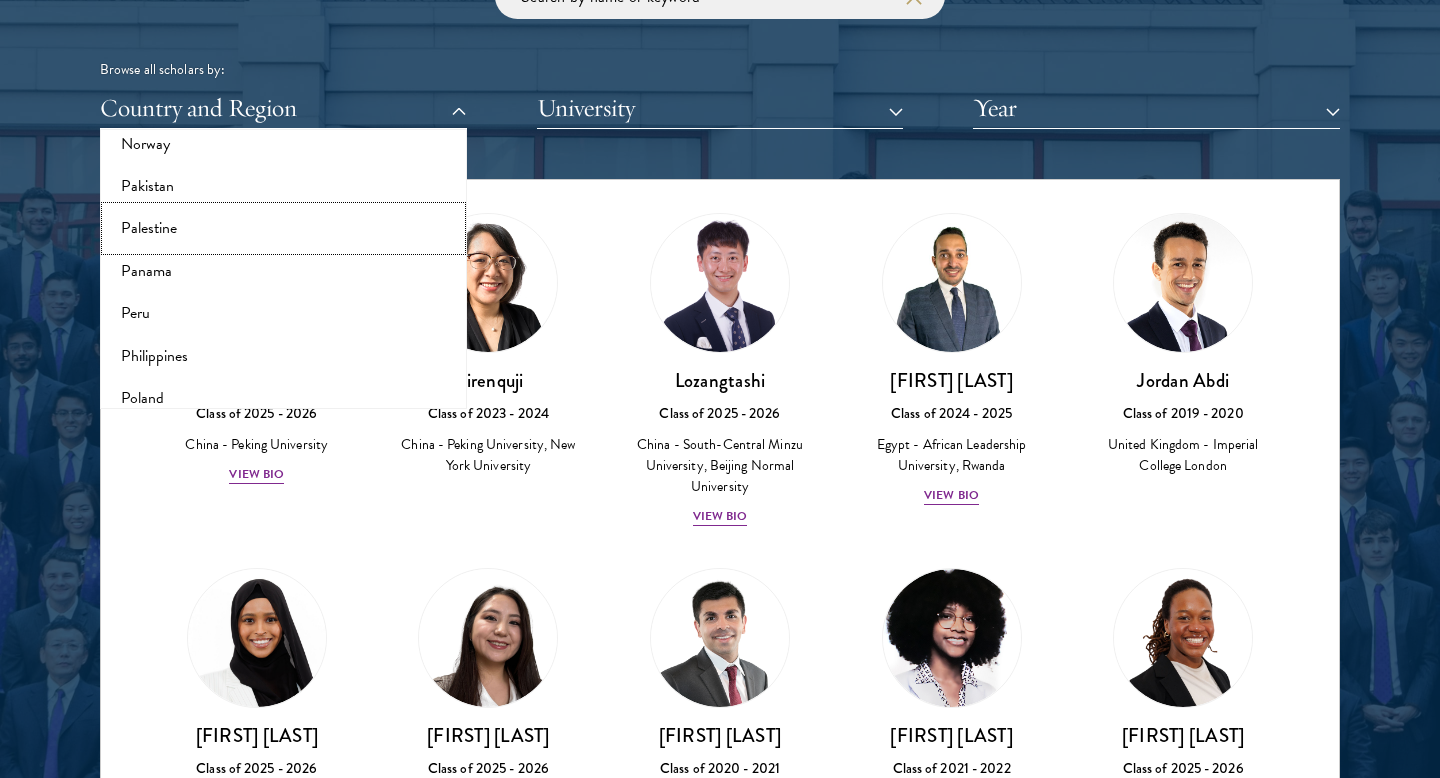 click on "Palestine" at bounding box center (283, 228) 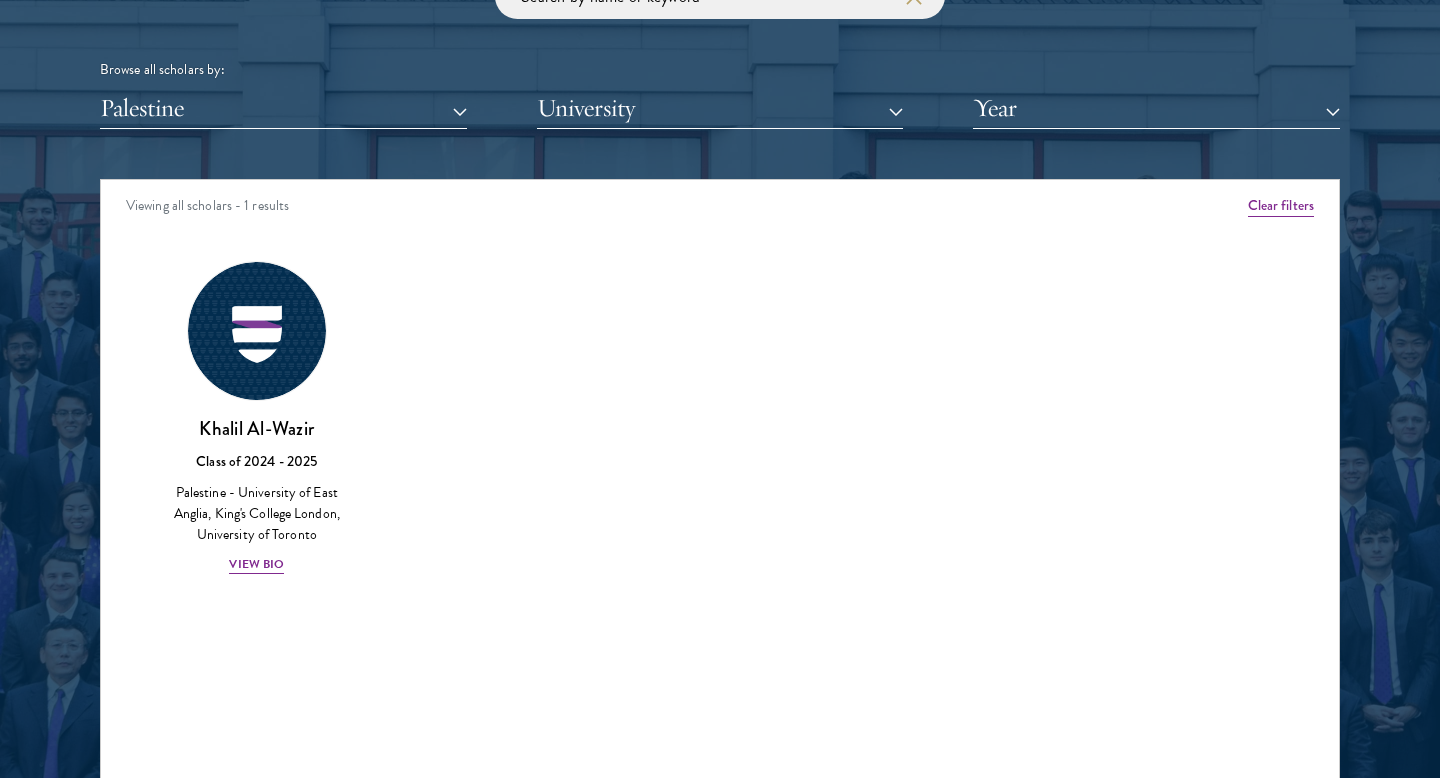 scroll, scrollTop: 0, scrollLeft: 0, axis: both 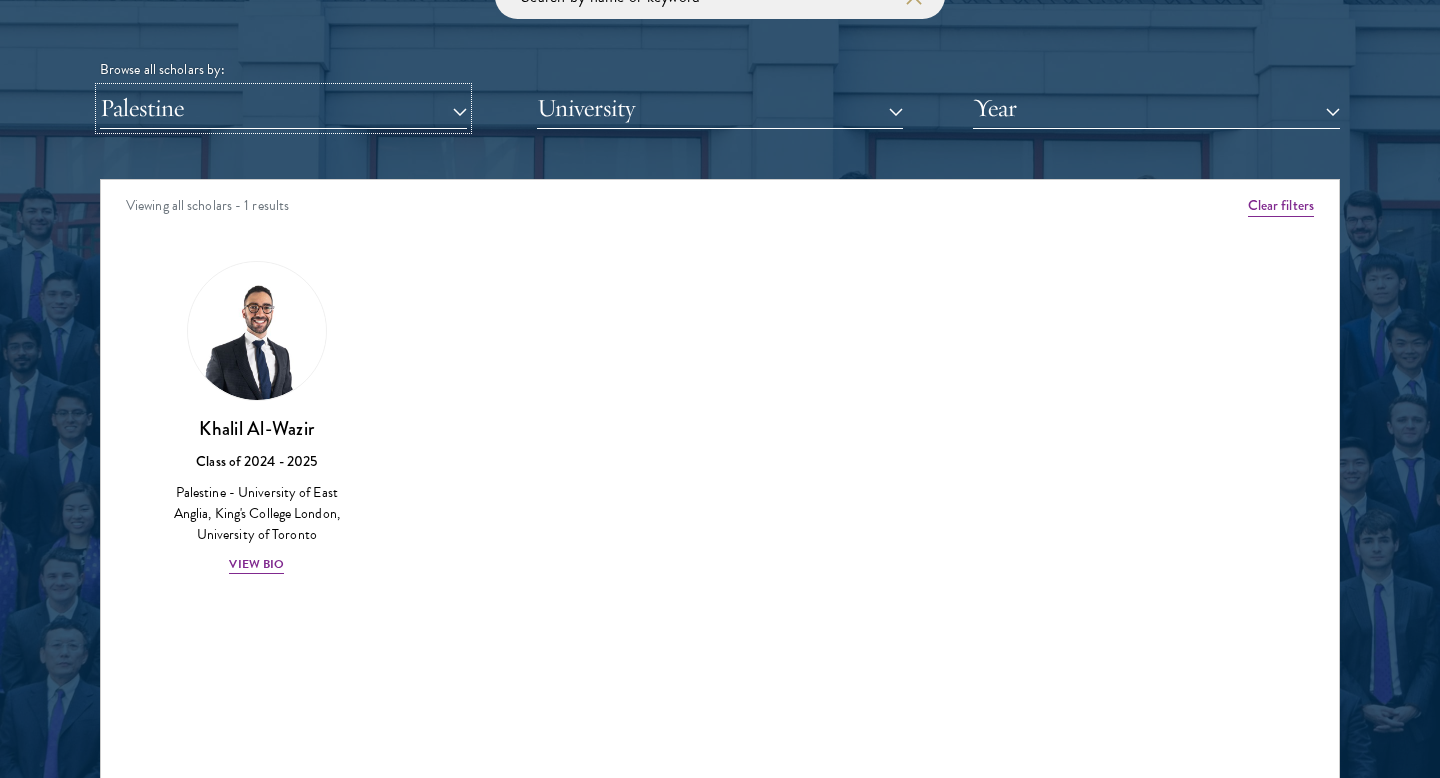 click on "Palestine" at bounding box center [283, 108] 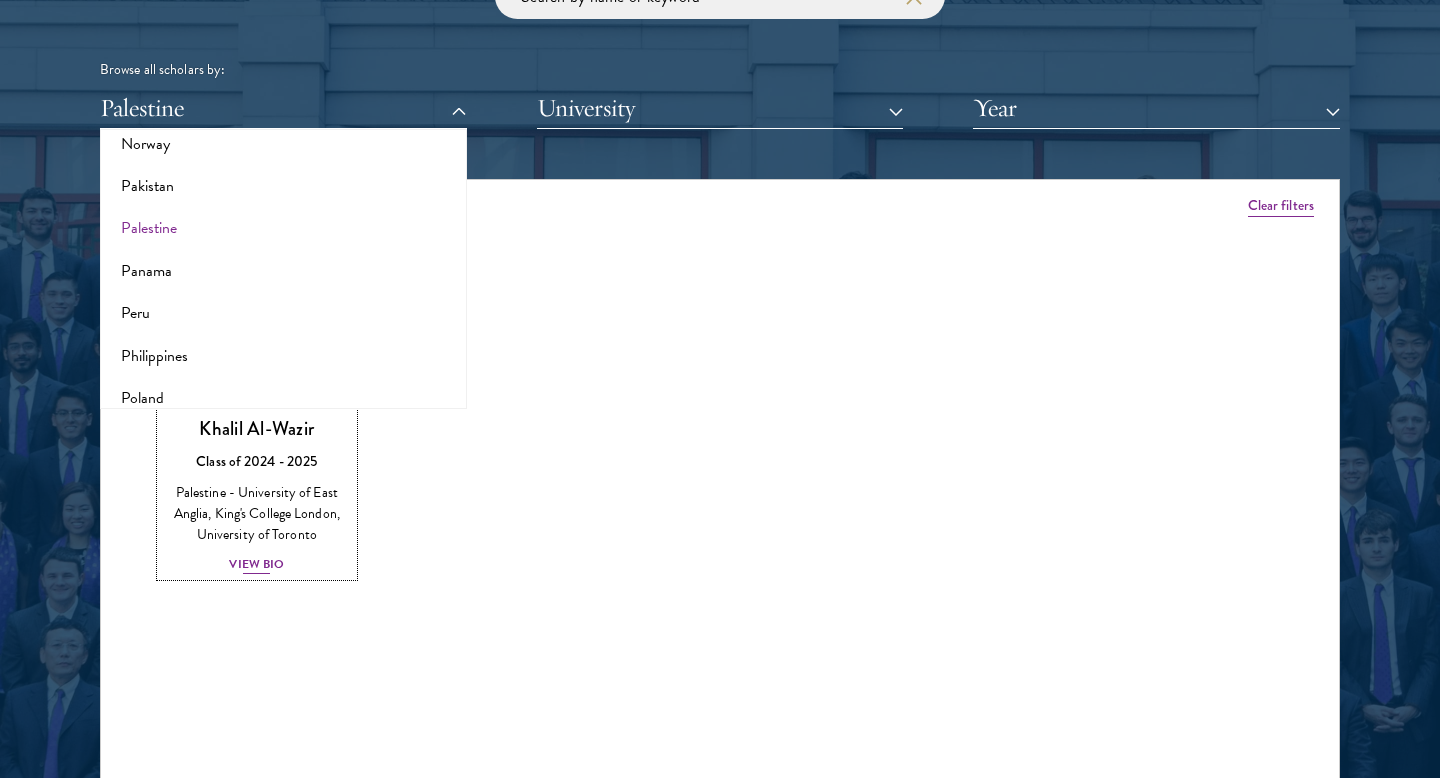 click on "Palestine - University of East Anglia, King's College London, University of Toronto" at bounding box center (257, 513) 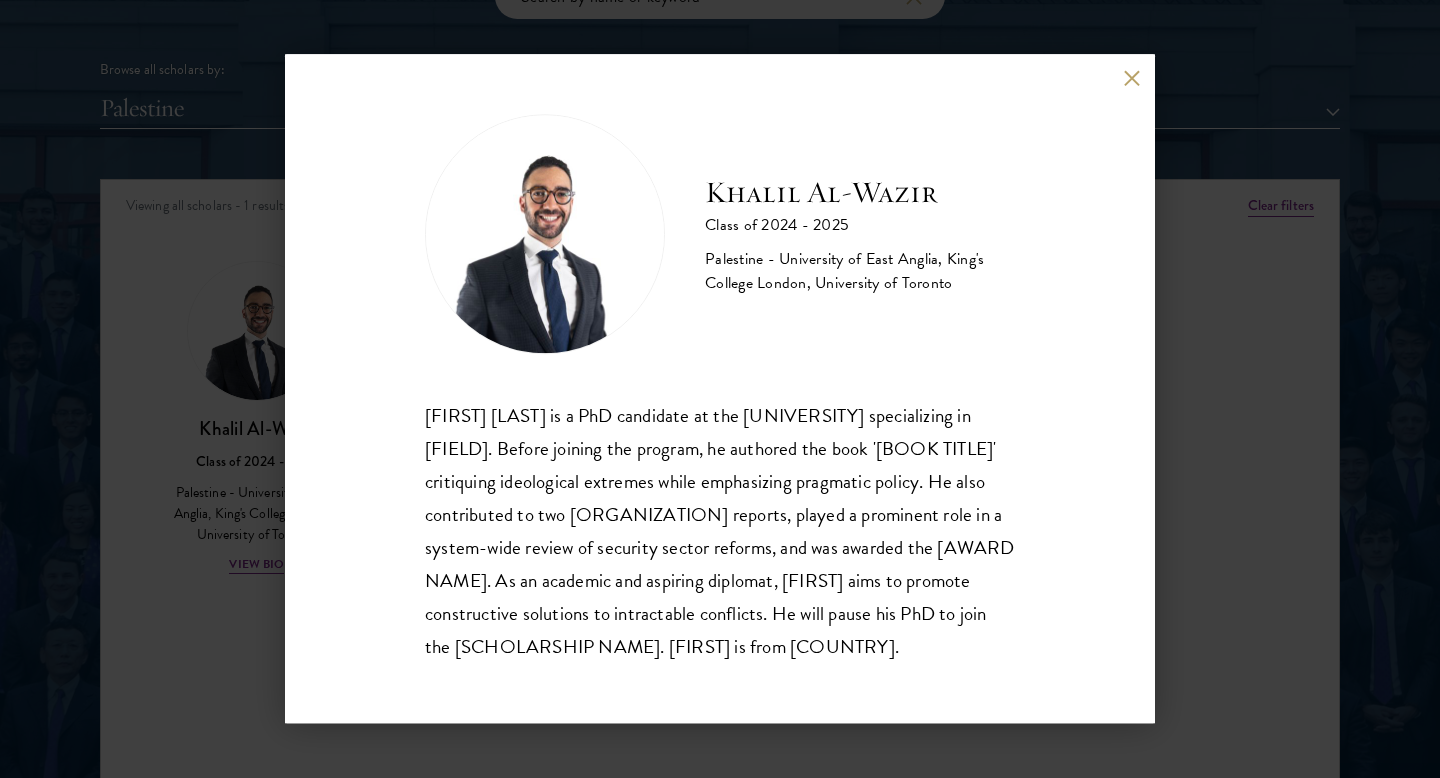 scroll, scrollTop: 35, scrollLeft: 0, axis: vertical 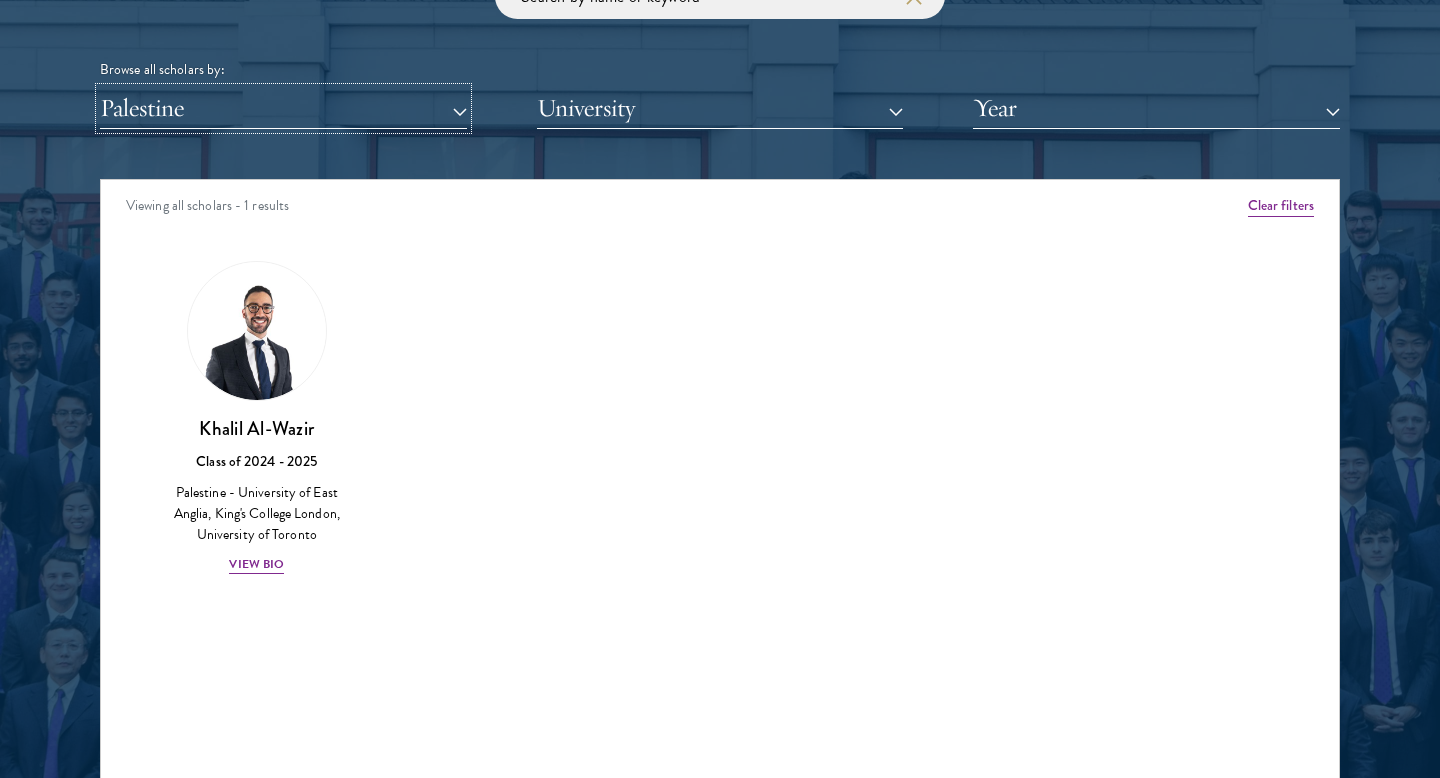 click on "Palestine" at bounding box center (283, 108) 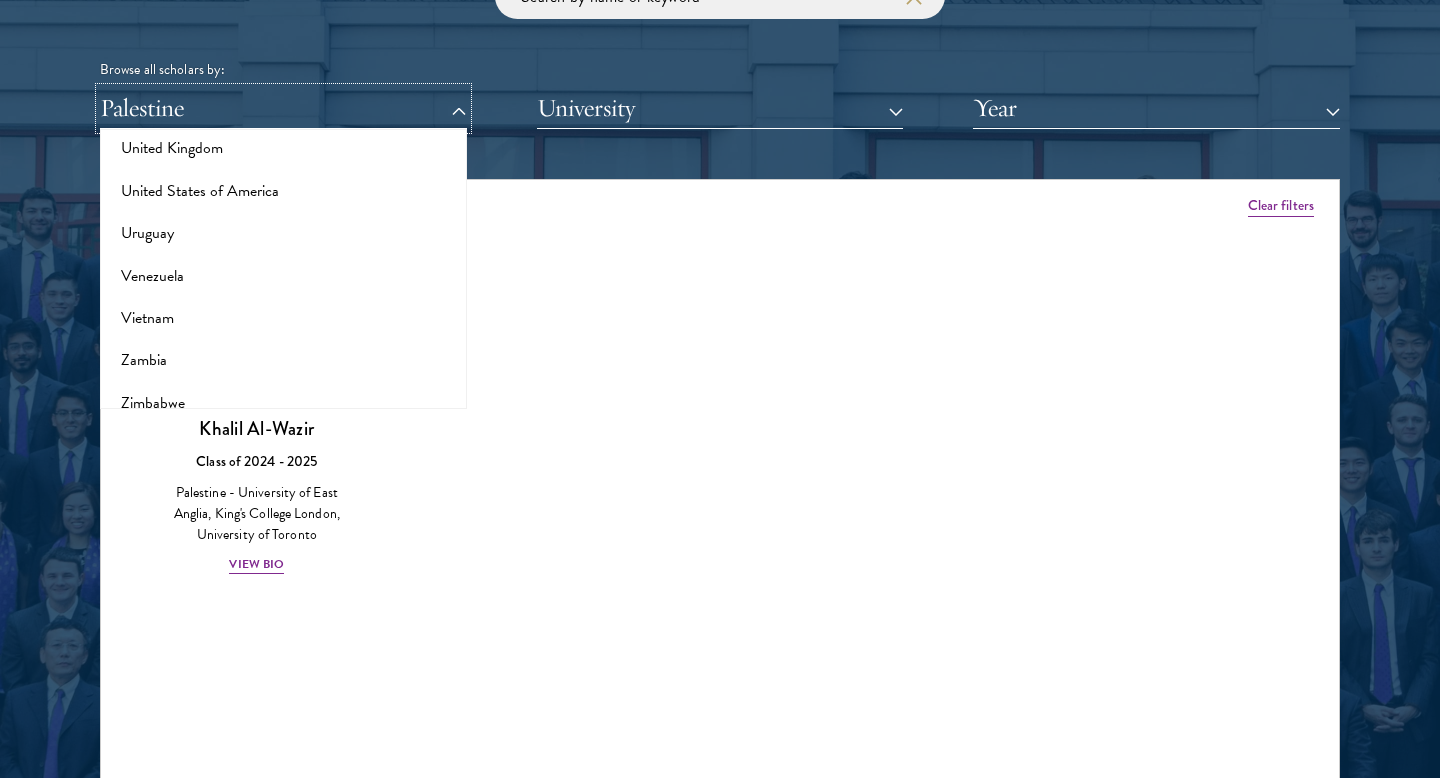 scroll, scrollTop: 4194, scrollLeft: 0, axis: vertical 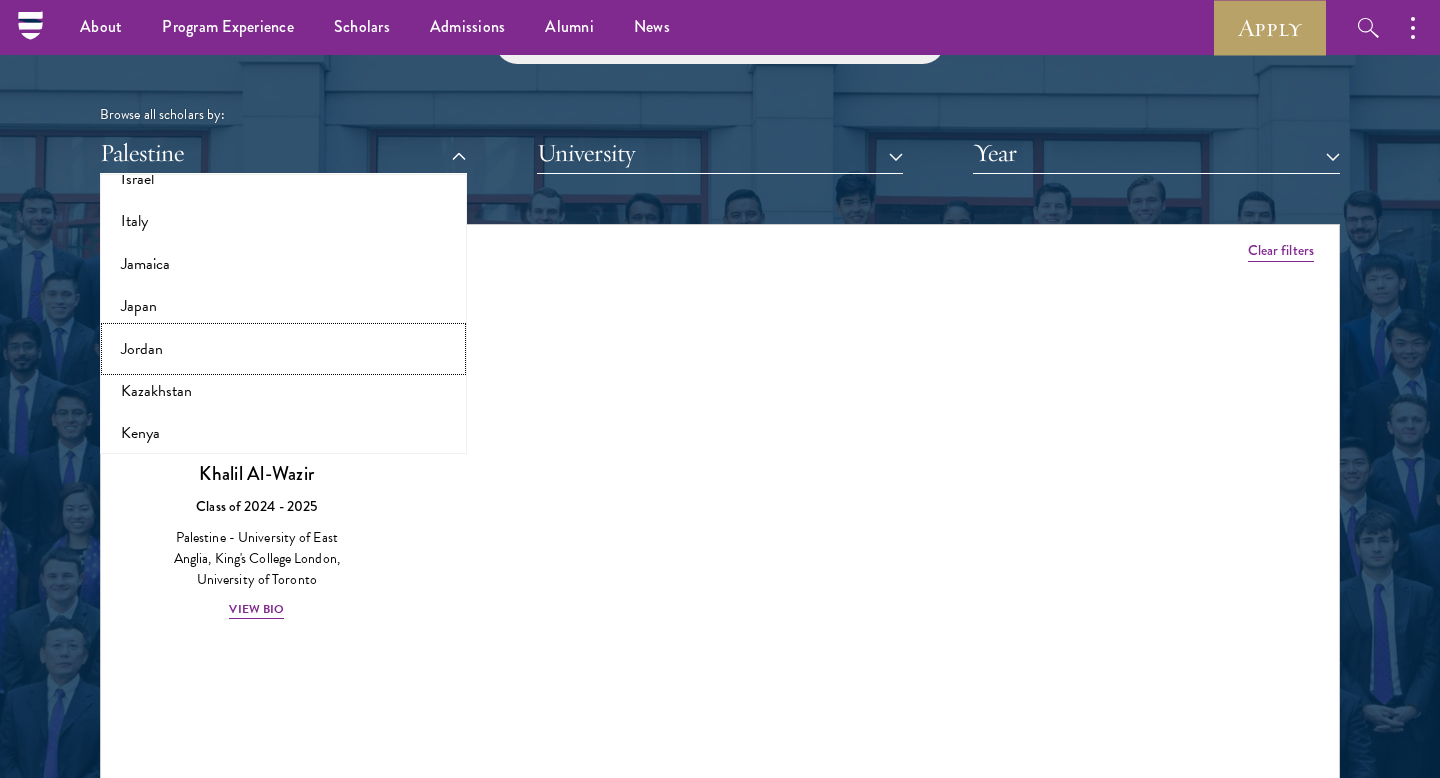 click on "Jordan" at bounding box center (283, 349) 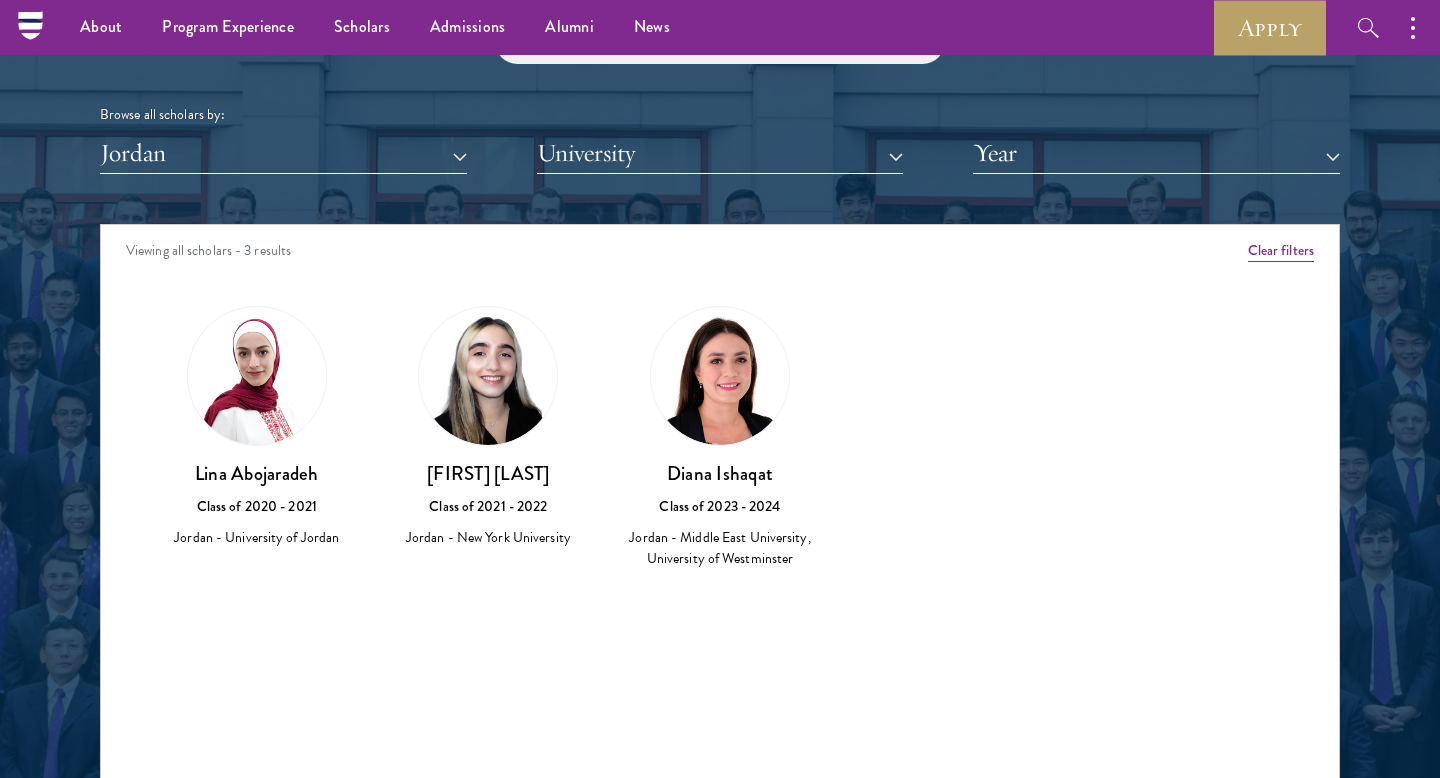 click at bounding box center [720, 376] 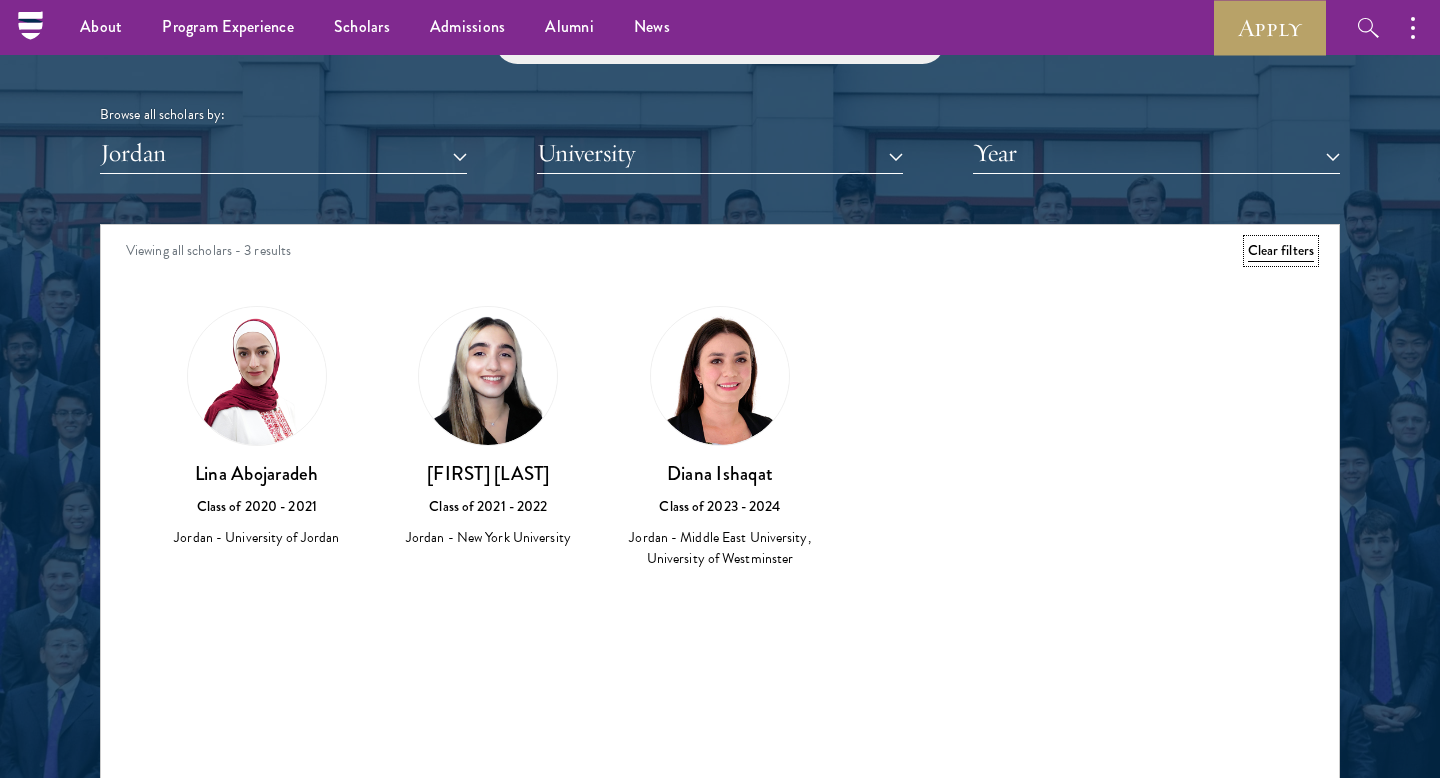 click on "Clear filters" at bounding box center [1281, 251] 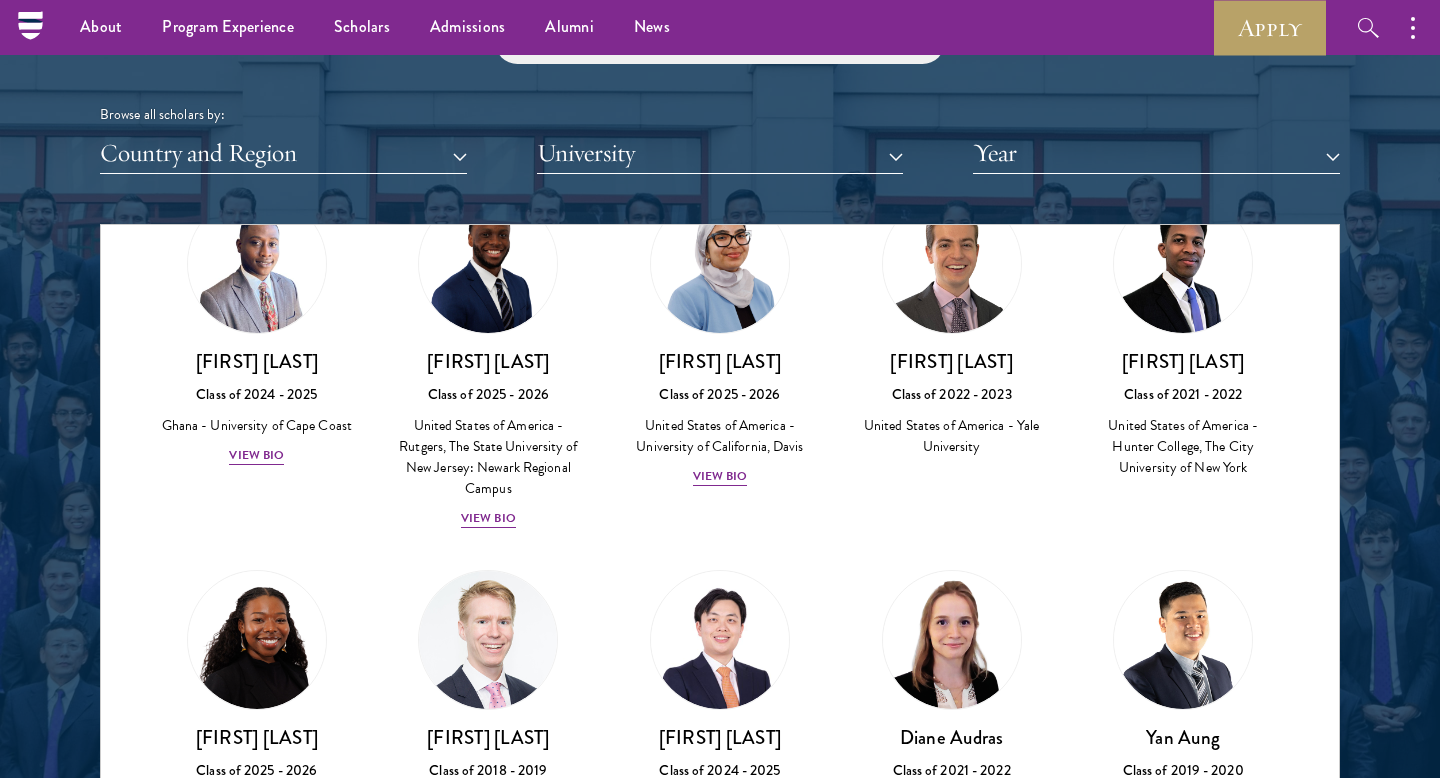 scroll, scrollTop: 4233, scrollLeft: 0, axis: vertical 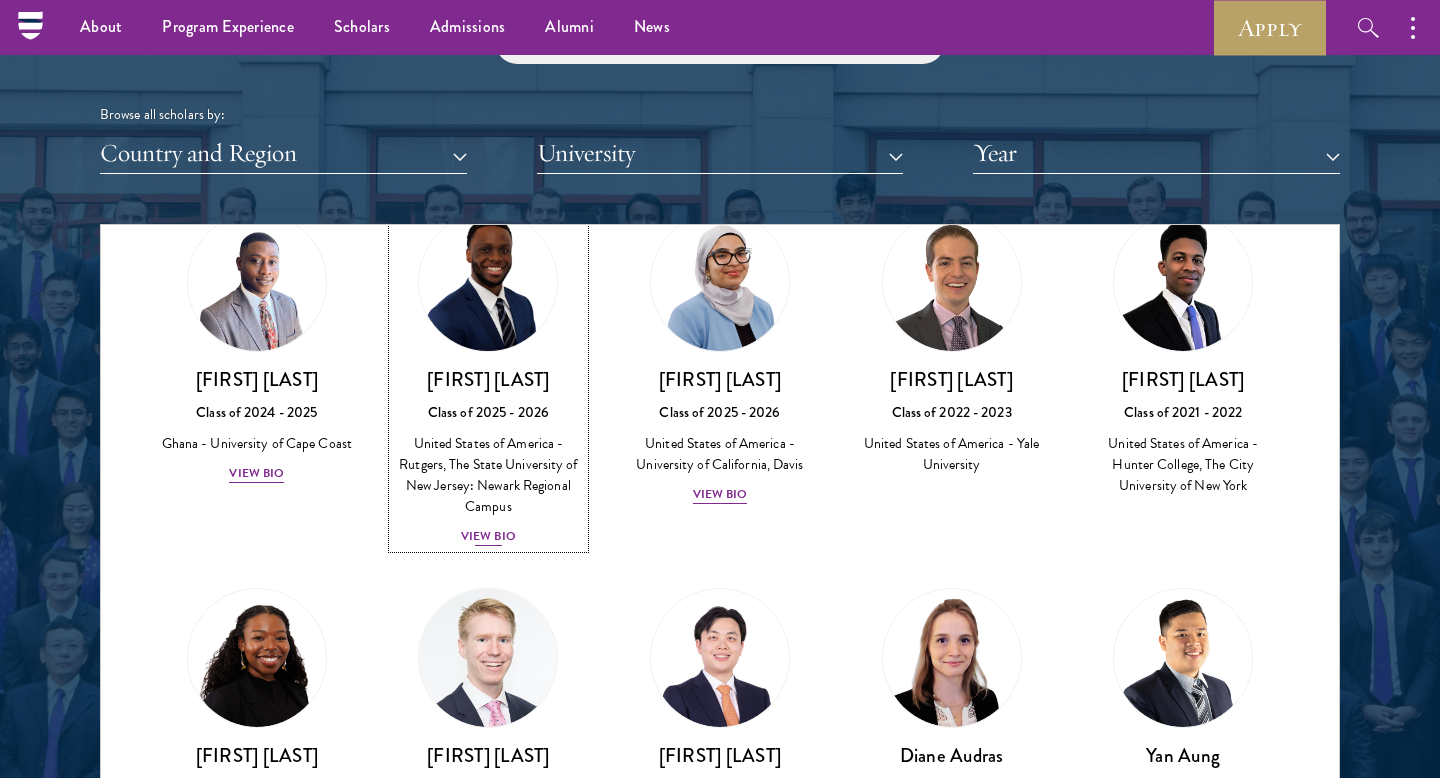 click on "Class of 2025 - 2026" at bounding box center (489, 412) 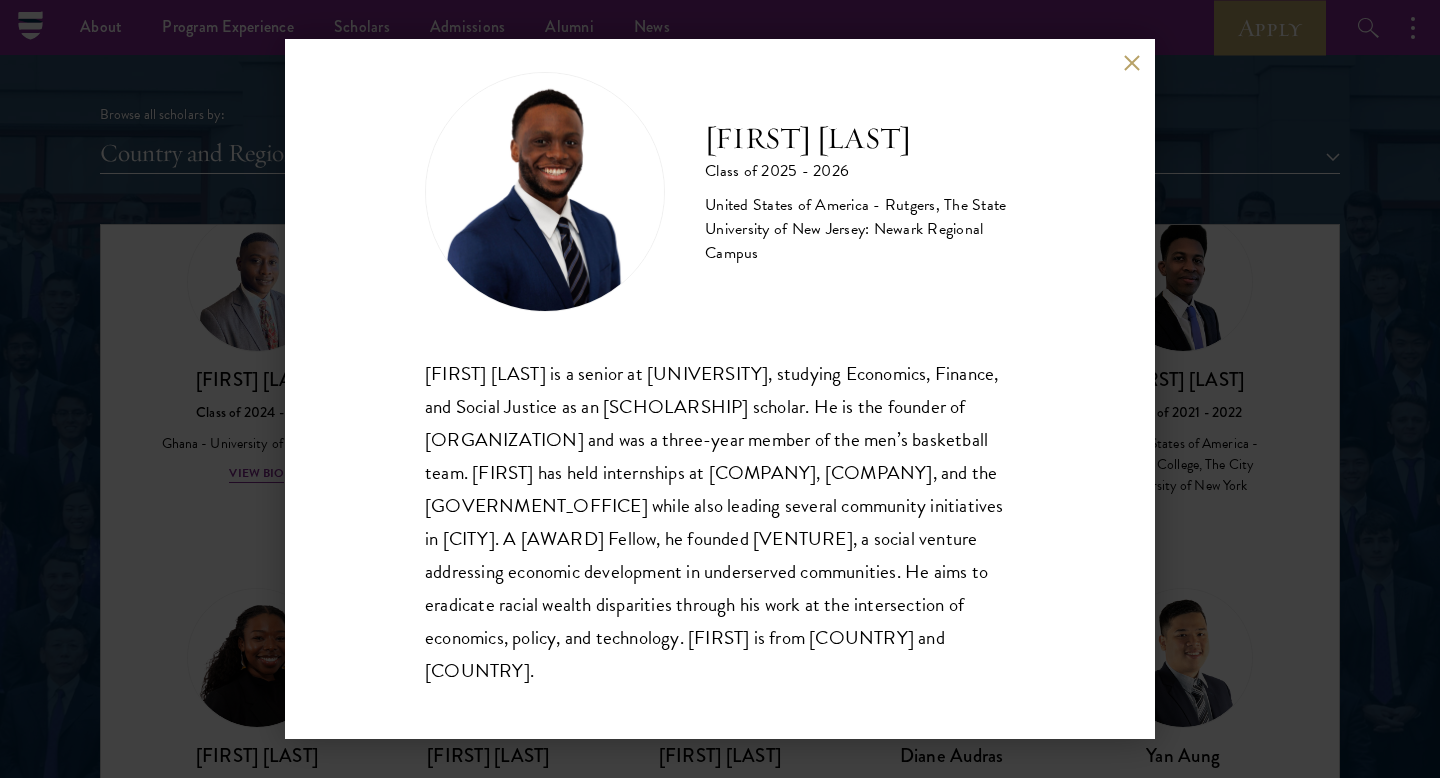 scroll, scrollTop: 35, scrollLeft: 0, axis: vertical 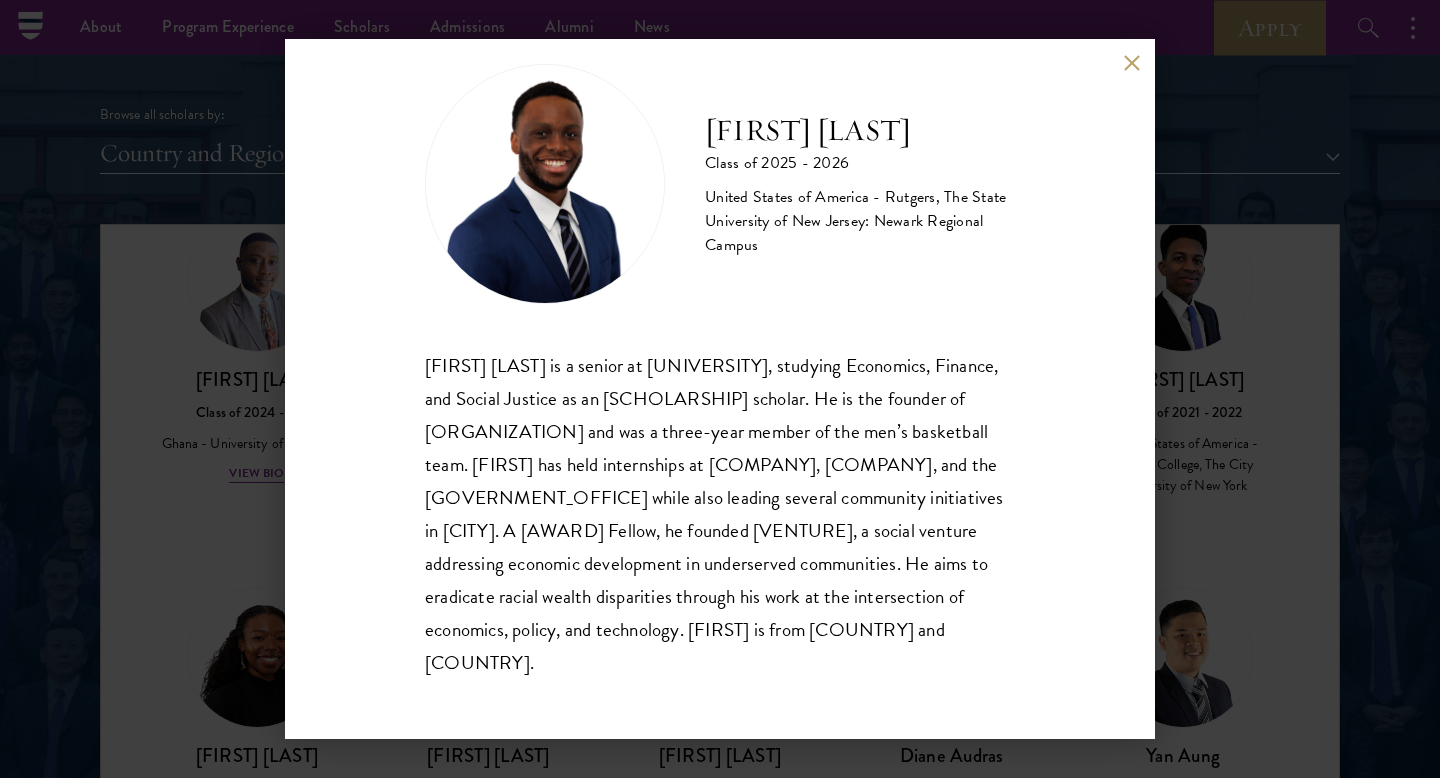 click on "[FIRST] [LAST]
Class of 2025 - 2026
[COUNTRY] - [UNIVERSITY]
View Bio" at bounding box center [720, 389] 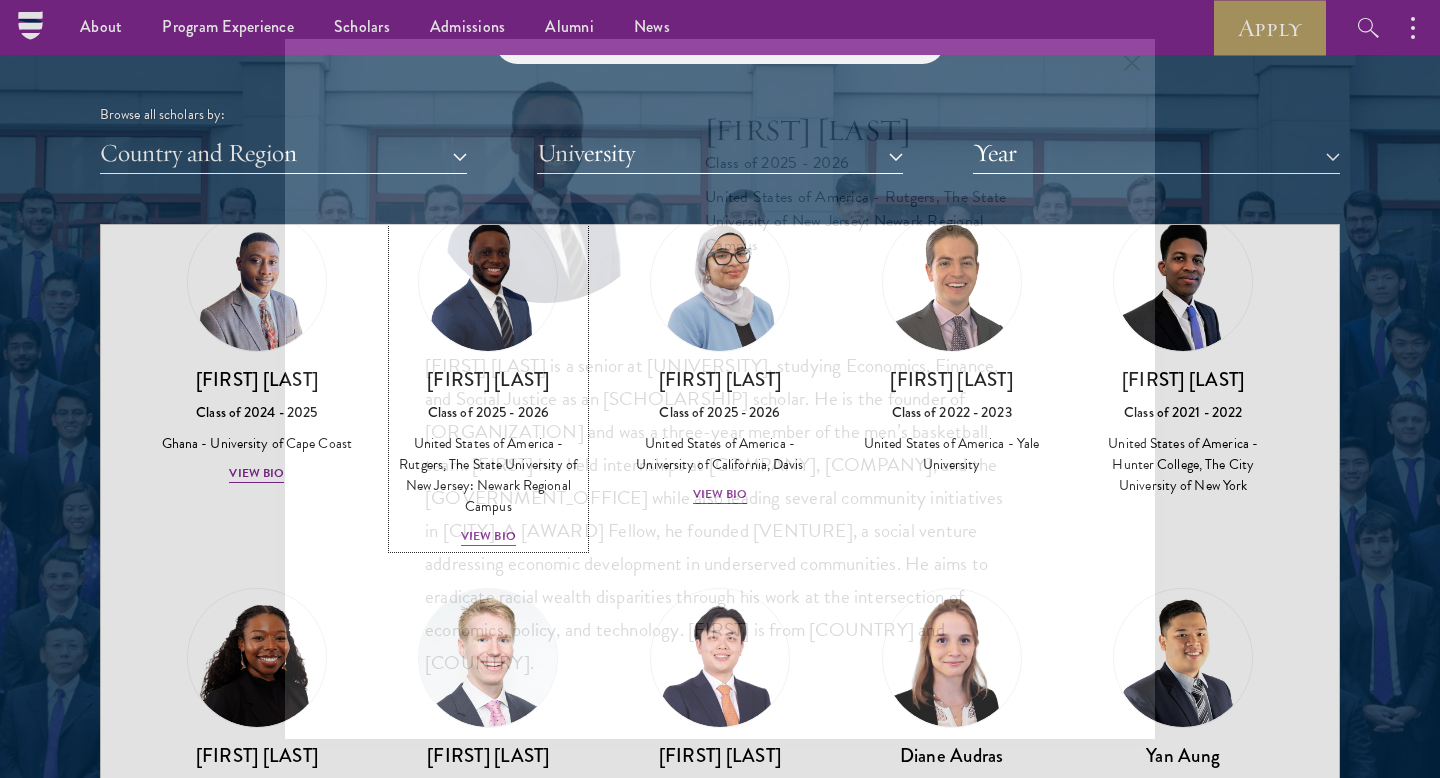 scroll, scrollTop: 4143, scrollLeft: 0, axis: vertical 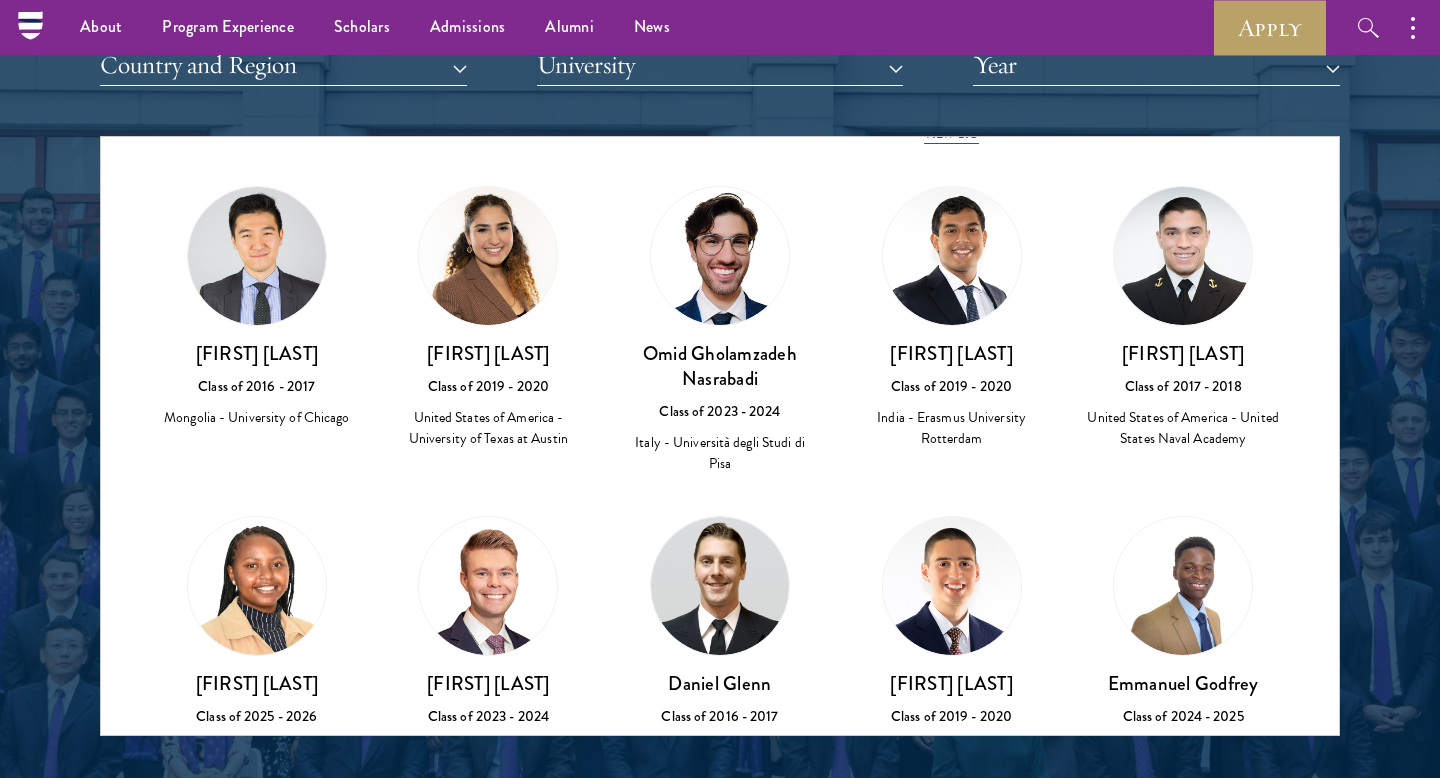 click on "[FIRST] [LAST]" at bounding box center (489, 353) 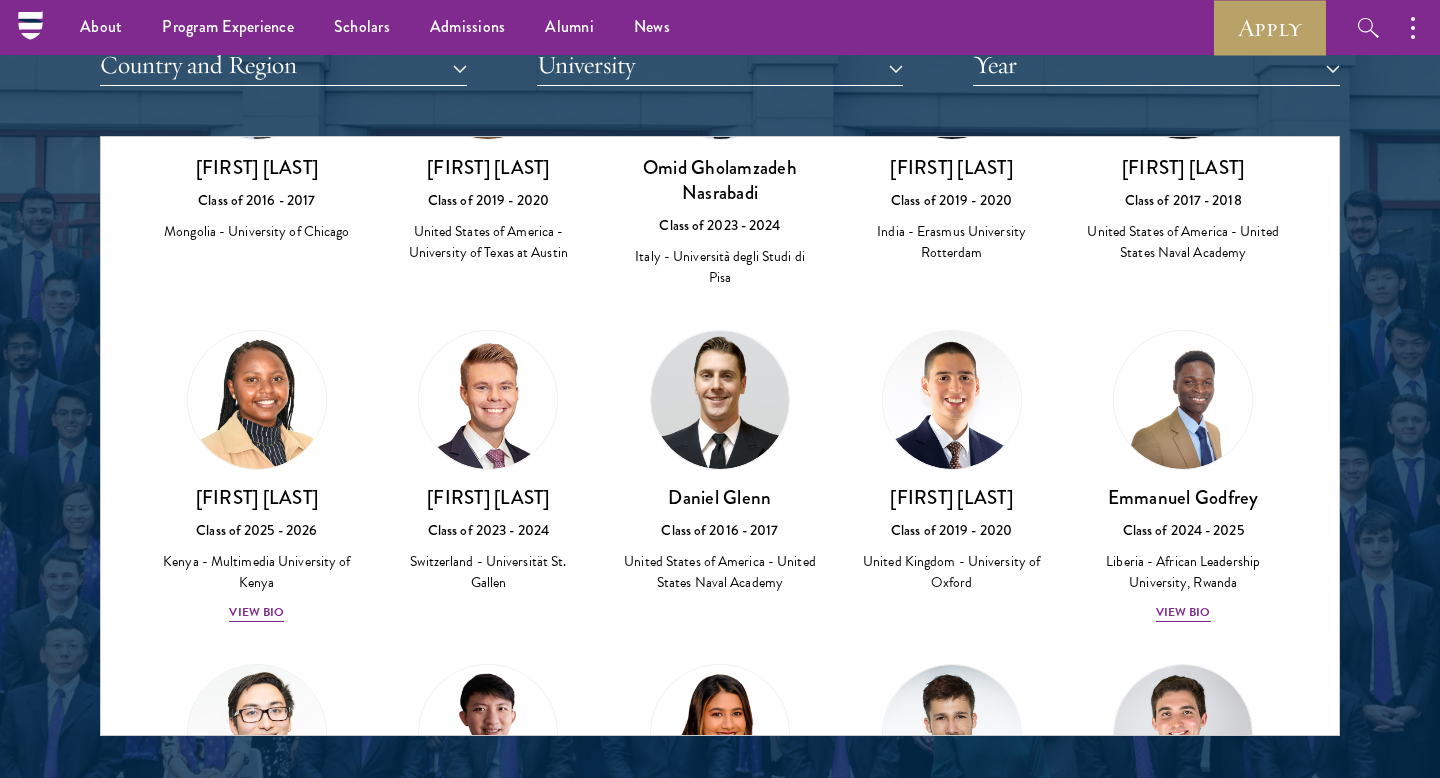 scroll, scrollTop: 23945, scrollLeft: 0, axis: vertical 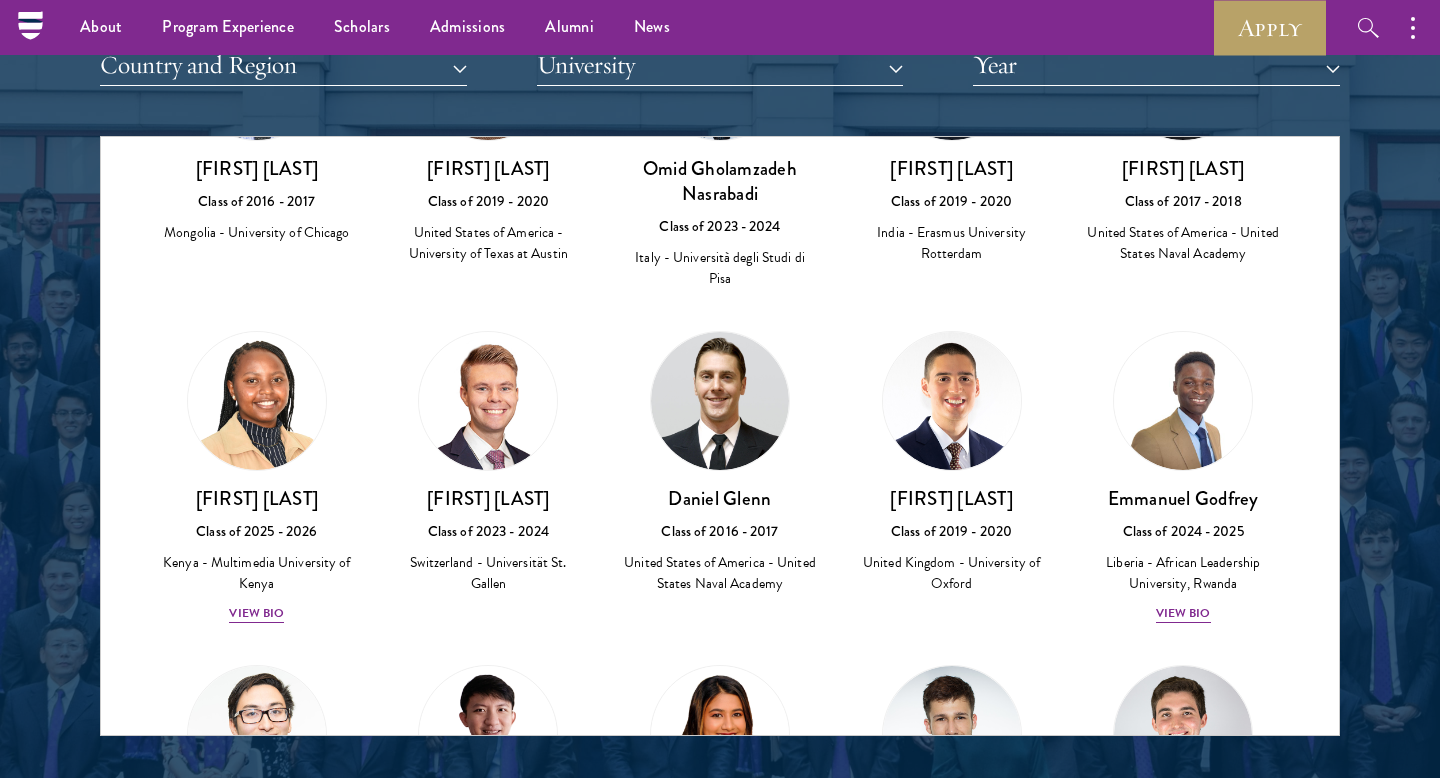 click on "Omid Gholamzadeh Nasrabadi" at bounding box center (720, 181) 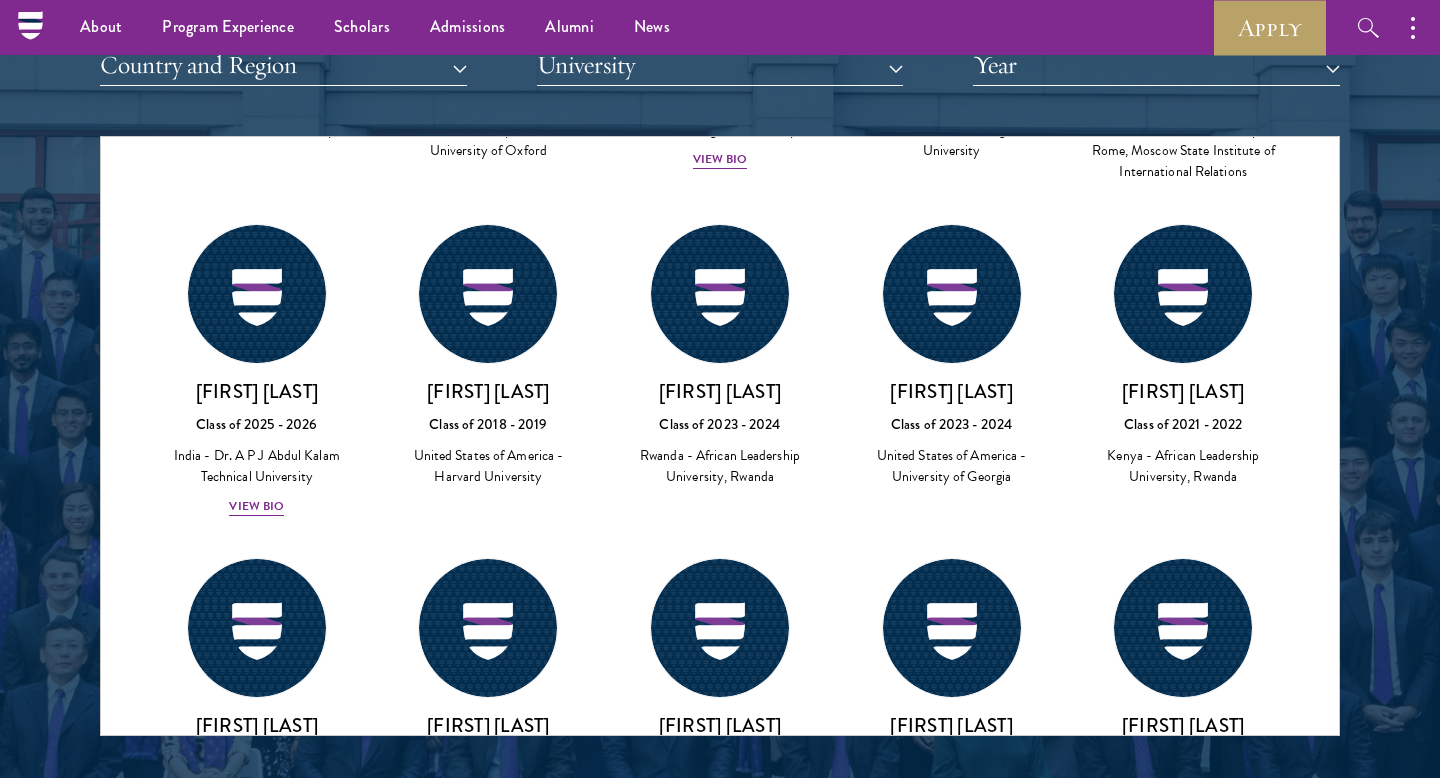 scroll, scrollTop: 36577, scrollLeft: 0, axis: vertical 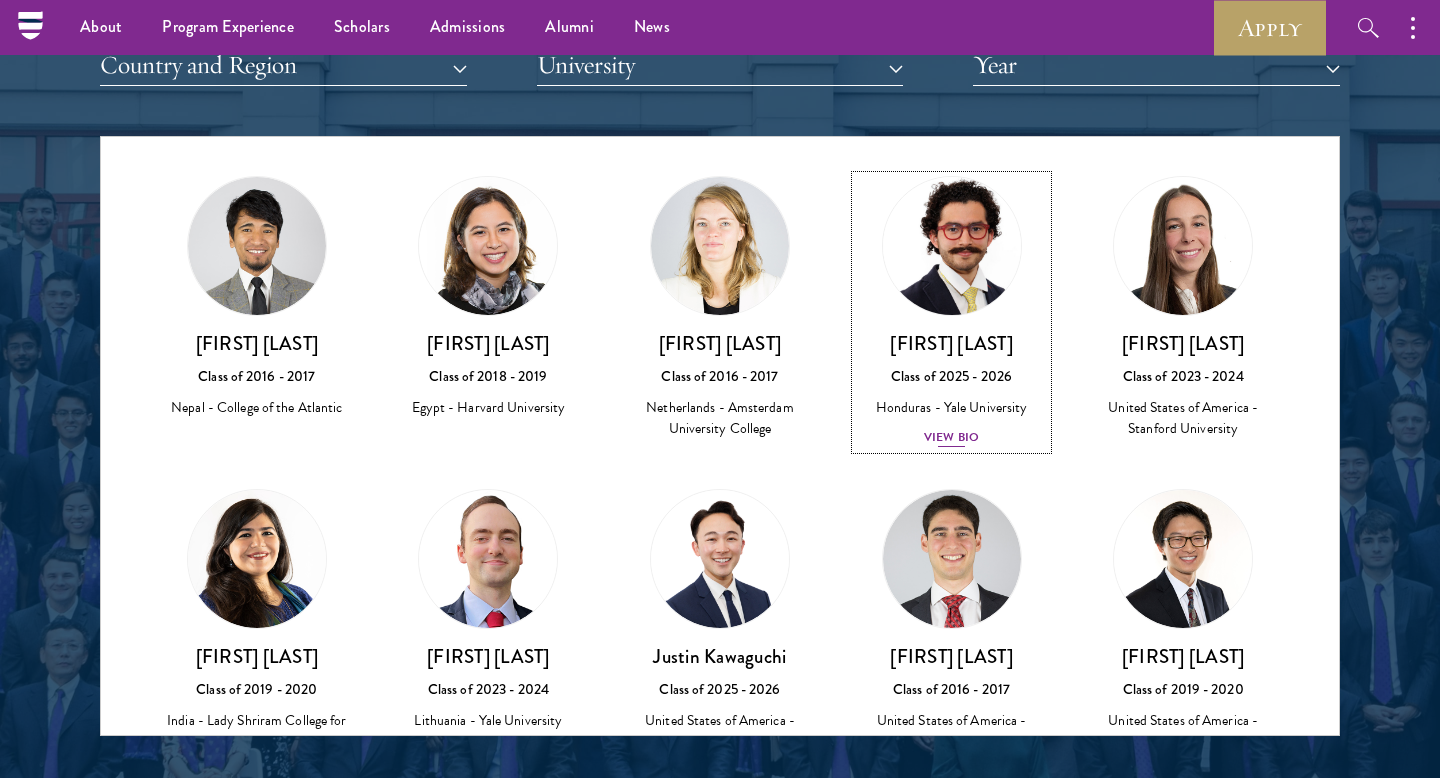 click on "Class of 2025 - 2026" at bounding box center [952, 376] 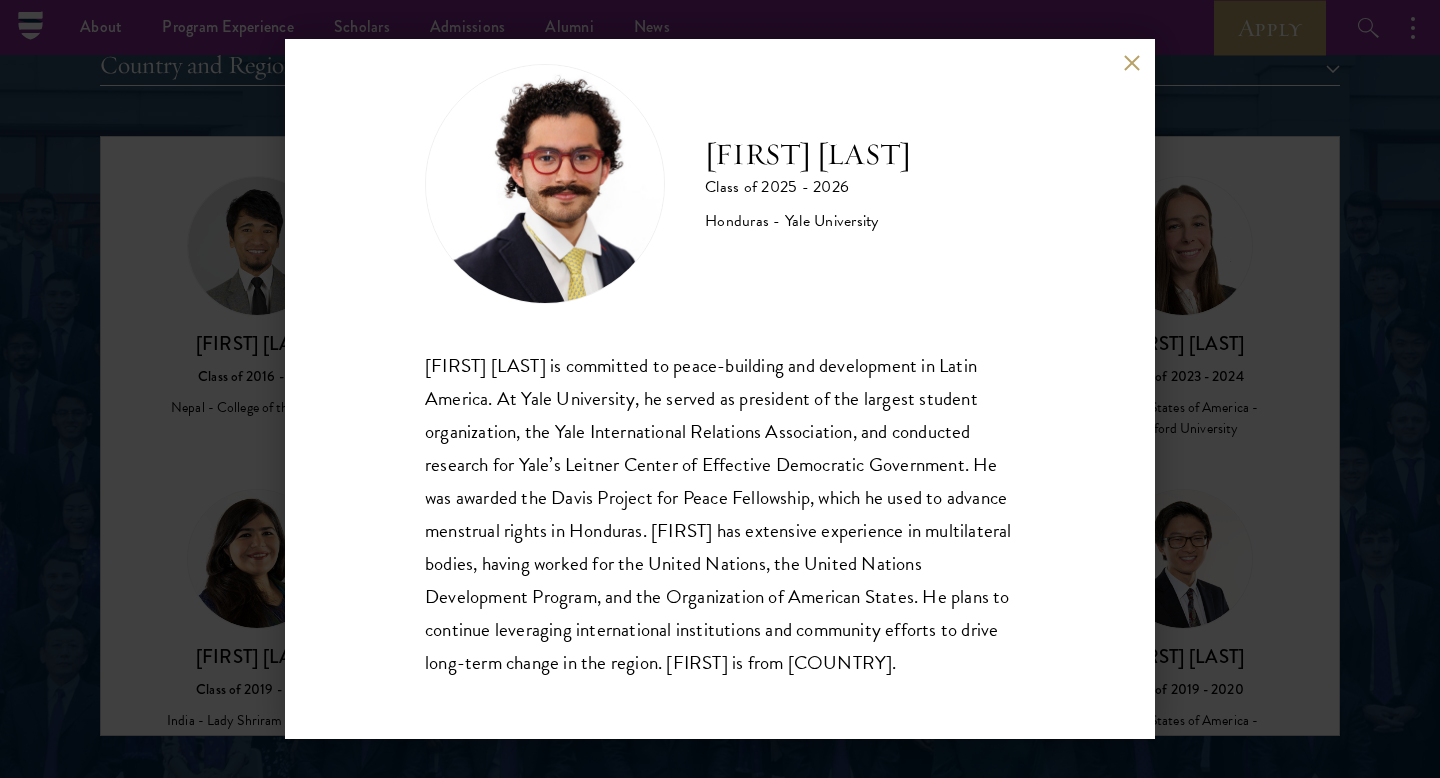 scroll, scrollTop: 65, scrollLeft: 0, axis: vertical 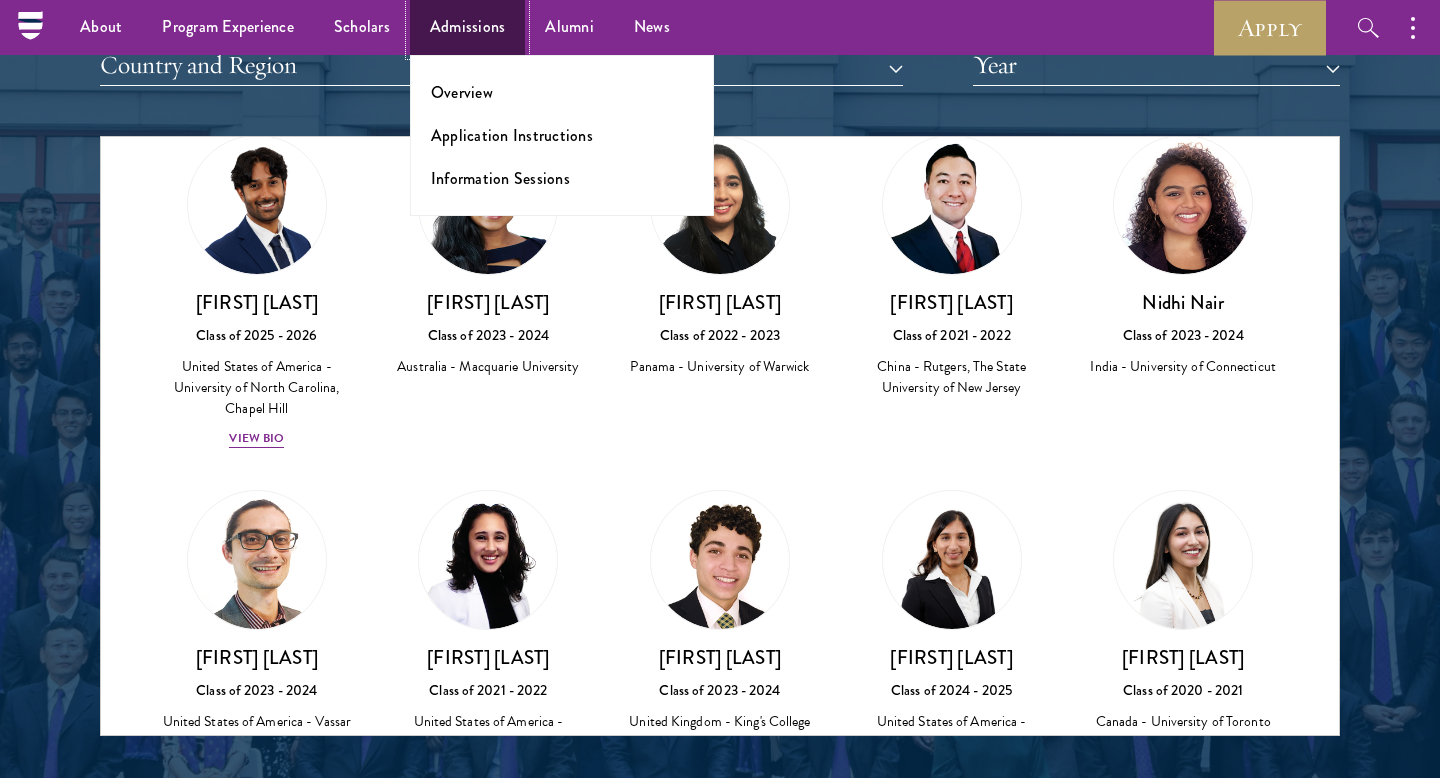 click on "Admissions" at bounding box center [468, 27] 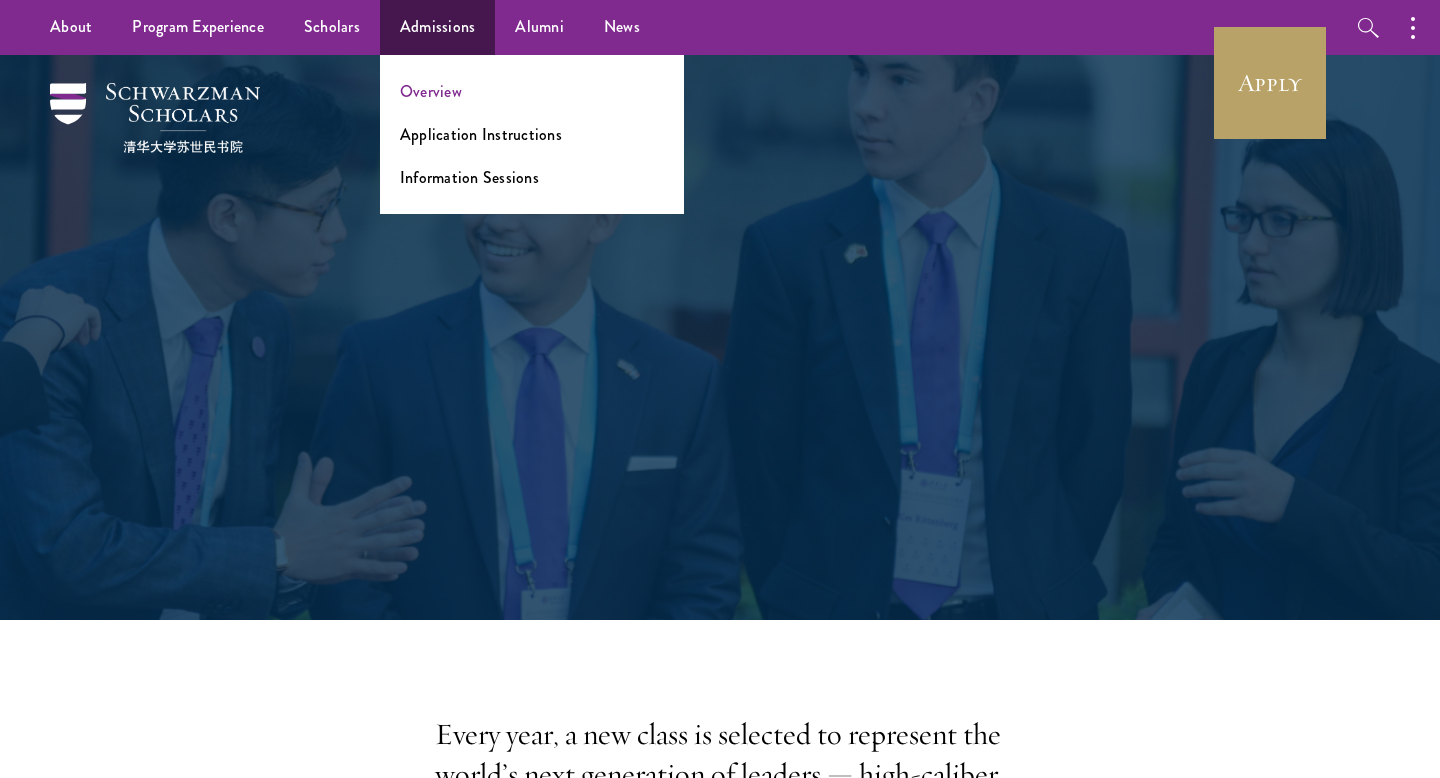 scroll, scrollTop: 0, scrollLeft: 0, axis: both 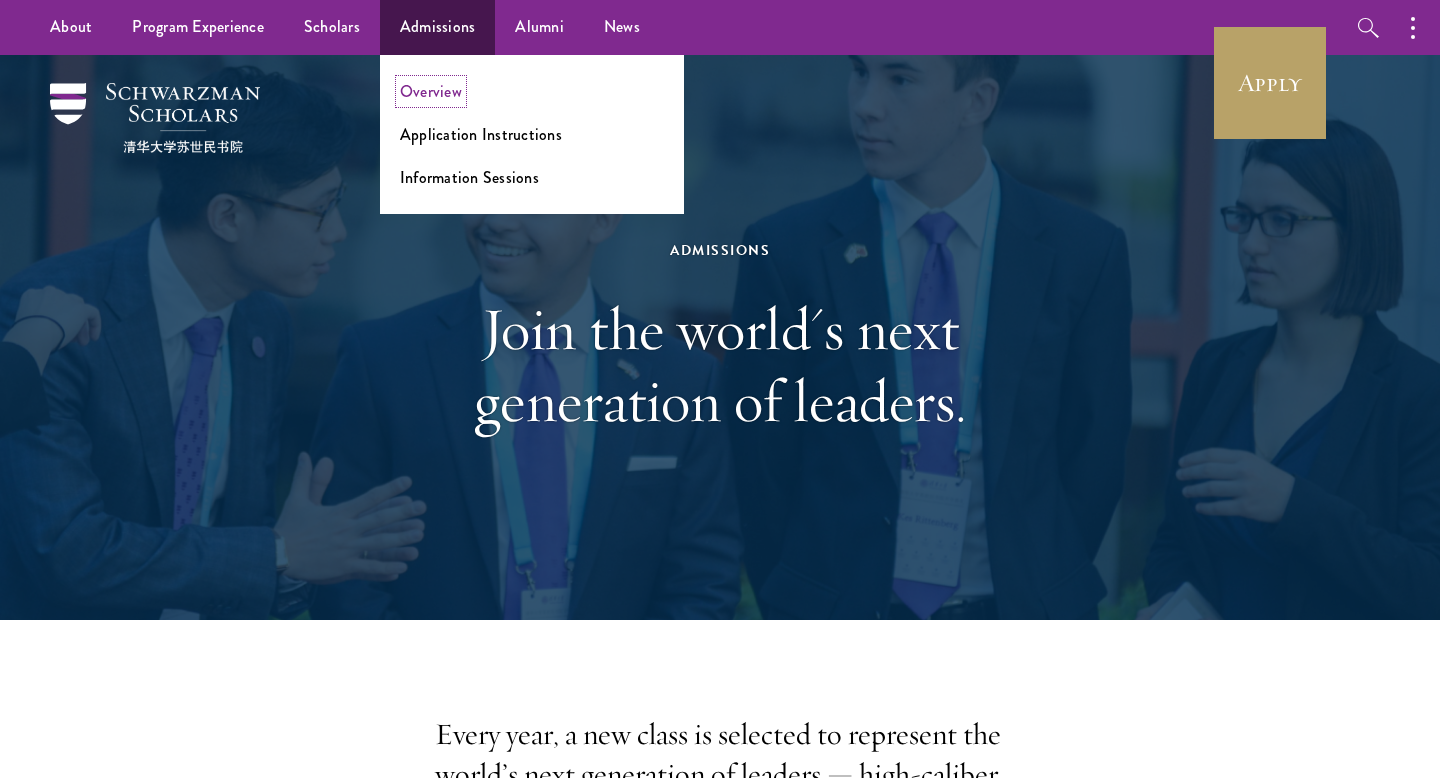 click on "Overview" at bounding box center (431, 91) 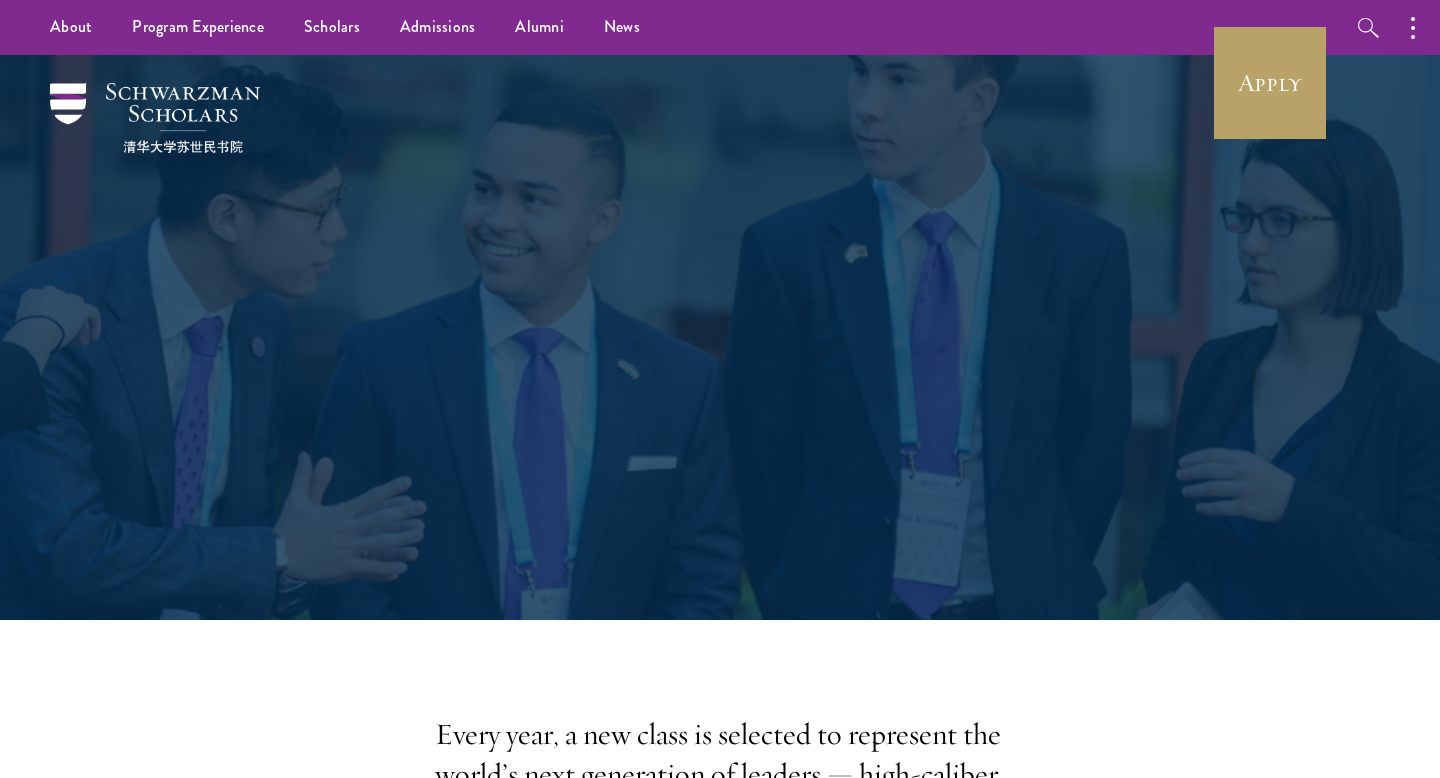 scroll, scrollTop: 0, scrollLeft: 0, axis: both 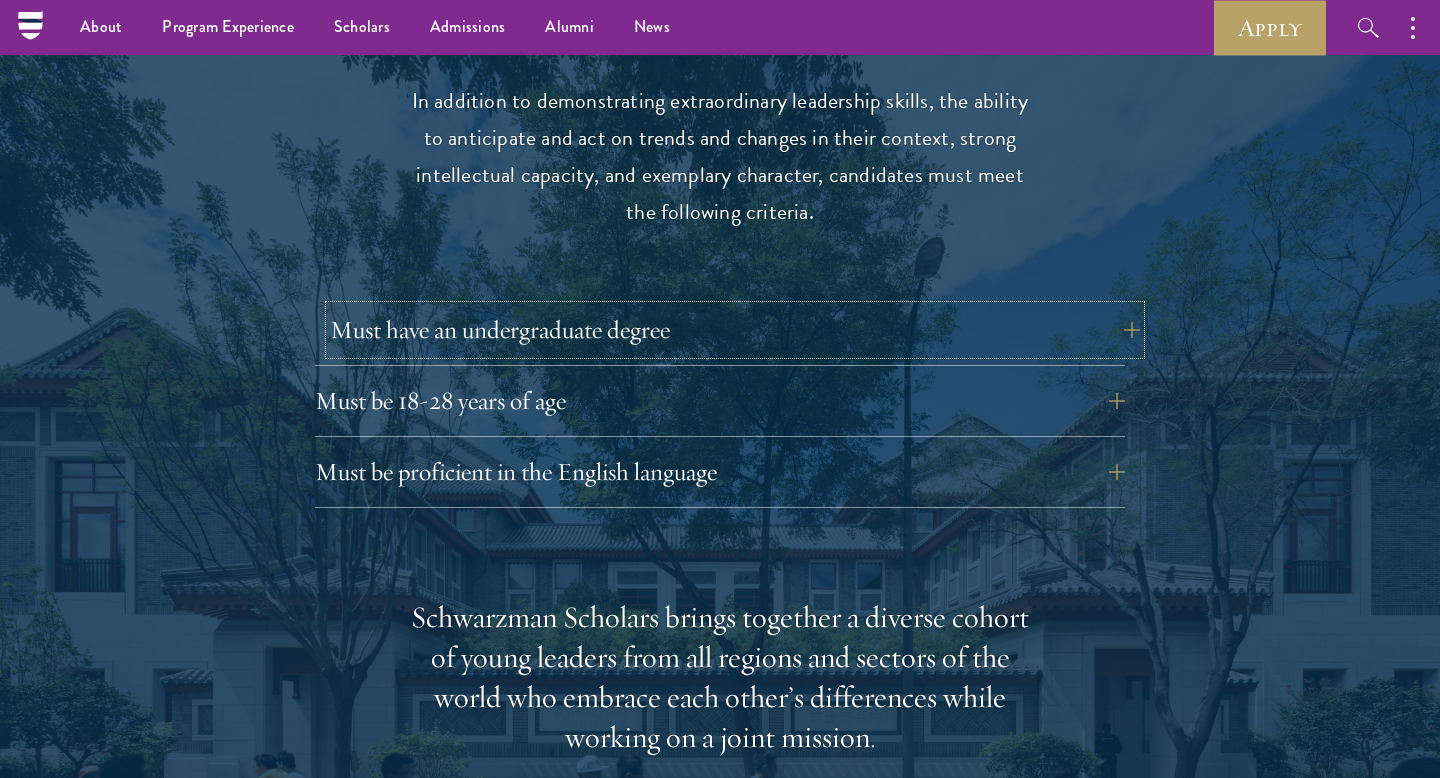click on "Must have an undergraduate degree" at bounding box center (735, 330) 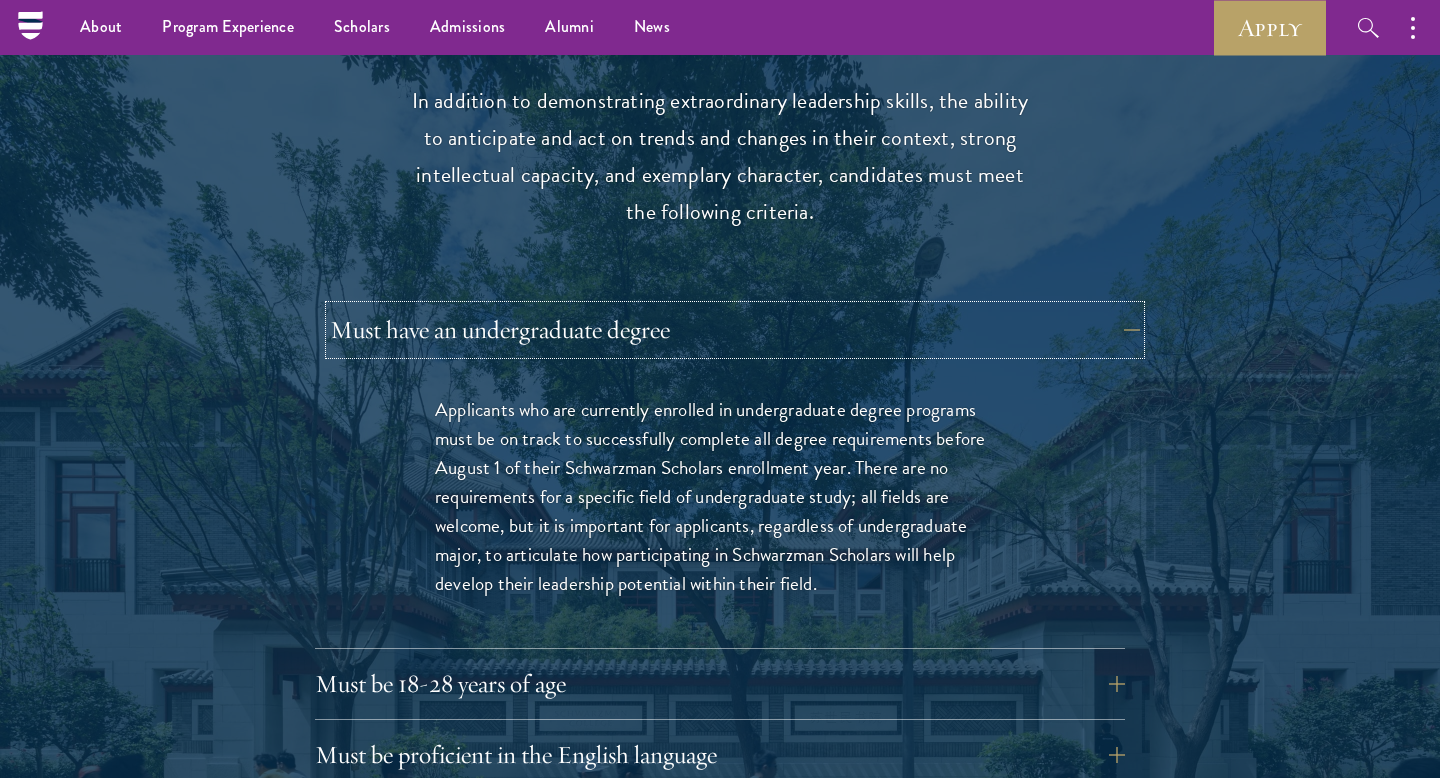 click on "Must have an undergraduate degree" at bounding box center (735, 330) 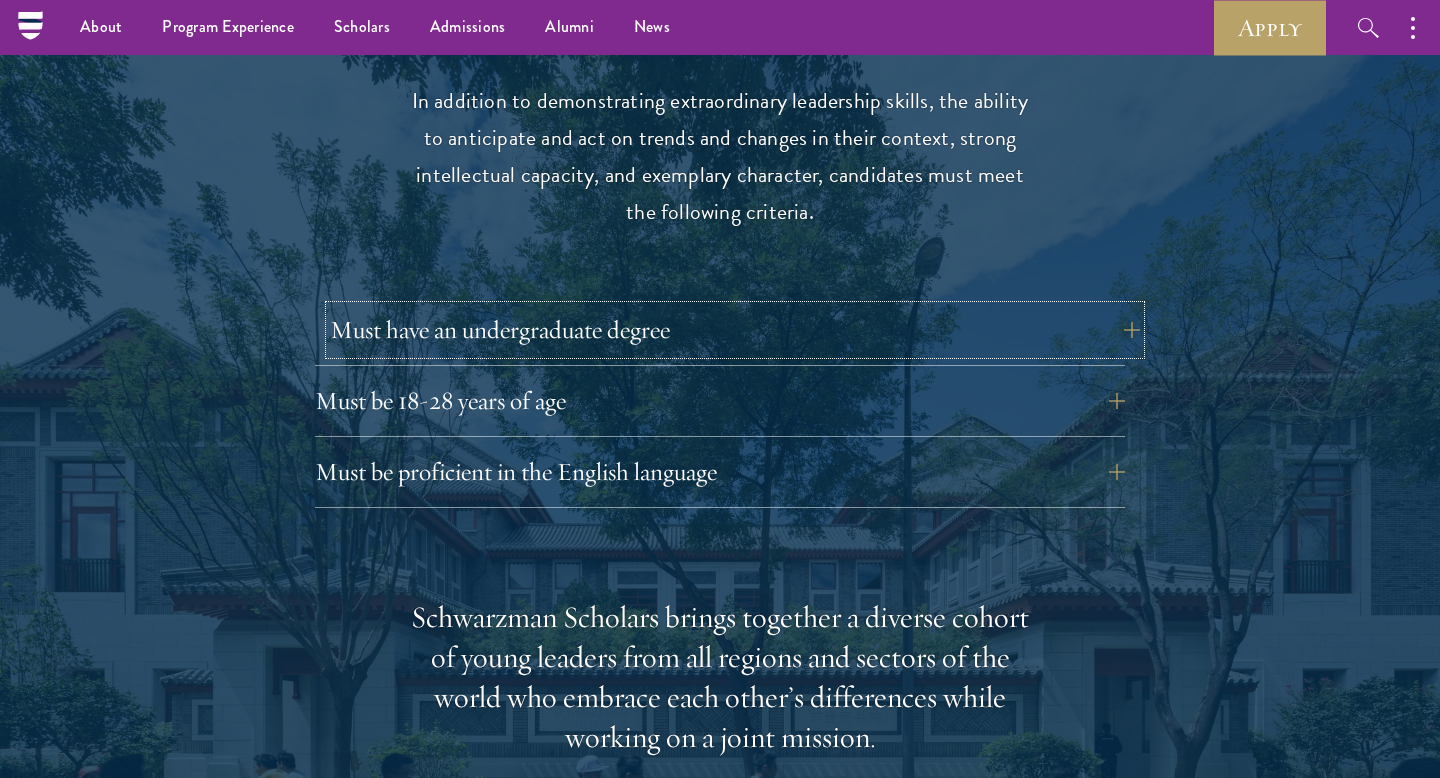 click on "Must have an undergraduate degree" at bounding box center [735, 330] 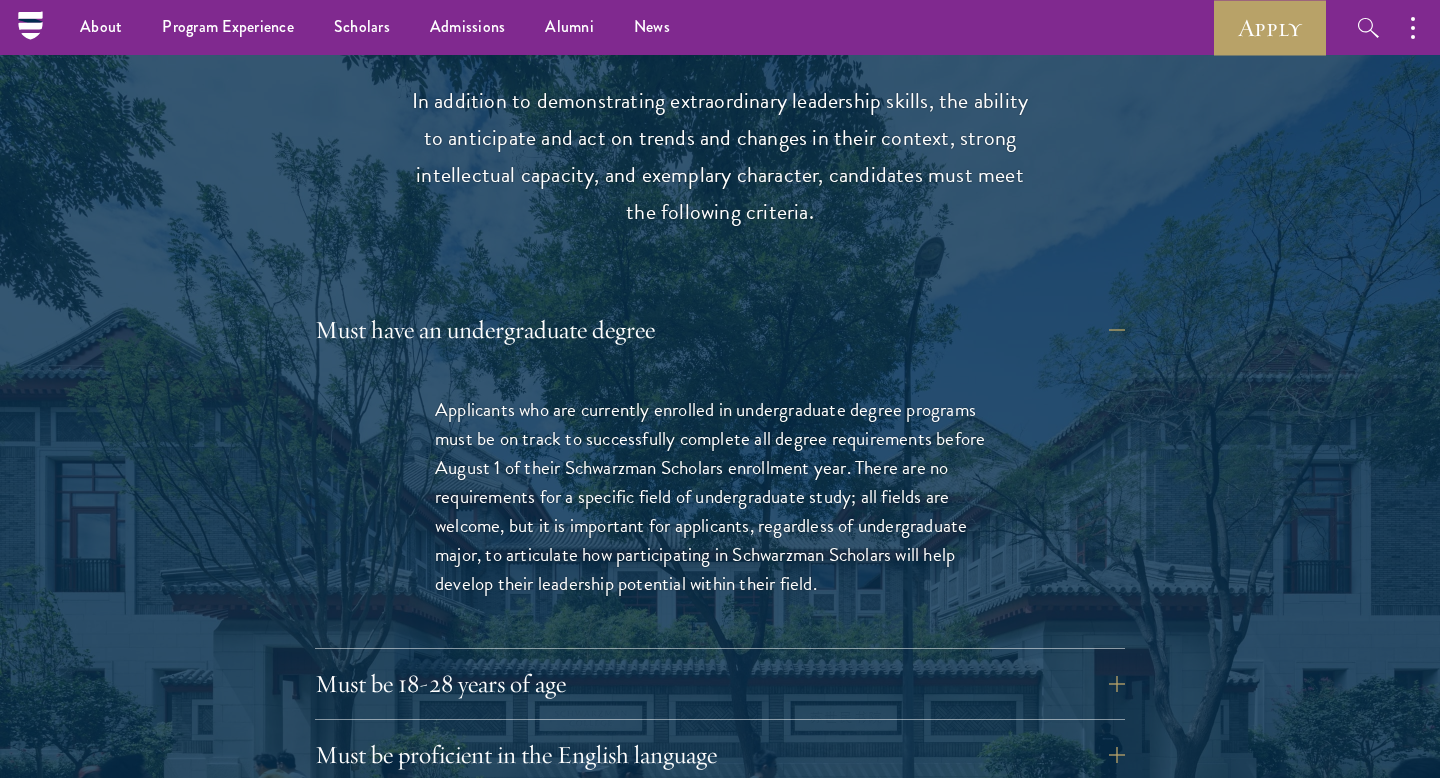 click on "Applicants who are currently enrolled in undergraduate degree programs must be on track to successfully complete all degree requirements before August 1 of their Schwarzman Scholars enrollment year. There are no requirements for a specific field of undergraduate study; all fields are welcome, but it is important for applicants, regardless of undergraduate major, to articulate how participating in Schwarzman Scholars will help develop their leadership potential within their field." at bounding box center (720, 496) 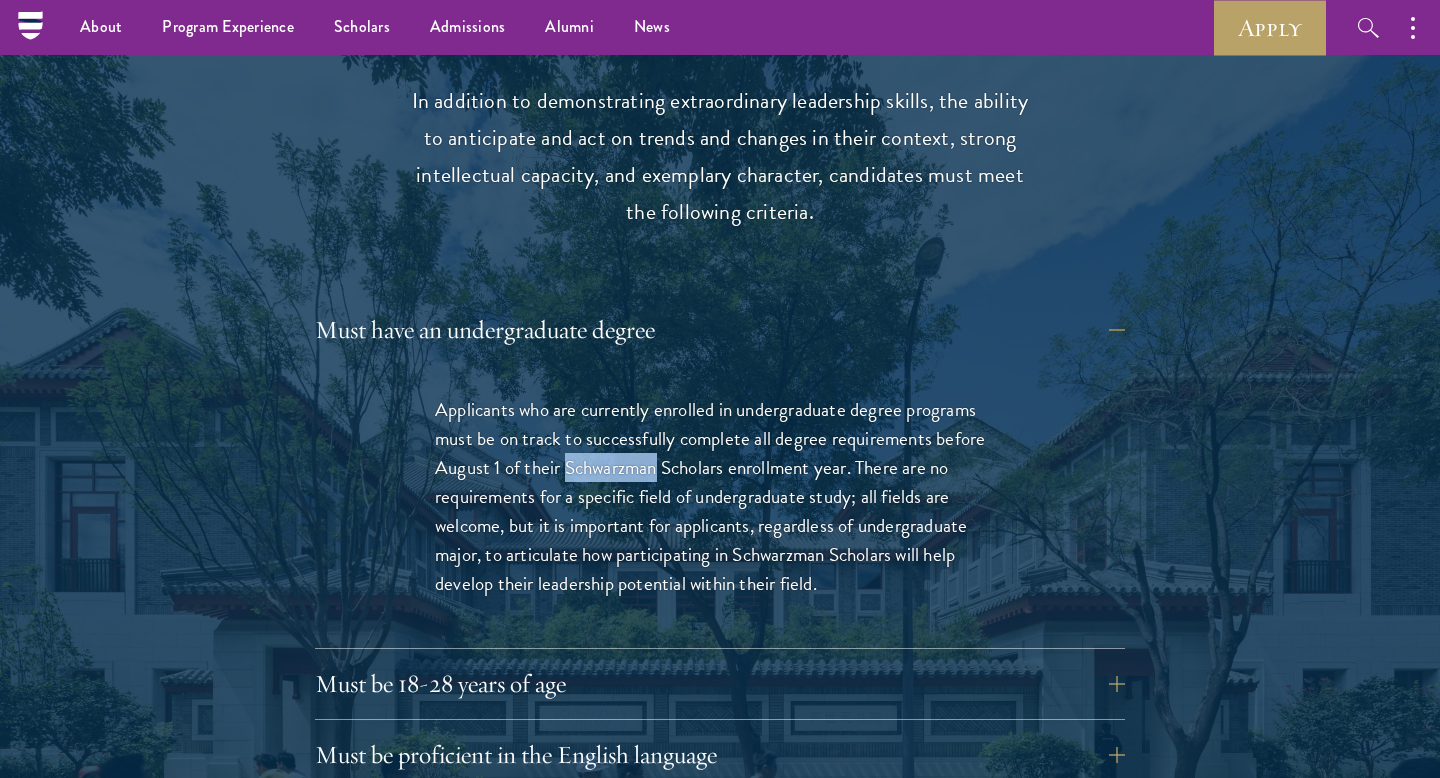 click on "Applicants who are currently enrolled in undergraduate degree programs must be on track to successfully complete all degree requirements before August 1 of their Schwarzman Scholars enrollment year. There are no requirements for a specific field of undergraduate study; all fields are welcome, but it is important for applicants, regardless of undergraduate major, to articulate how participating in Schwarzman Scholars will help develop their leadership potential within their field." at bounding box center (720, 496) 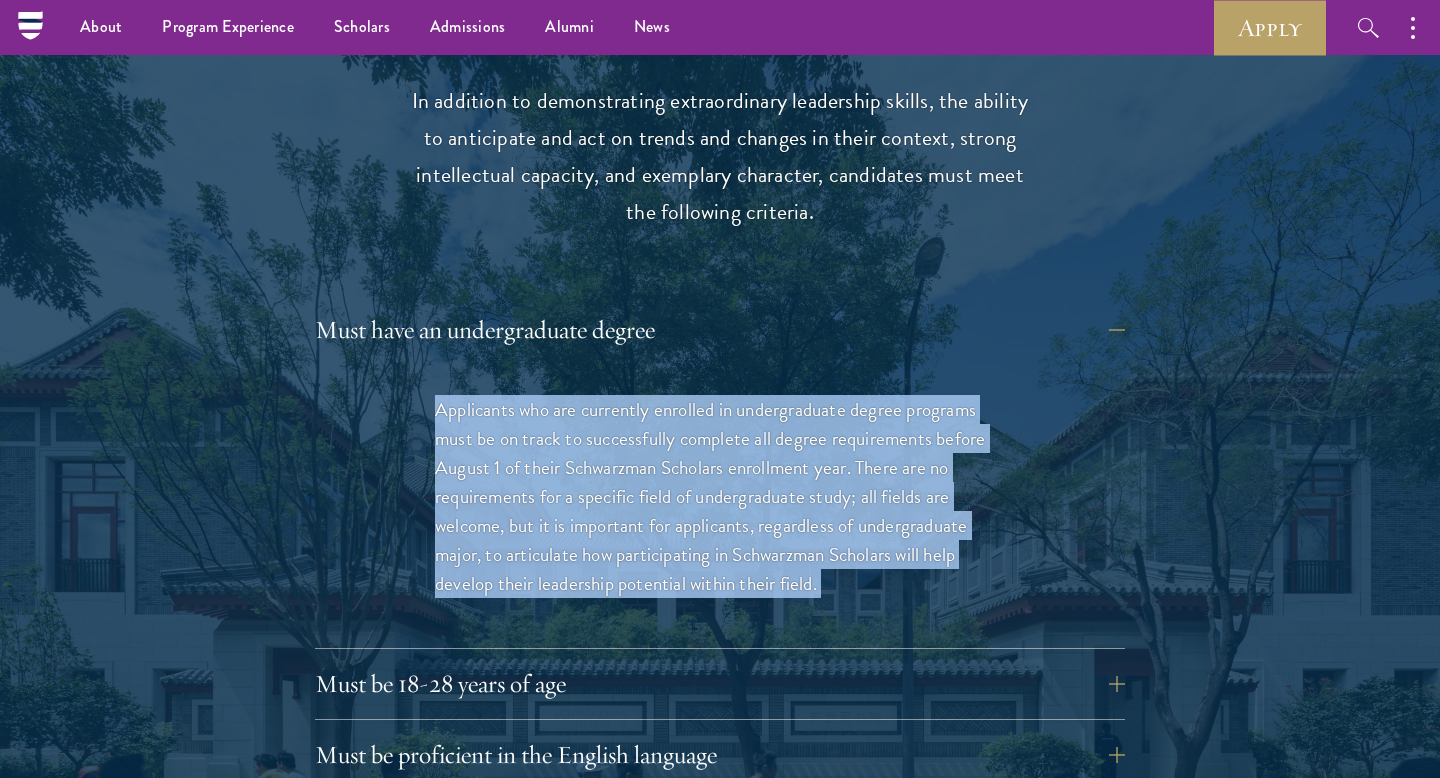 click on "Applicants who are currently enrolled in undergraduate degree programs must be on track to successfully complete all degree requirements before August 1 of their Schwarzman Scholars enrollment year. There are no requirements for a specific field of undergraduate study; all fields are welcome, but it is important for applicants, regardless of undergraduate major, to articulate how participating in Schwarzman Scholars will help develop their leadership potential within their field." at bounding box center (720, 496) 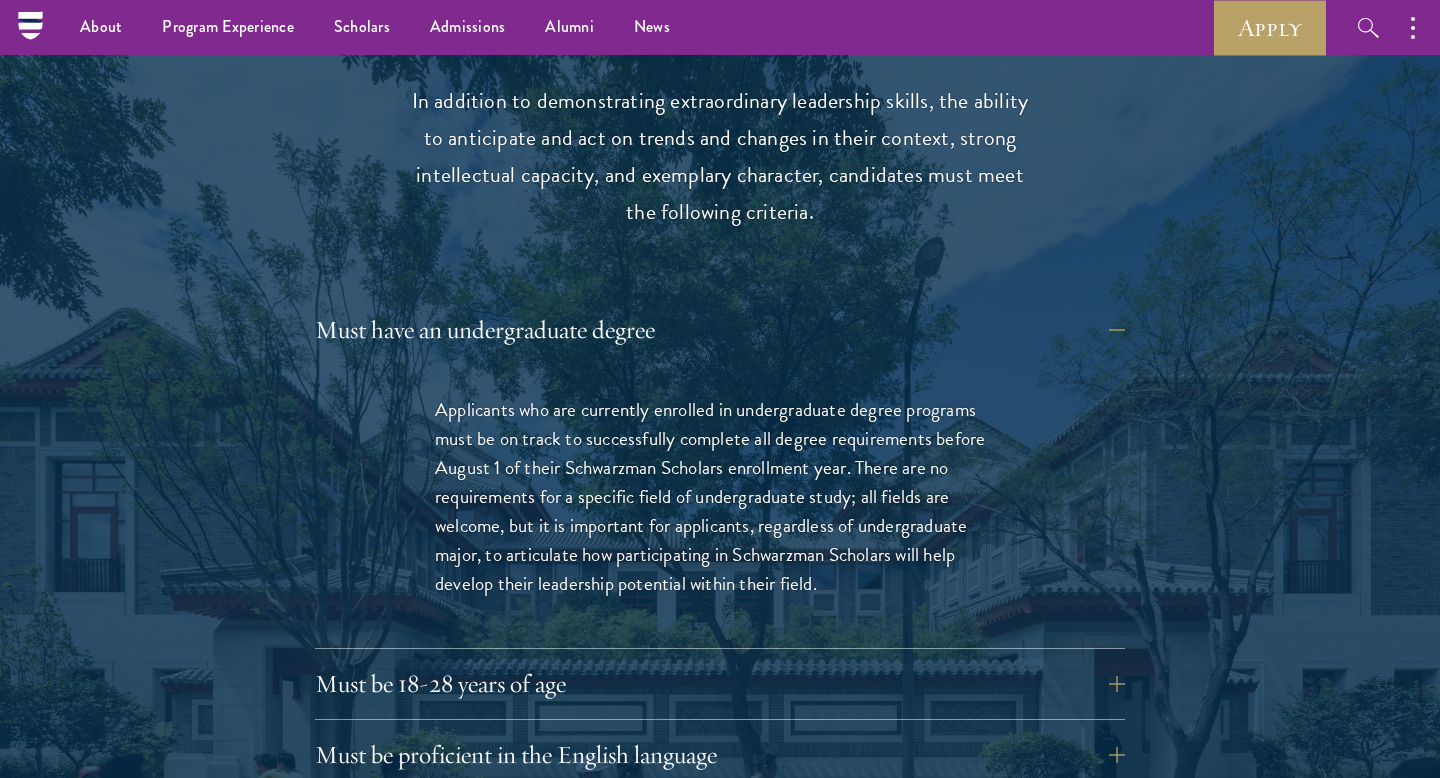 click on "Applicants who are currently enrolled in undergraduate degree programs must be on track to successfully complete all degree requirements before August 1 of their Schwarzman Scholars enrollment year. There are no requirements for a specific field of undergraduate study; all fields are welcome, but it is important for applicants, regardless of undergraduate major, to articulate how participating in Schwarzman Scholars will help develop their leadership potential within their field." at bounding box center [720, 496] 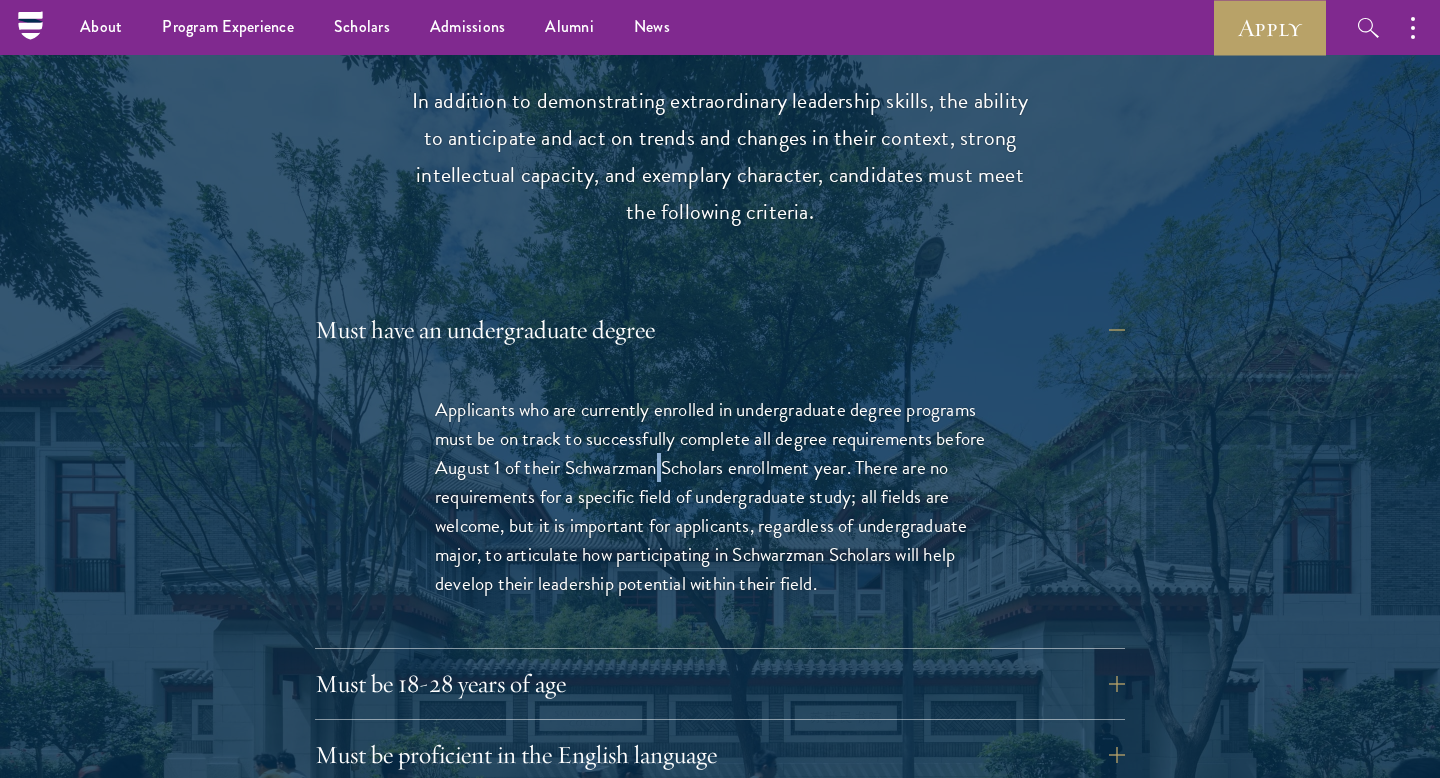 click on "Applicants who are currently enrolled in undergraduate degree programs must be on track to successfully complete all degree requirements before August 1 of their Schwarzman Scholars enrollment year. There are no requirements for a specific field of undergraduate study; all fields are welcome, but it is important for applicants, regardless of undergraduate major, to articulate how participating in Schwarzman Scholars will help develop their leadership potential within their field." at bounding box center [720, 496] 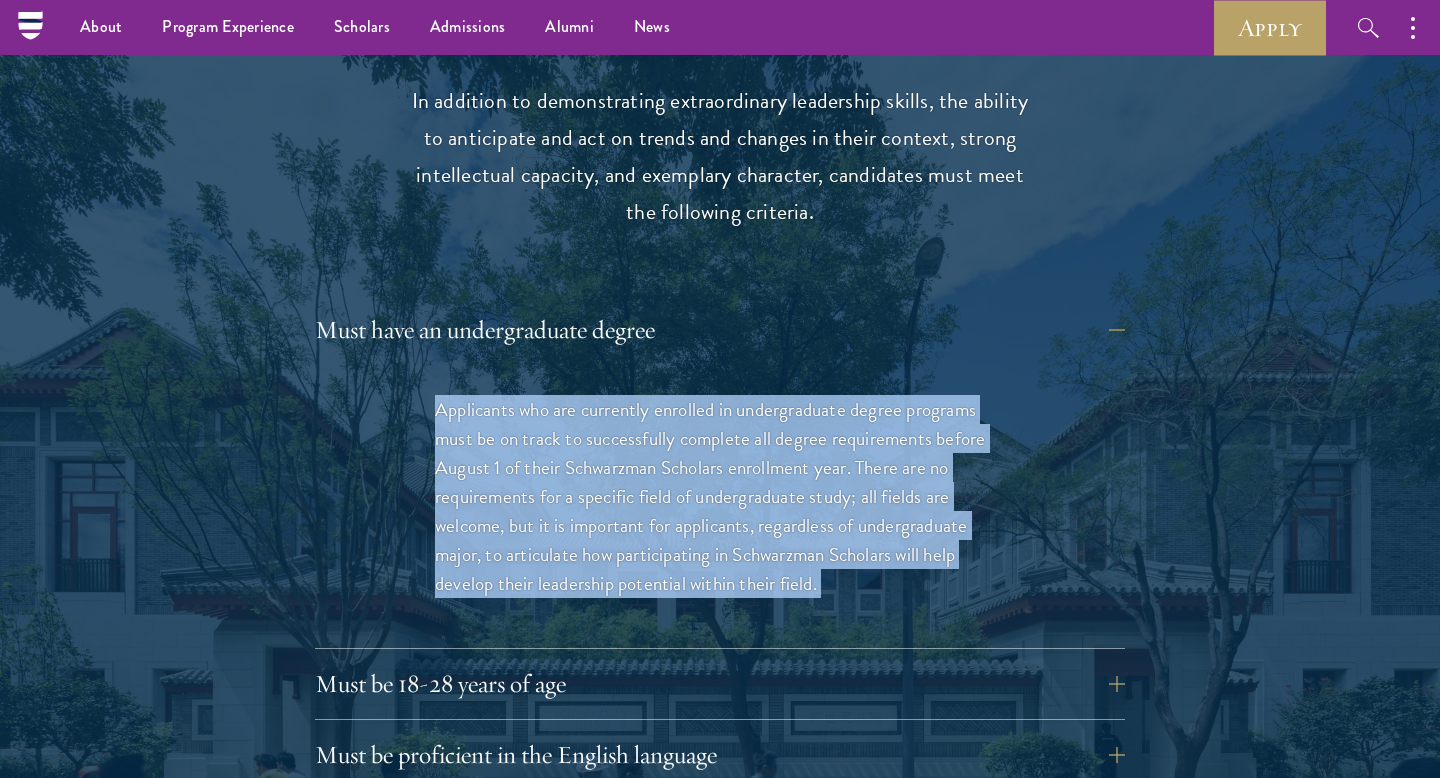 click on "Applicants who are currently enrolled in undergraduate degree programs must be on track to successfully complete all degree requirements before August 1 of their Schwarzman Scholars enrollment year. There are no requirements for a specific field of undergraduate study; all fields are welcome, but it is important for applicants, regardless of undergraduate major, to articulate how participating in Schwarzman Scholars will help develop their leadership potential within their field." at bounding box center [720, 496] 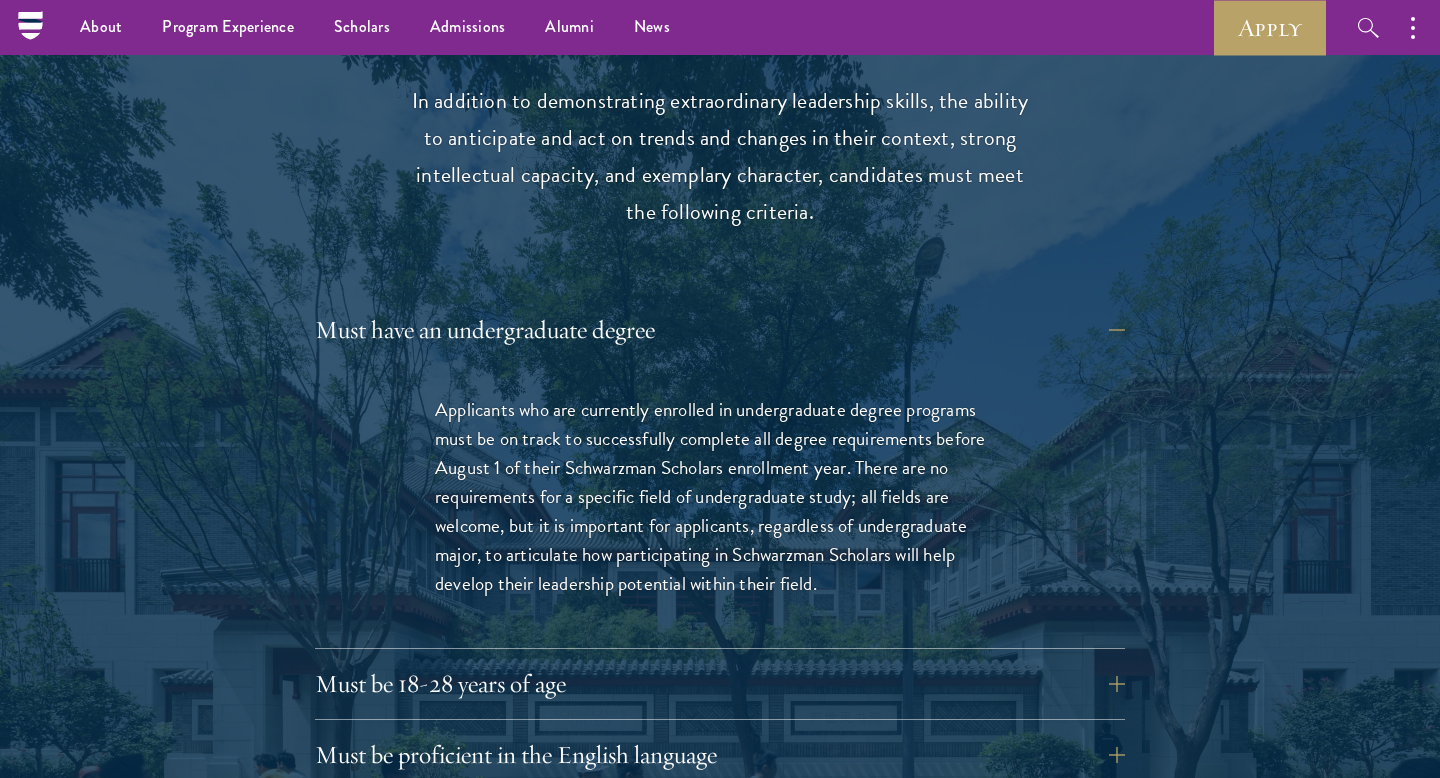 click on "In addition to demonstrating extraordinary leadership skills, the ability to anticipate and act on trends and changes in their context, strong intellectual capacity, and exemplary character, candidates must meet the following criteria." at bounding box center (720, 157) 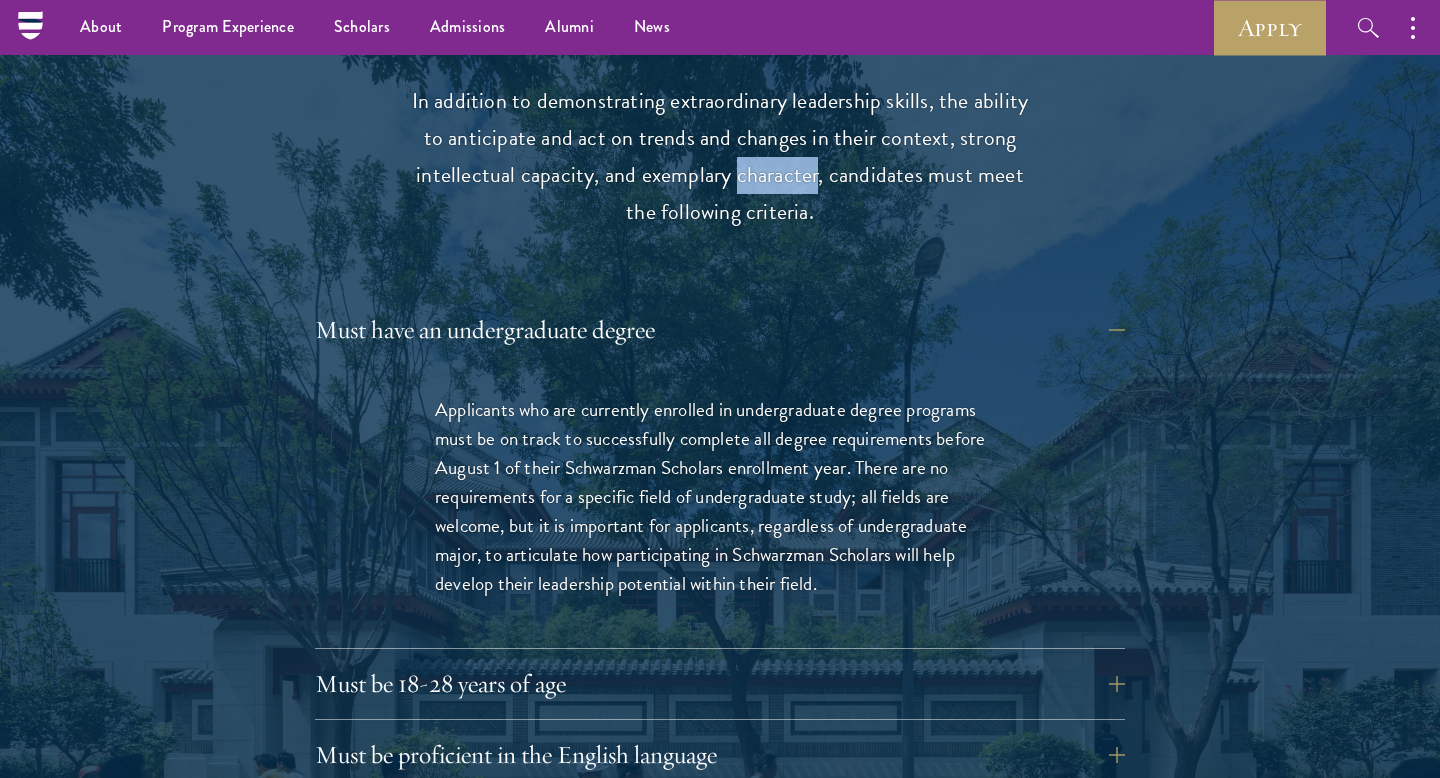 click on "In addition to demonstrating extraordinary leadership skills, the ability to anticipate and act on trends and changes in their context, strong intellectual capacity, and exemplary character, candidates must meet the following criteria." at bounding box center (720, 157) 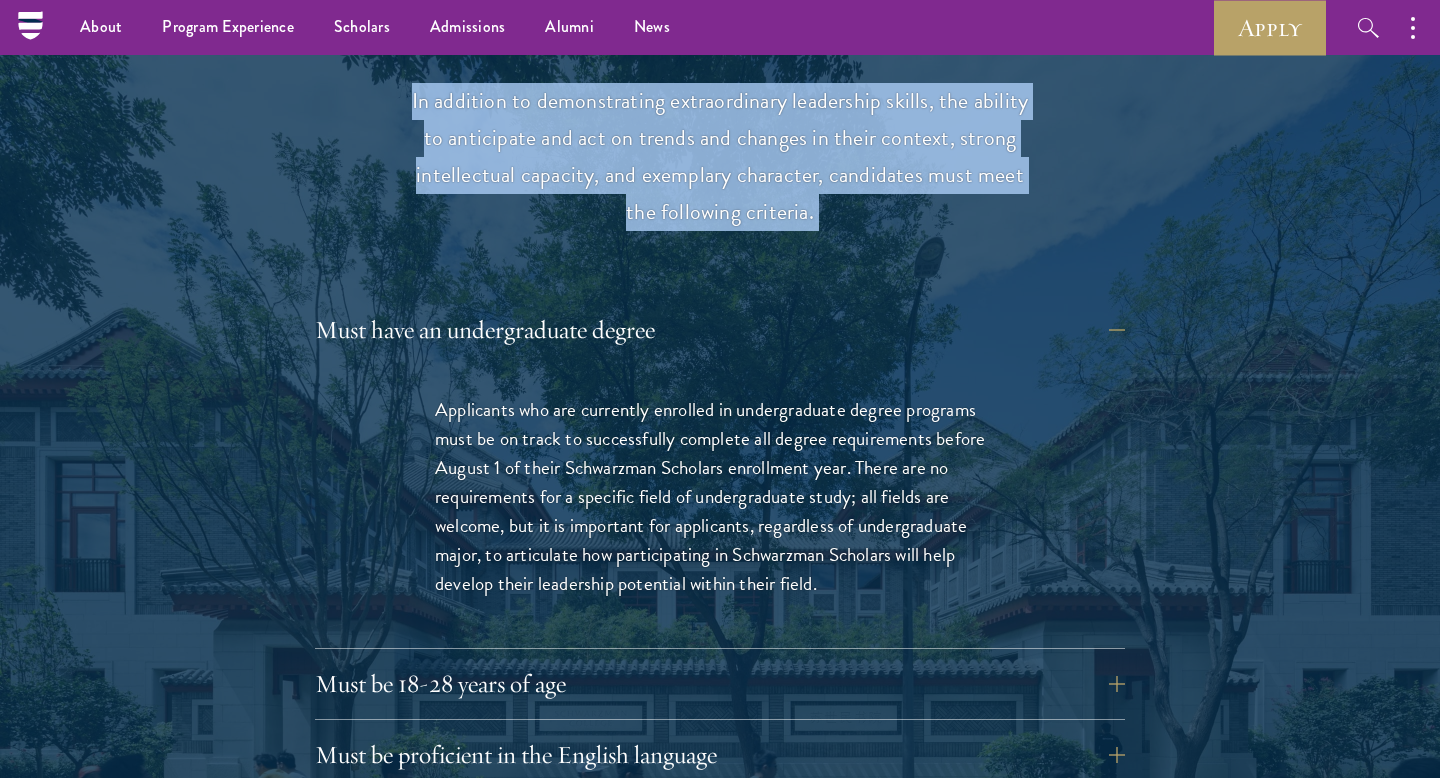 click on "In addition to demonstrating extraordinary leadership skills, the ability to anticipate and act on trends and changes in their context, strong intellectual capacity, and exemplary character, candidates must meet the following criteria." at bounding box center (720, 157) 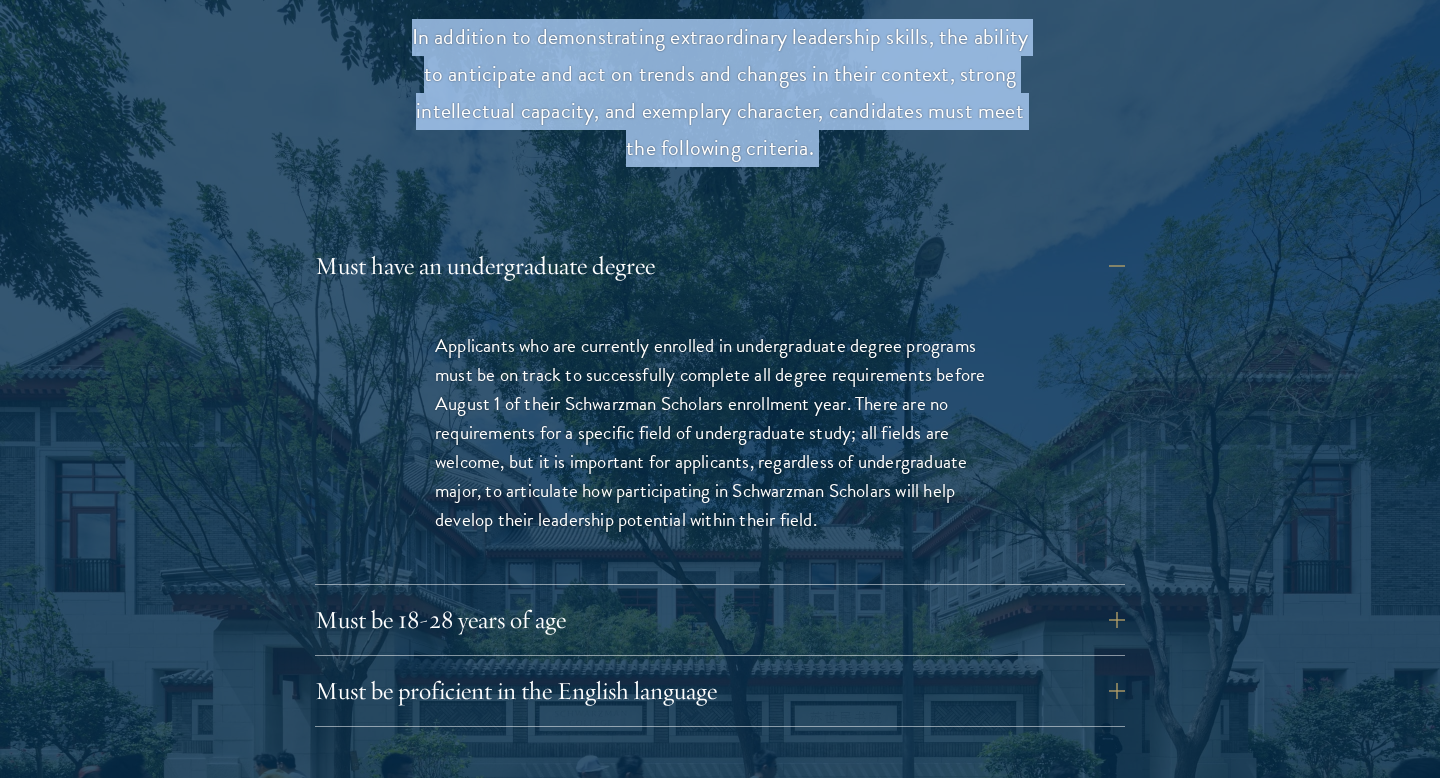 scroll, scrollTop: 2693, scrollLeft: 0, axis: vertical 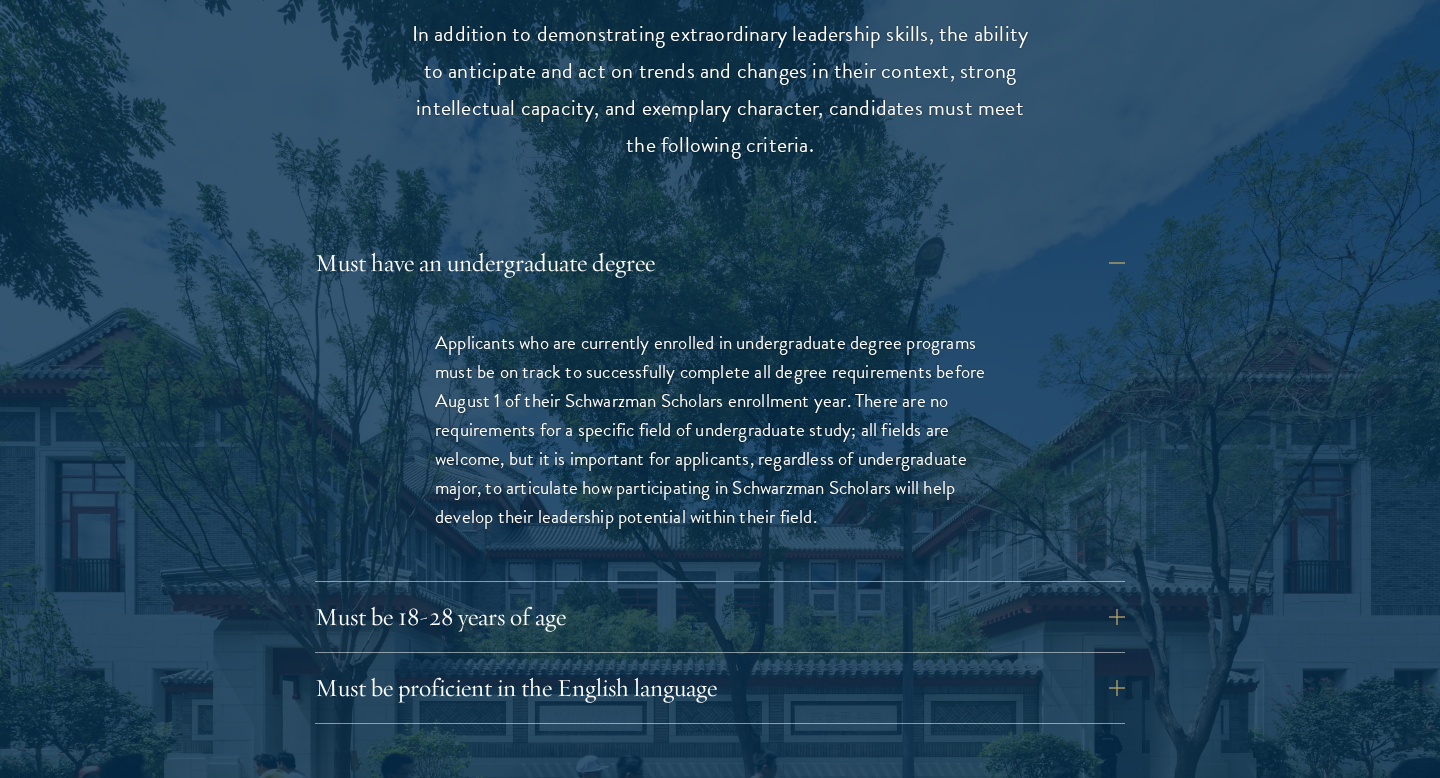 click on "Applicants who are currently enrolled in undergraduate degree programs must be on track to successfully complete all degree requirements before August 1 of their Schwarzman Scholars enrollment year. There are no requirements for a specific field of undergraduate study; all fields are welcome, but it is important for applicants, regardless of undergraduate major, to articulate how participating in Schwarzman Scholars will help develop their leadership potential within their field." at bounding box center [720, 429] 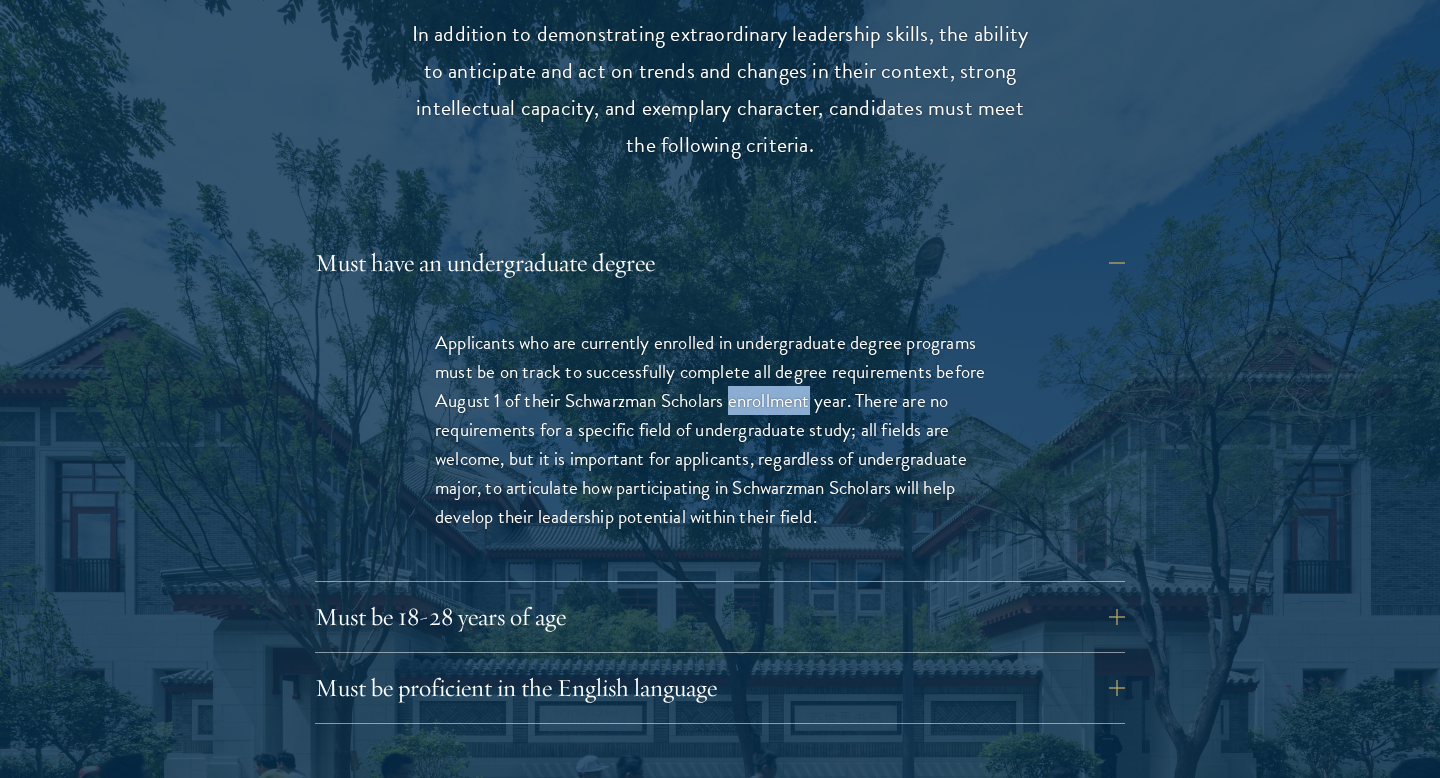 click on "Applicants who are currently enrolled in undergraduate degree programs must be on track to successfully complete all degree requirements before August 1 of their Schwarzman Scholars enrollment year. There are no requirements for a specific field of undergraduate study; all fields are welcome, but it is important for applicants, regardless of undergraduate major, to articulate how participating in Schwarzman Scholars will help develop their leadership potential within their field." at bounding box center (720, 429) 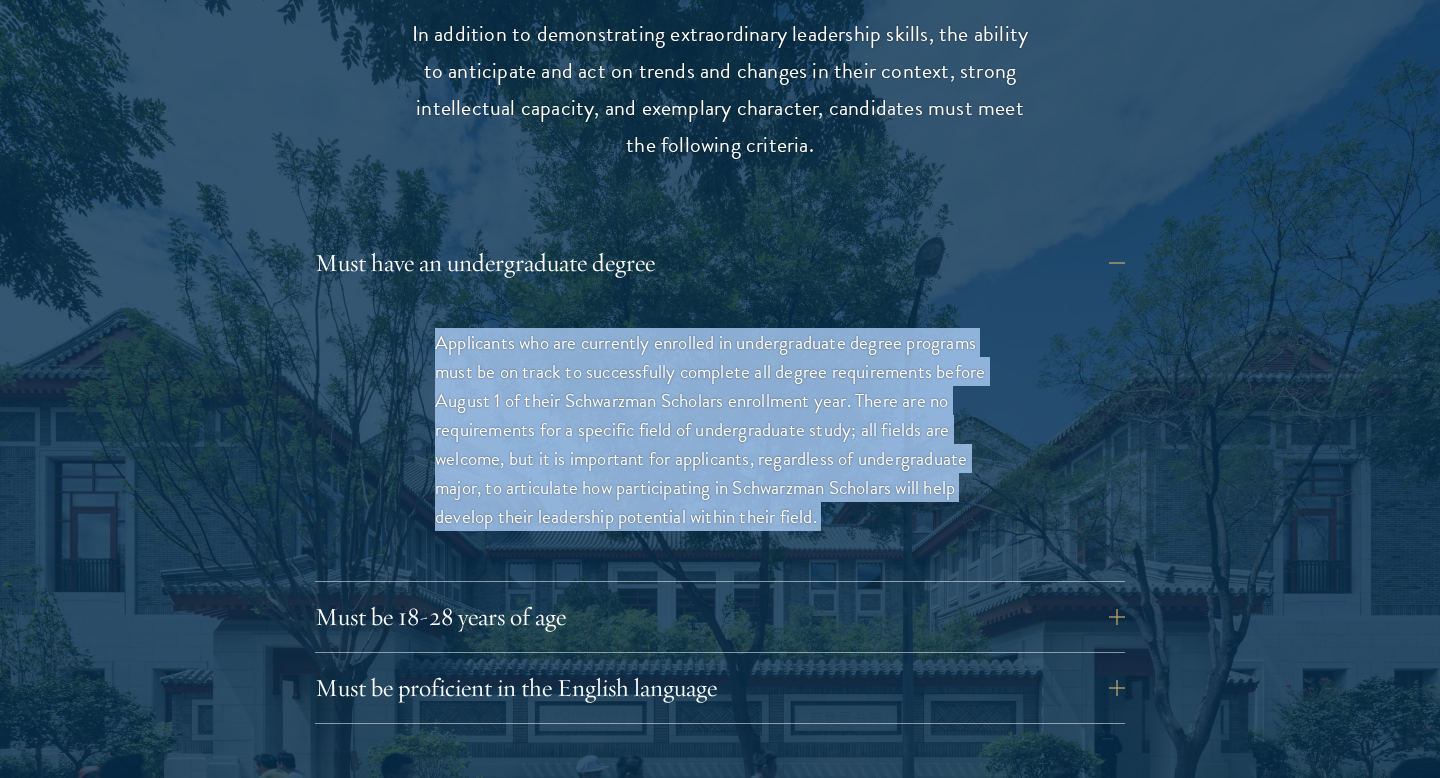 click on "Applicants who are currently enrolled in undergraduate degree programs must be on track to successfully complete all degree requirements before August 1 of their Schwarzman Scholars enrollment year. There are no requirements for a specific field of undergraduate study; all fields are welcome, but it is important for applicants, regardless of undergraduate major, to articulate how participating in Schwarzman Scholars will help develop their leadership potential within their field." at bounding box center (720, 429) 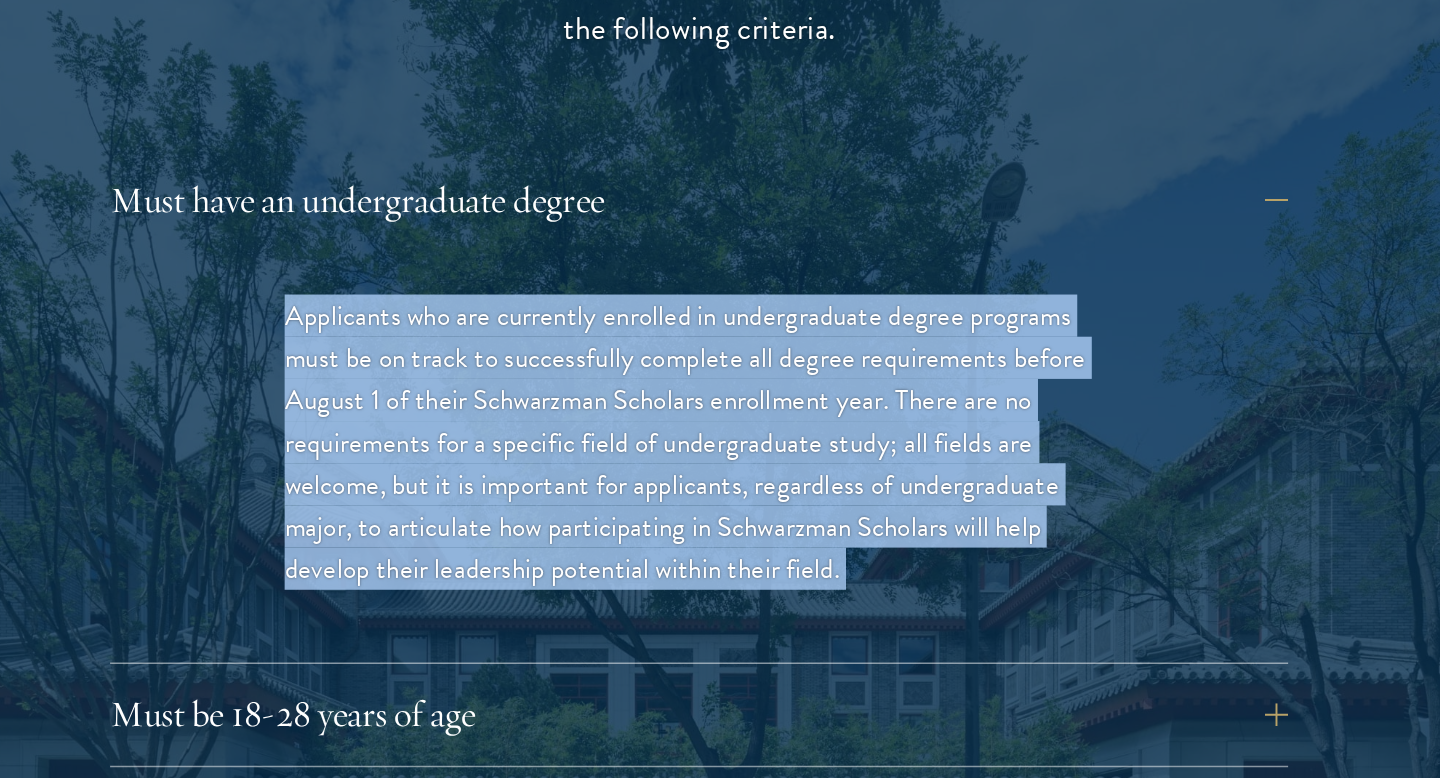 click on "Applicants who are currently enrolled in undergraduate degree programs must be on track to successfully complete all degree requirements before August 1 of their Schwarzman Scholars enrollment year. There are no requirements for a specific field of undergraduate study; all fields are welcome, but it is important for applicants, regardless of undergraduate major, to articulate how participating in Schwarzman Scholars will help develop their leadership potential within their field." at bounding box center [720, 429] 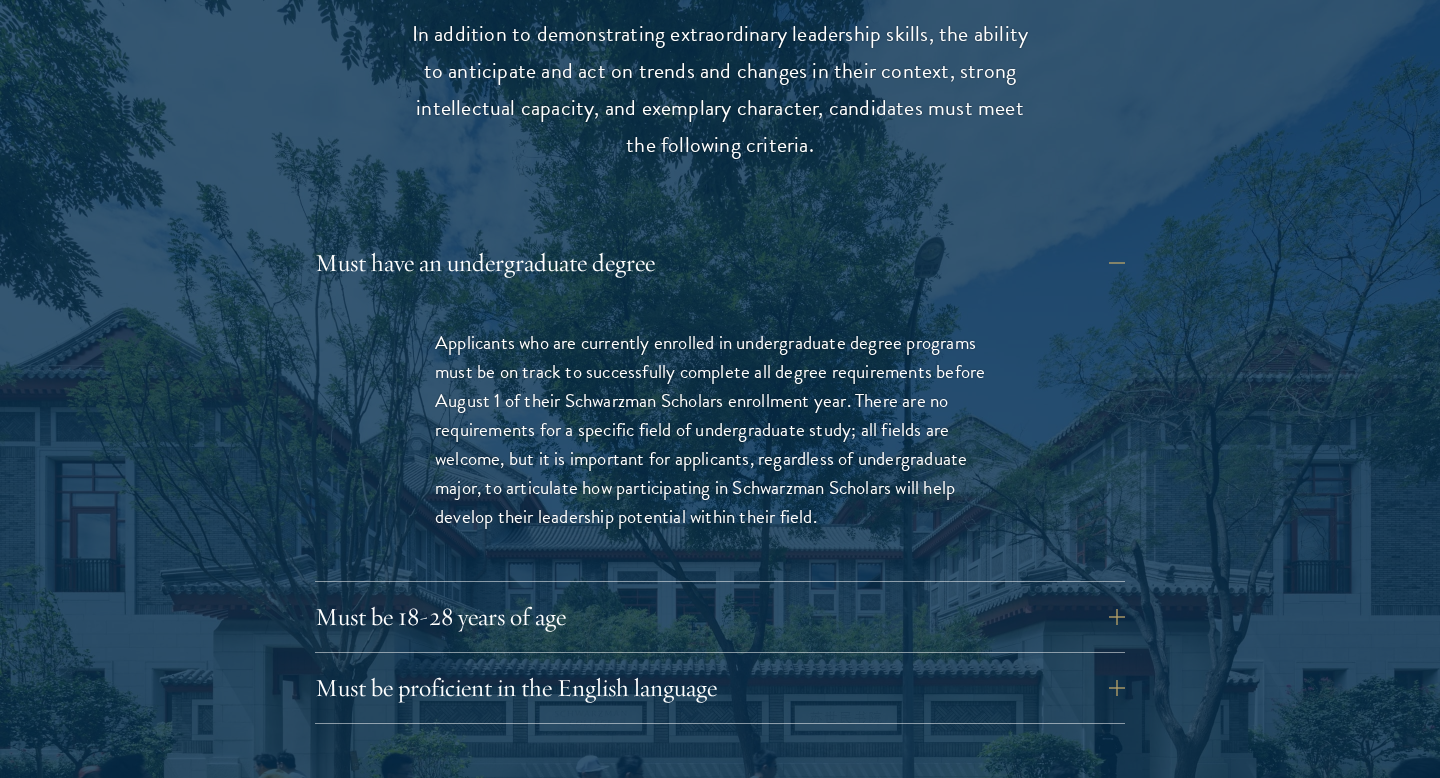 click on "Applicants who are currently enrolled in undergraduate degree programs must be on track to successfully complete all degree requirements before August 1 of their Schwarzman Scholars enrollment year. There are no requirements for a specific field of undergraduate study; all fields are welcome, but it is important for applicants, regardless of undergraduate major, to articulate how participating in Schwarzman Scholars will help develop their leadership potential within their field." at bounding box center (720, 429) 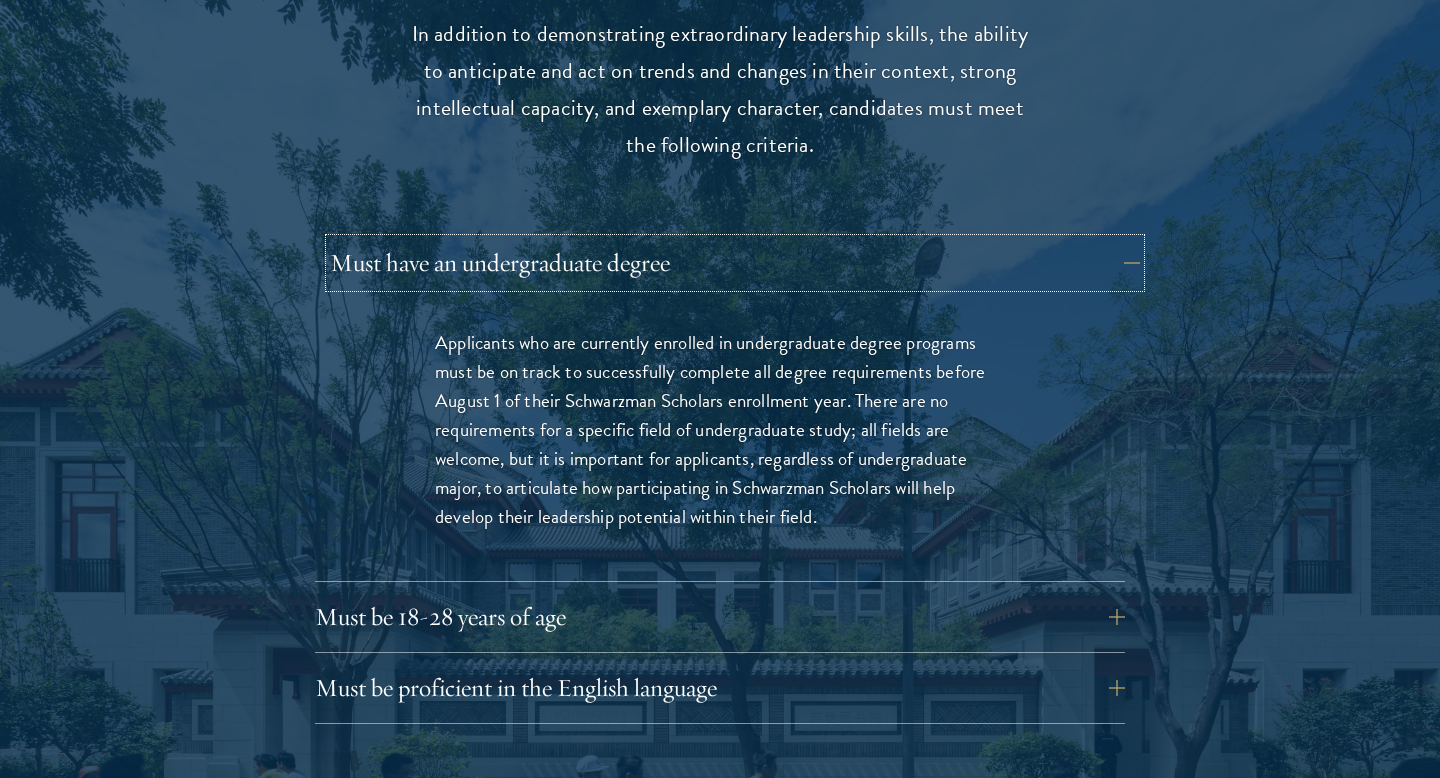 click on "Must have an undergraduate degree" at bounding box center [735, 263] 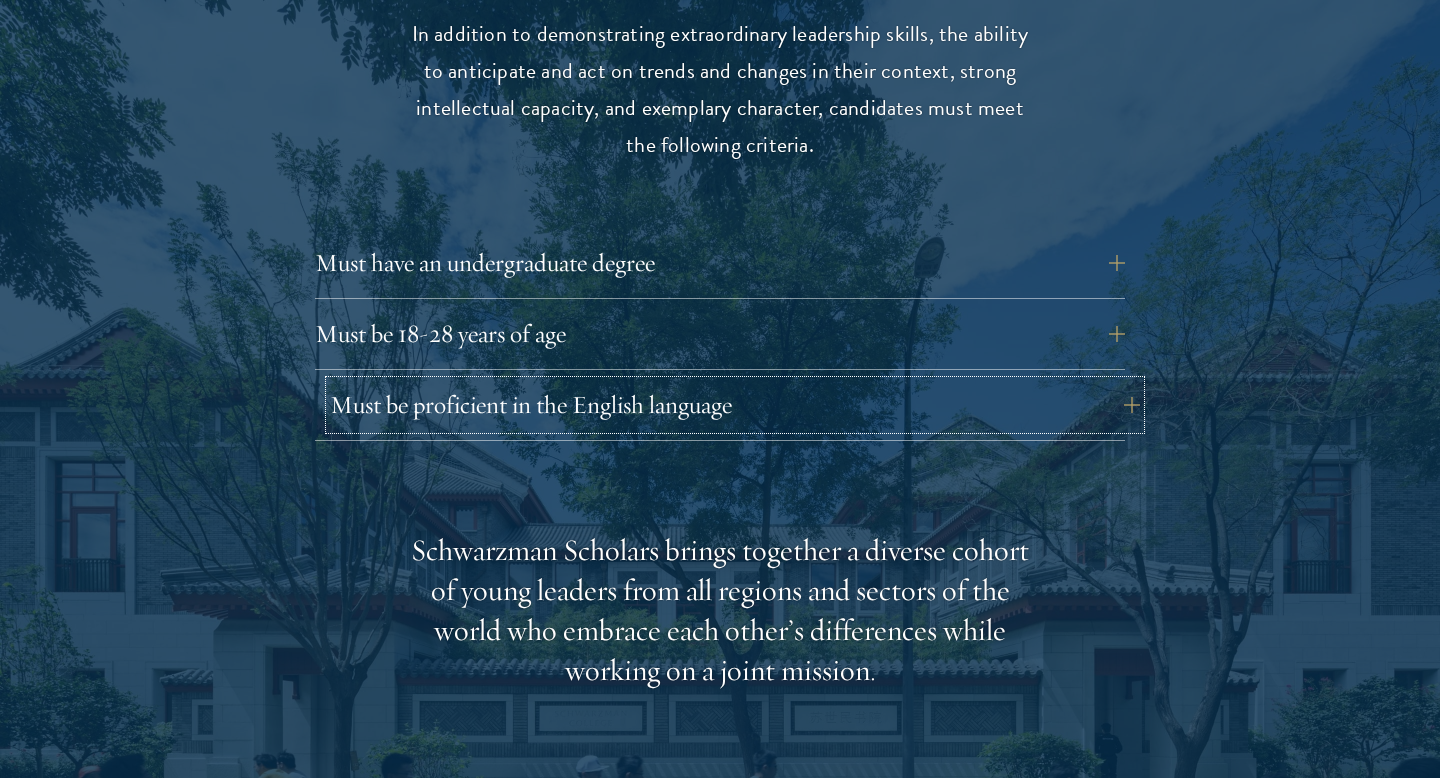 click on "Must be proficient in the English language" at bounding box center [735, 405] 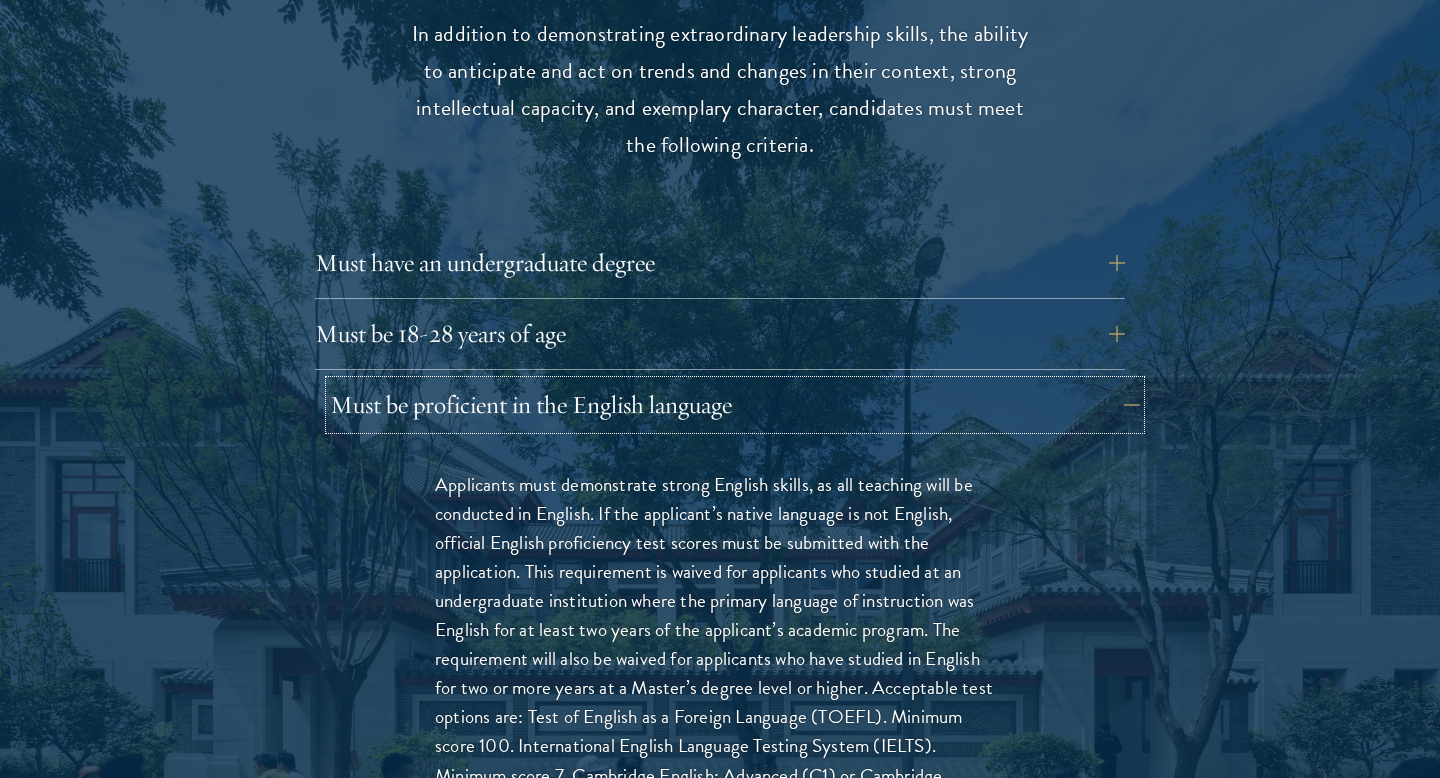 click on "Must be proficient in the English language" at bounding box center [735, 405] 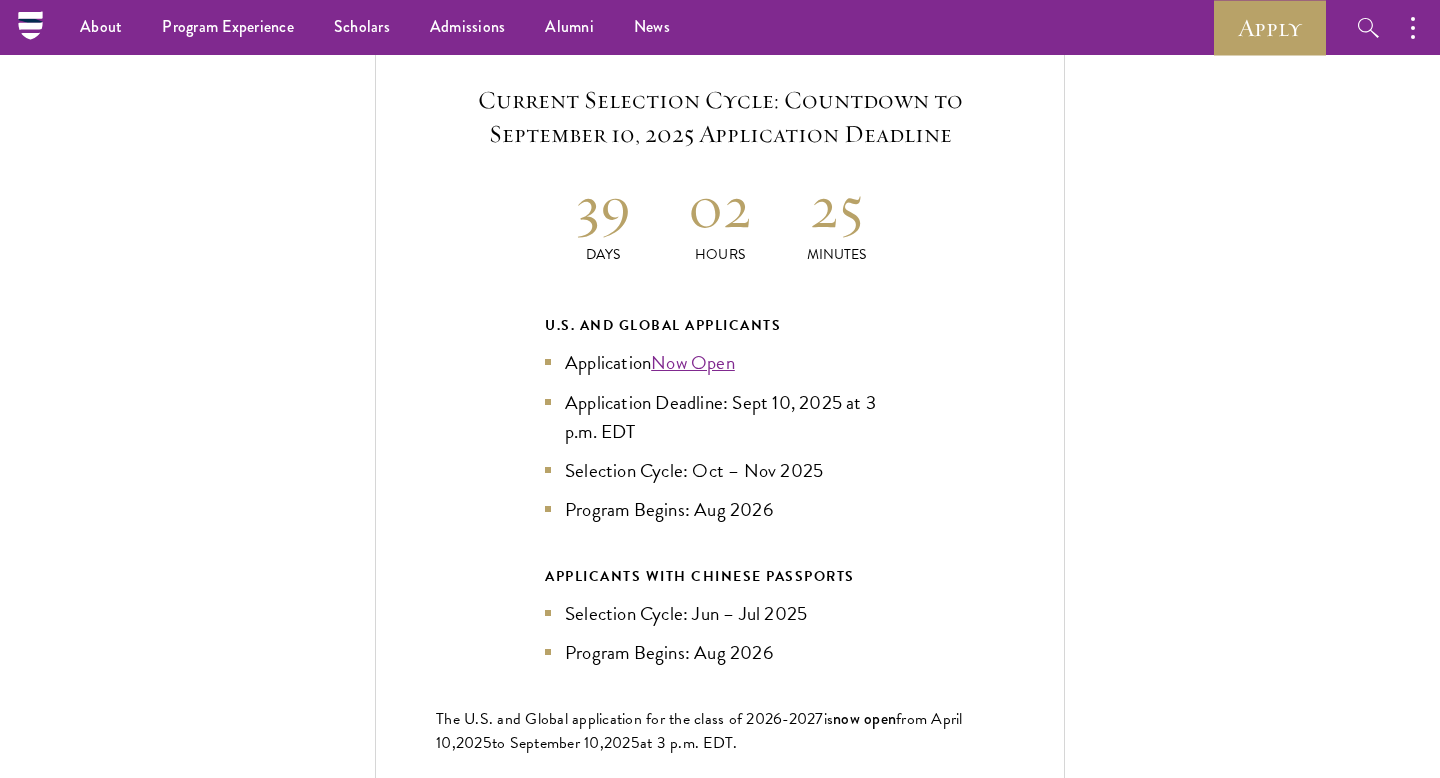 scroll, scrollTop: 4274, scrollLeft: 0, axis: vertical 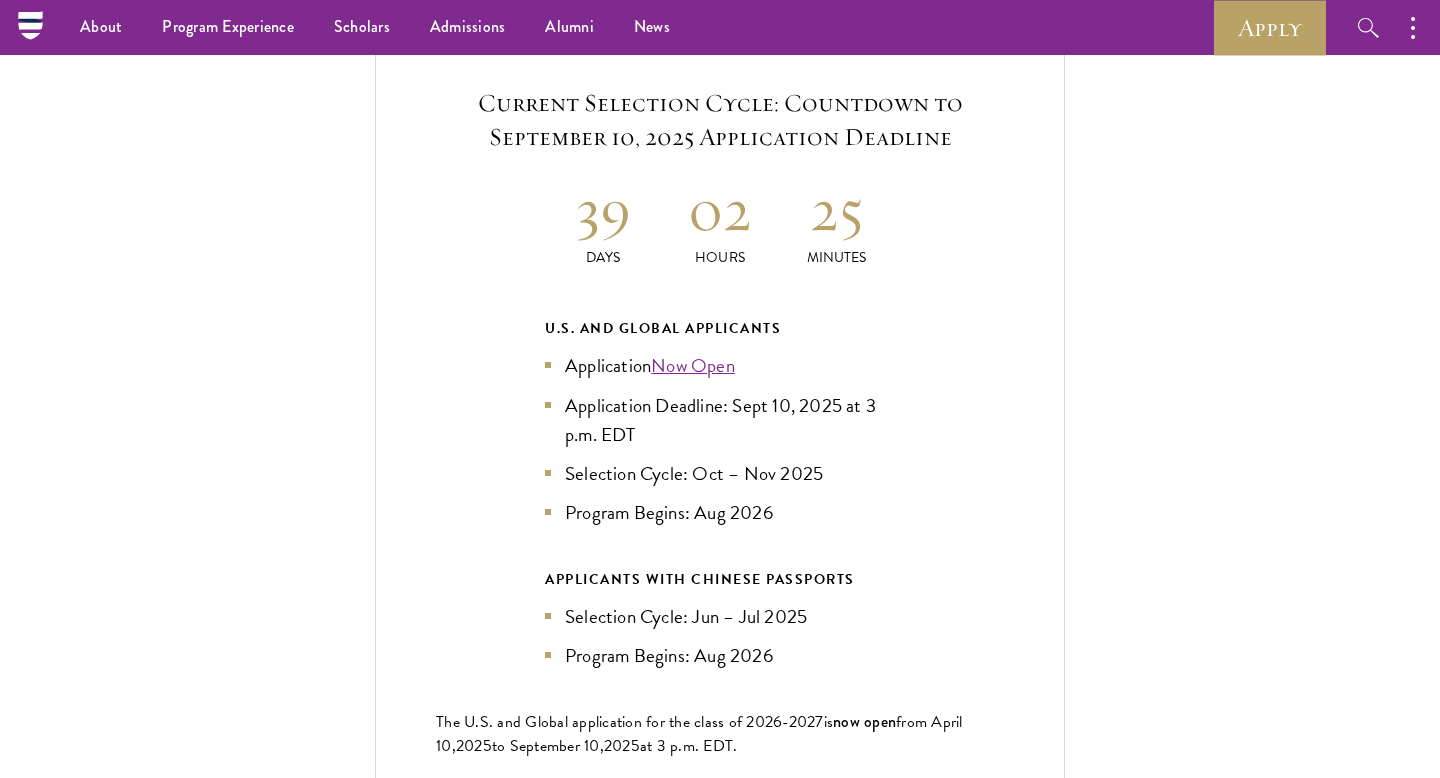 click on "Application Deadline: Sept 10, 2025 at 3 p.m. EDT" at bounding box center [720, 420] 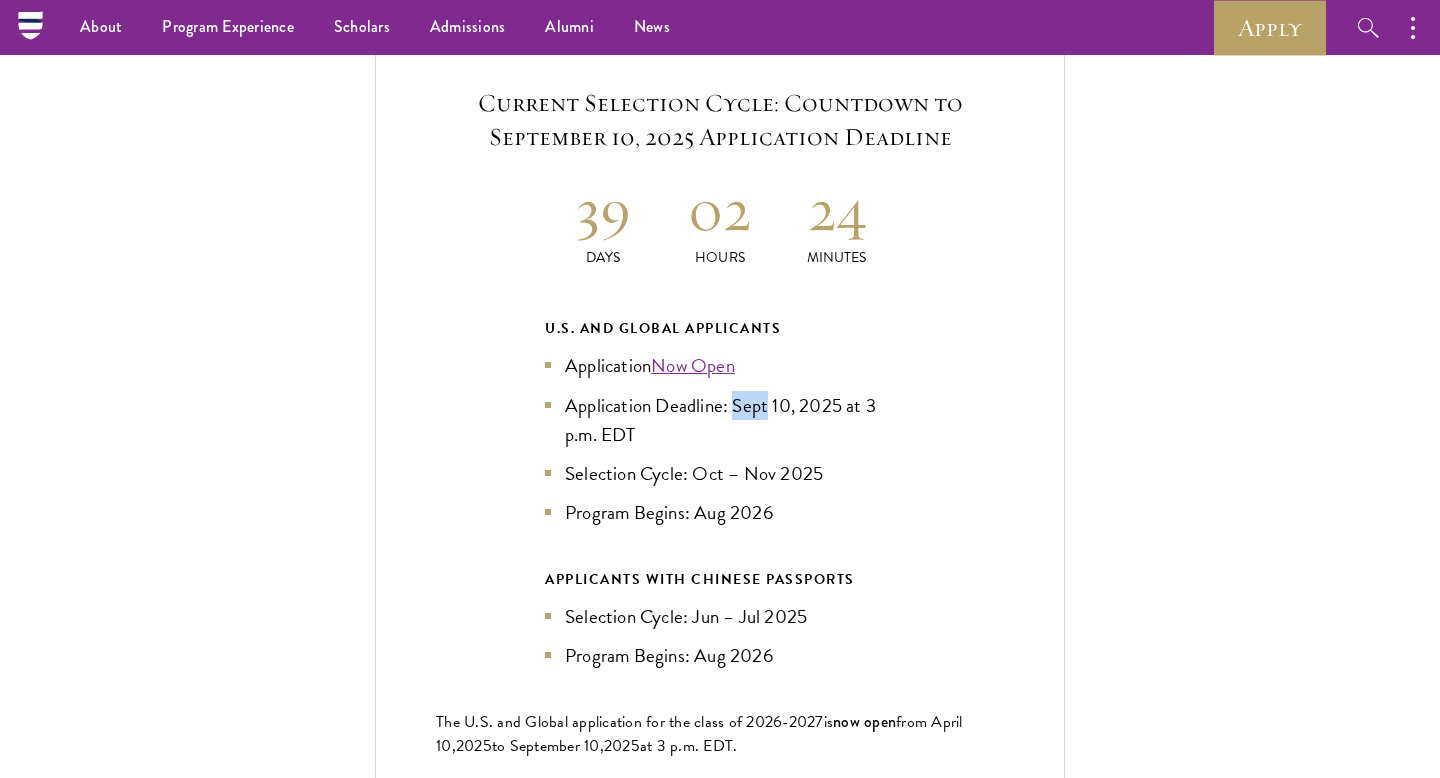 click on "Application Deadline: Sept 10, 2025 at 3 p.m. EDT" at bounding box center [720, 420] 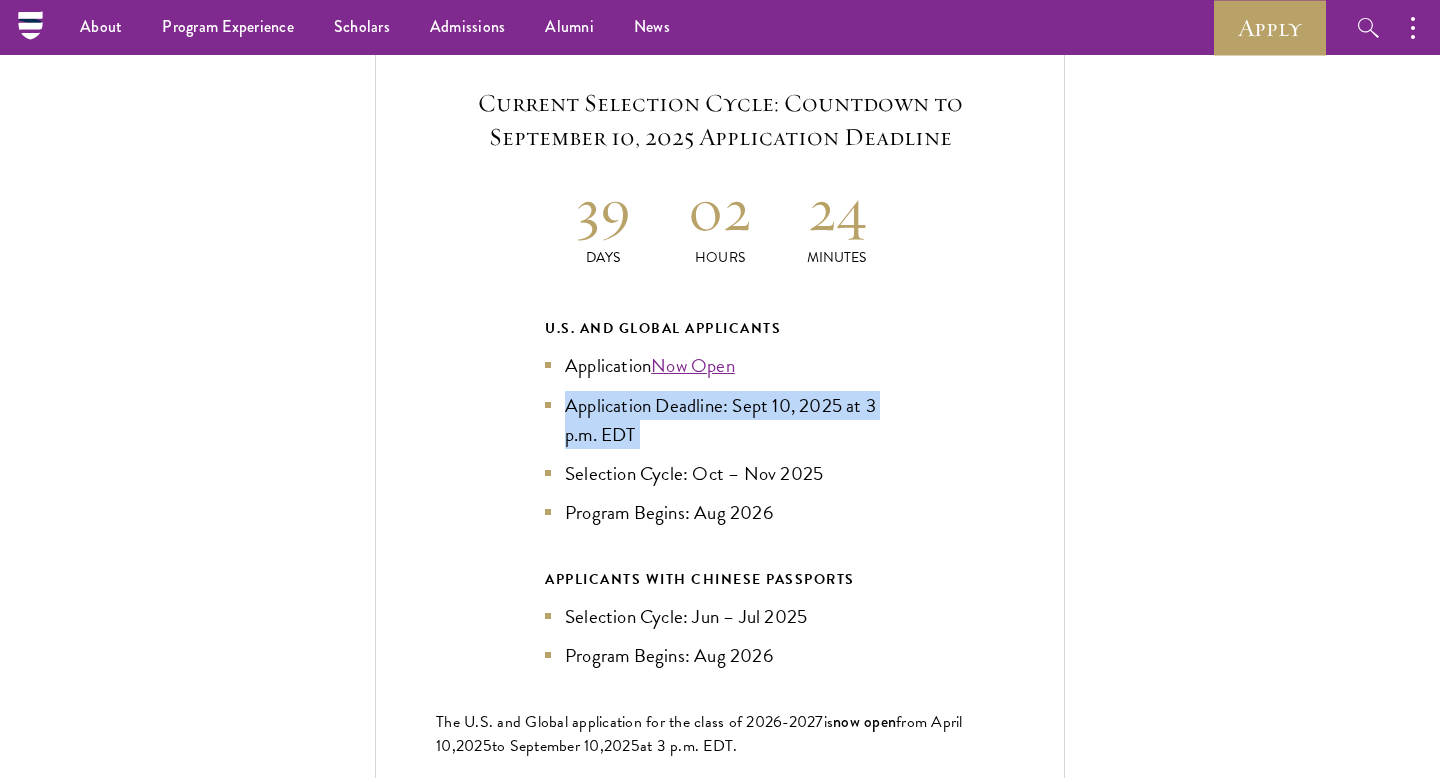 click on "Application Deadline: Sept 10, 2025 at 3 p.m. EDT" at bounding box center [720, 420] 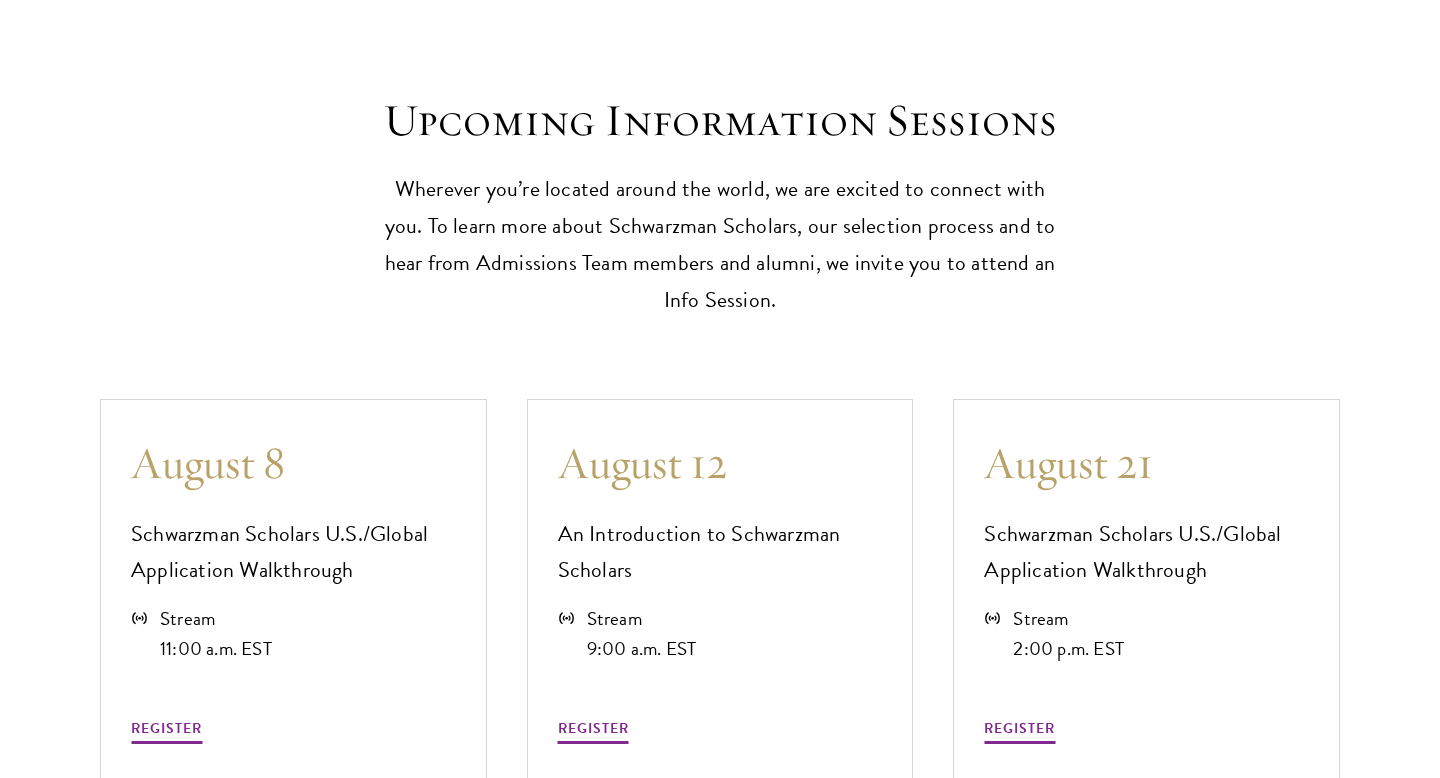 scroll, scrollTop: 5209, scrollLeft: 0, axis: vertical 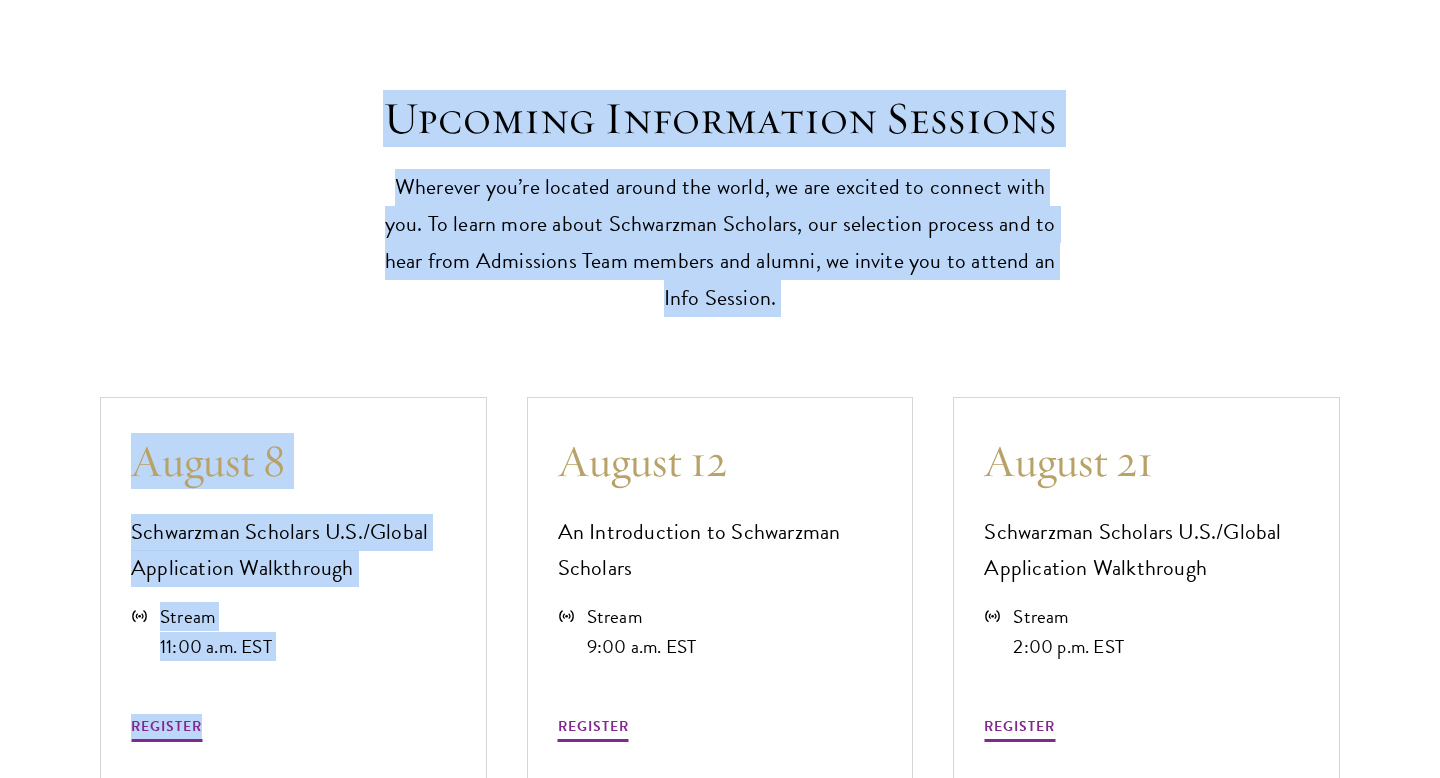 drag, startPoint x: 319, startPoint y: 91, endPoint x: 777, endPoint y: 325, distance: 514.31506 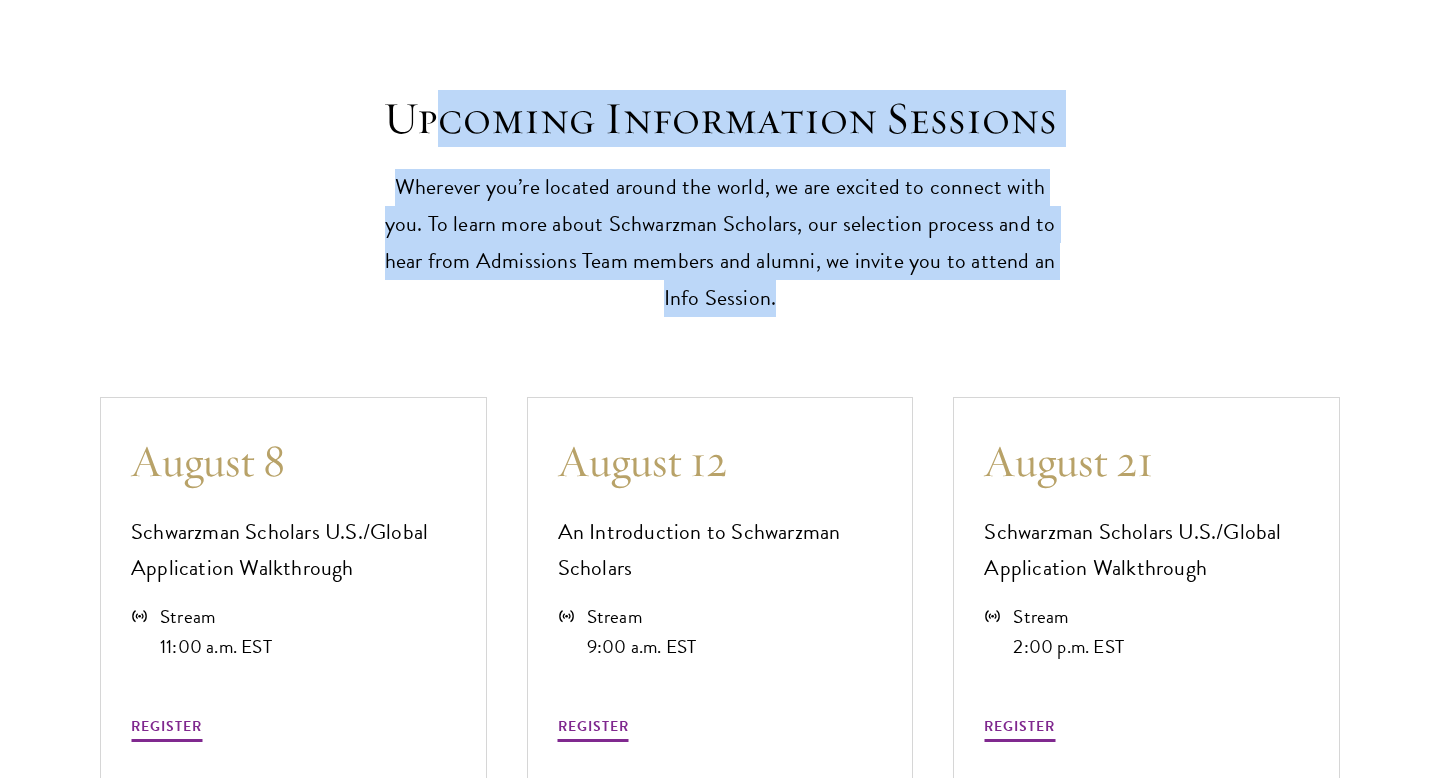 drag, startPoint x: 788, startPoint y: 316, endPoint x: 419, endPoint y: 117, distance: 419.23978 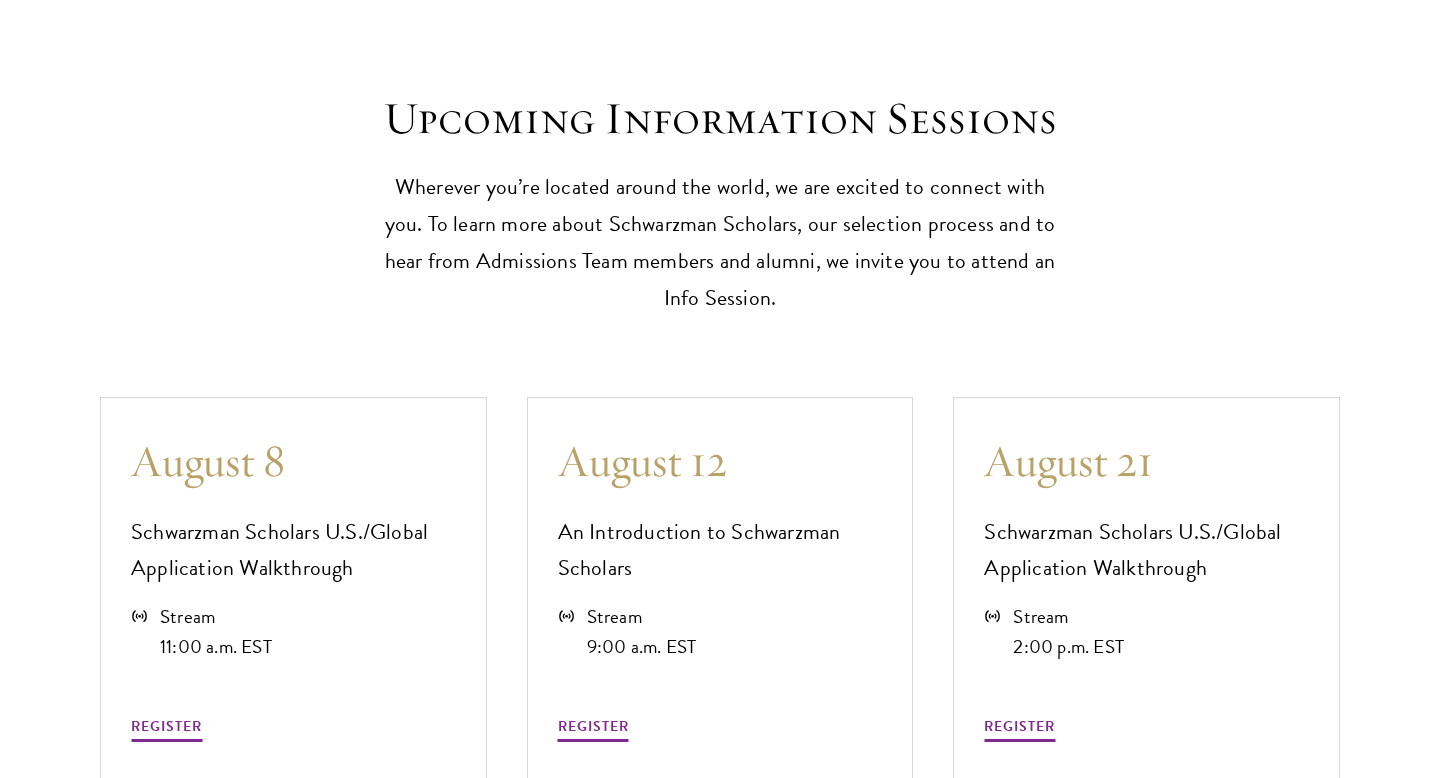click on "Upcoming Information Sessions" at bounding box center [720, 119] 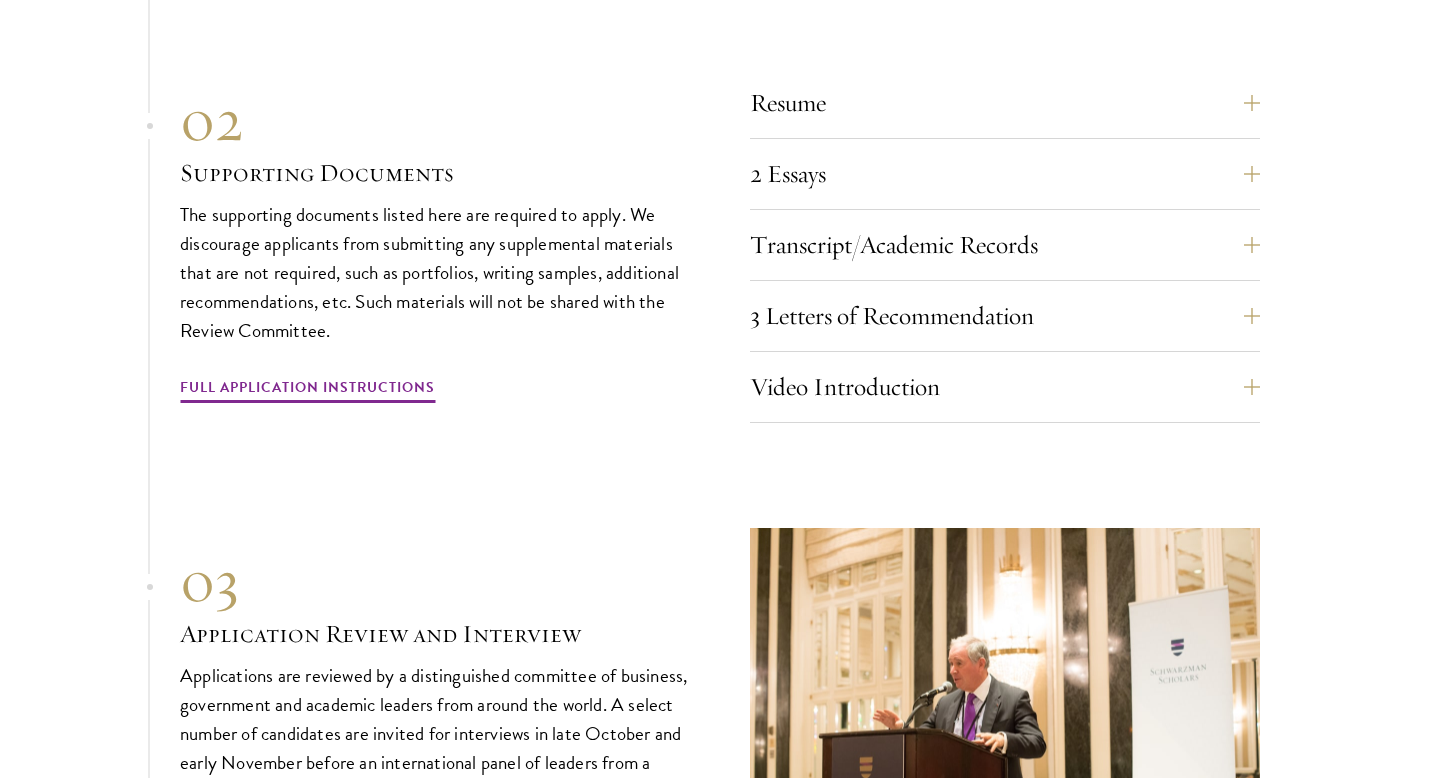 scroll, scrollTop: 6911, scrollLeft: 0, axis: vertical 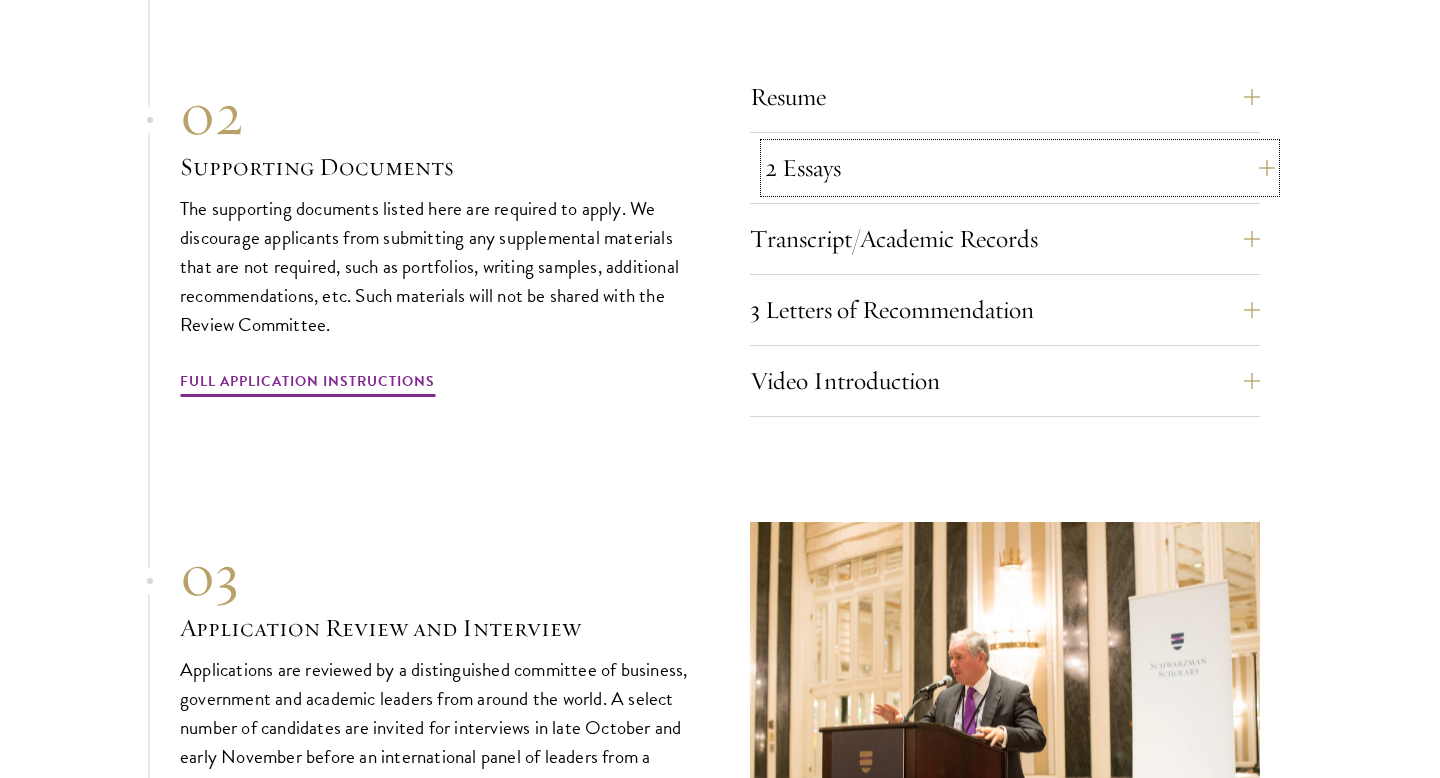 click on "2 Essays" at bounding box center (1020, 168) 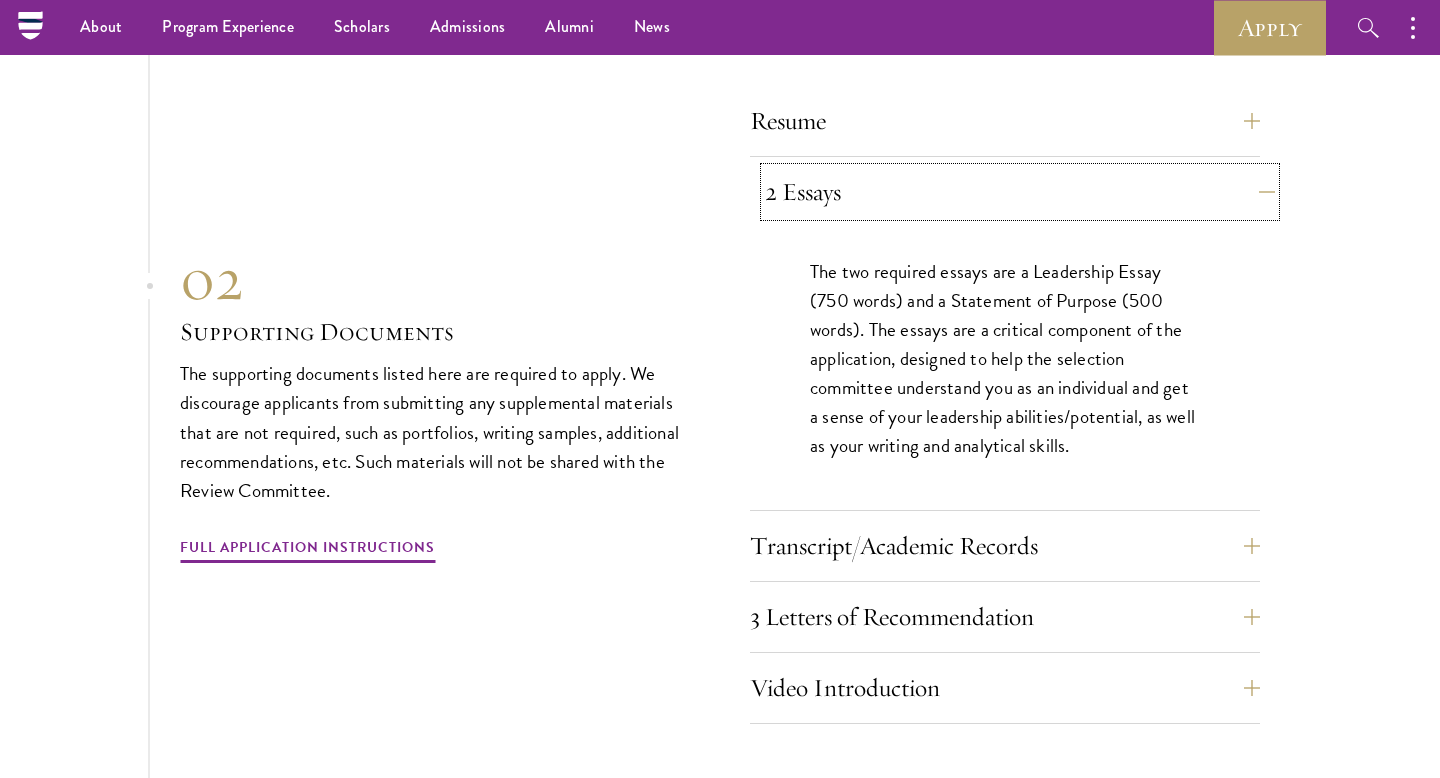 scroll, scrollTop: 6879, scrollLeft: 0, axis: vertical 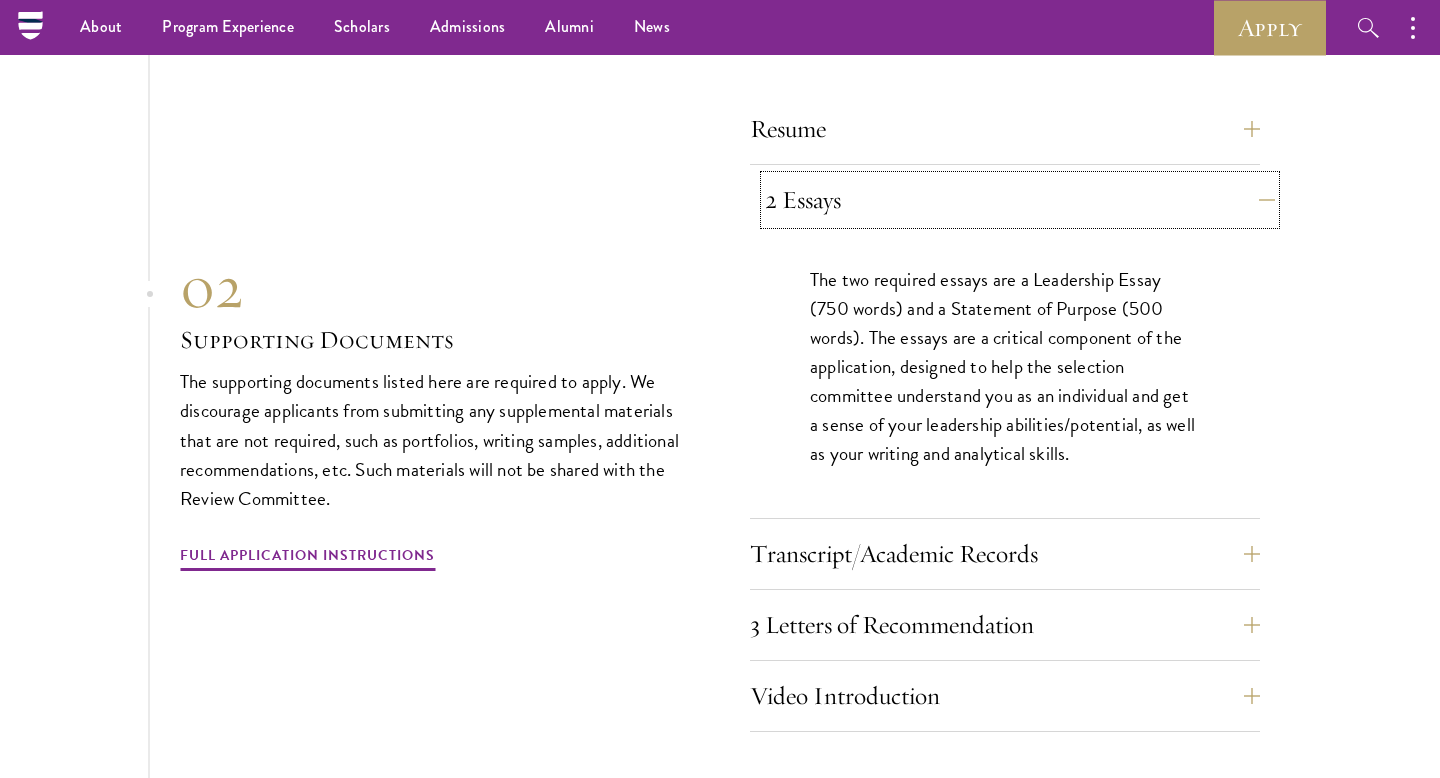 click on "2 Essays" at bounding box center (1020, 200) 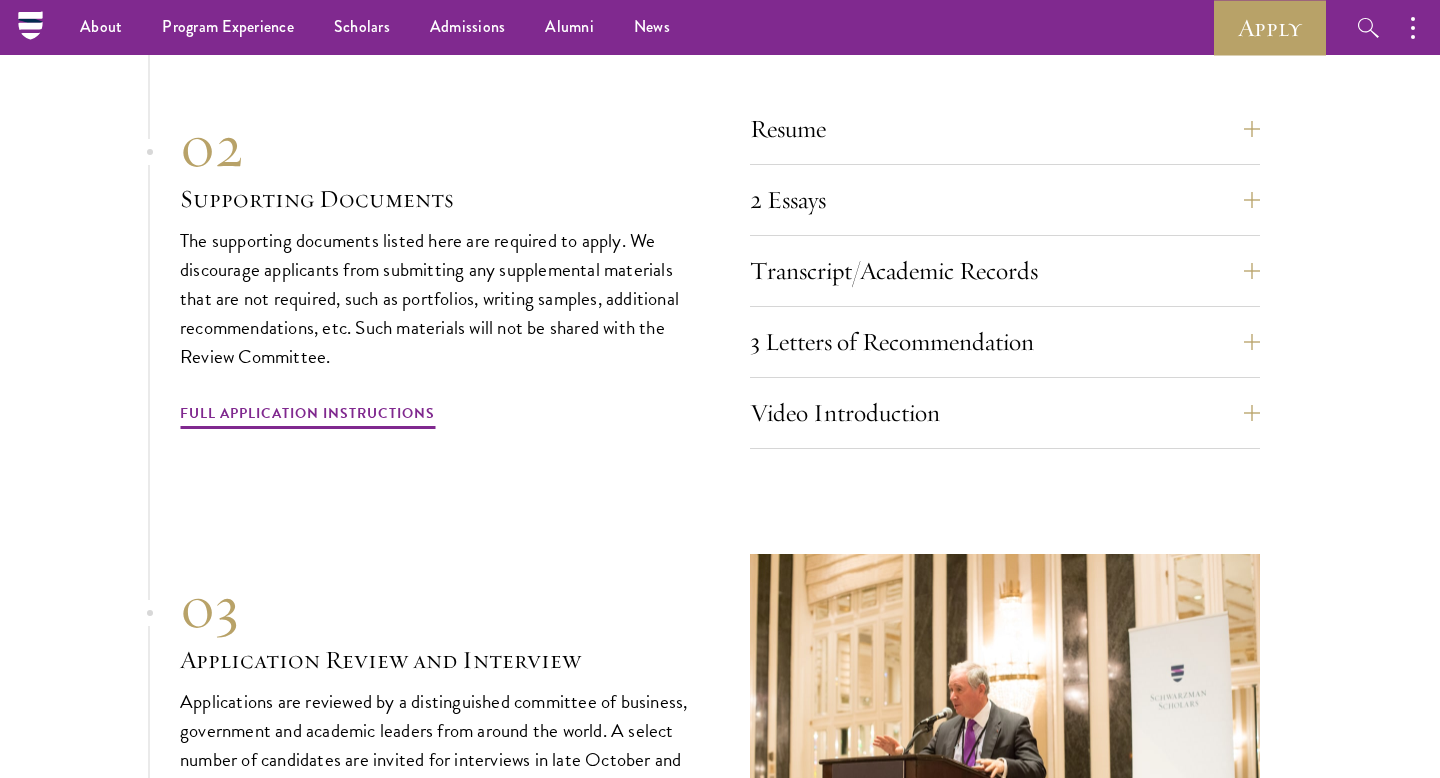 click on "Resume
A current version of your resume or CV (maximum 2 pages).
2 Essays
The two required essays are a Leadership Essay (750 words) and a Statement of Purpose (500 words). The essays are a critical component of the application, designed to help the selection committee understand you as an individual and get a sense of your leadership abilities/potential, as well as your writing and analytical skills.
Transcript/Academic Records
You are required to scan and upload official transcripts for each degree-granting post-secondary education institution you attended.
3 Letters of Recommendation
Recommenders should know you well and be able to speak to your intellectual abilities, personal characteristics, and leadership potential using specific examples from their direct experience working with you.
Video Introduction" at bounding box center [1005, 277] 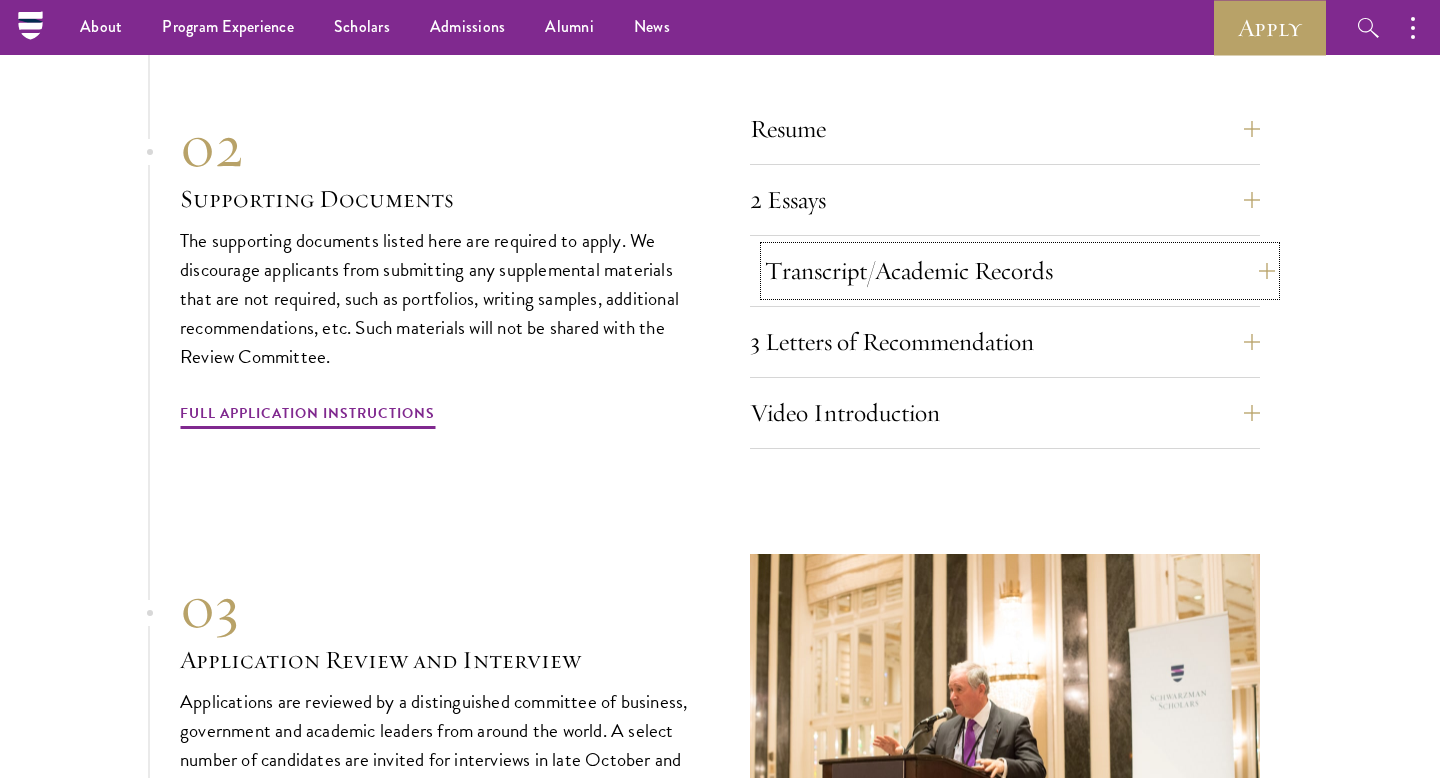 click on "Transcript/Academic Records" at bounding box center (1020, 271) 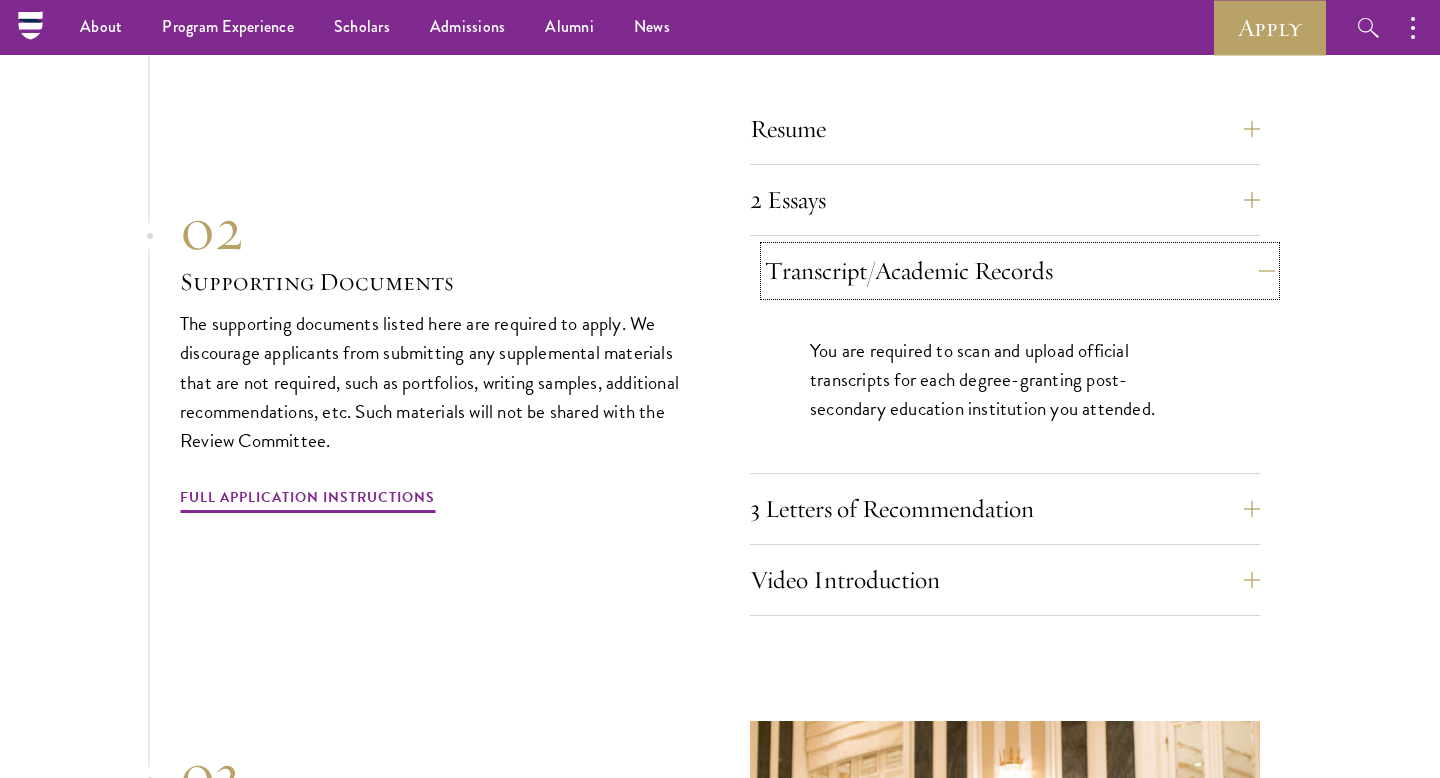 click on "Transcript/Academic Records" at bounding box center [1020, 271] 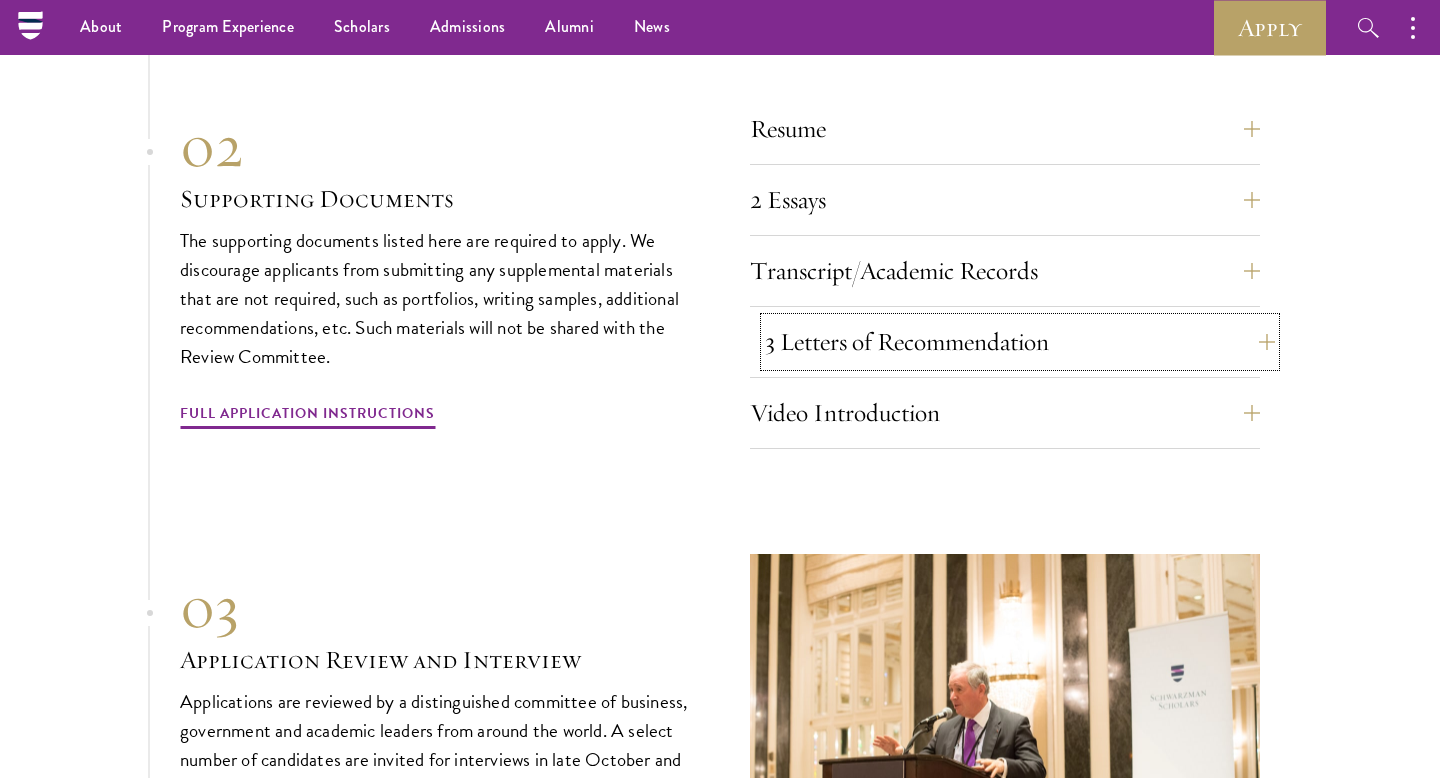 click on "3 Letters of Recommendation" at bounding box center (1020, 342) 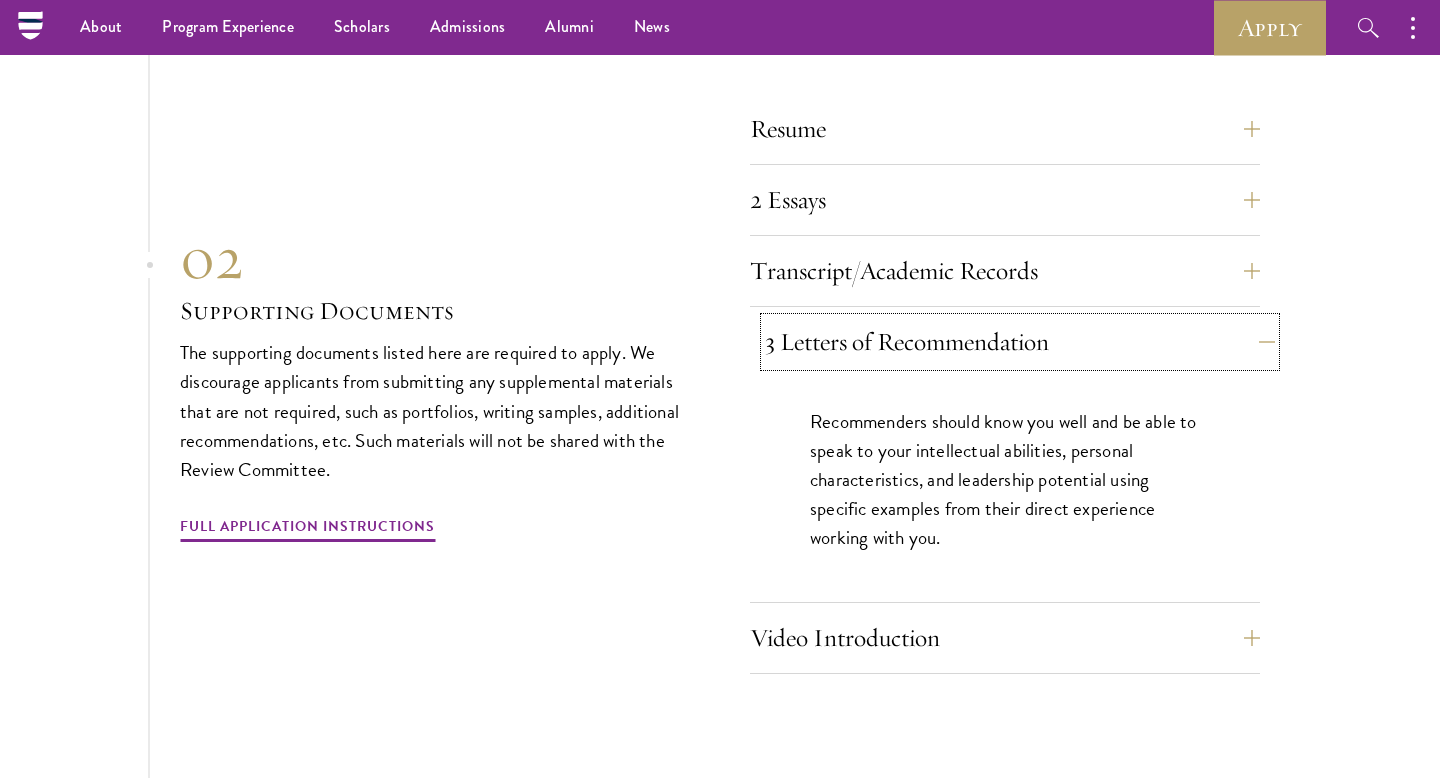 click on "3 Letters of Recommendation" at bounding box center [1020, 342] 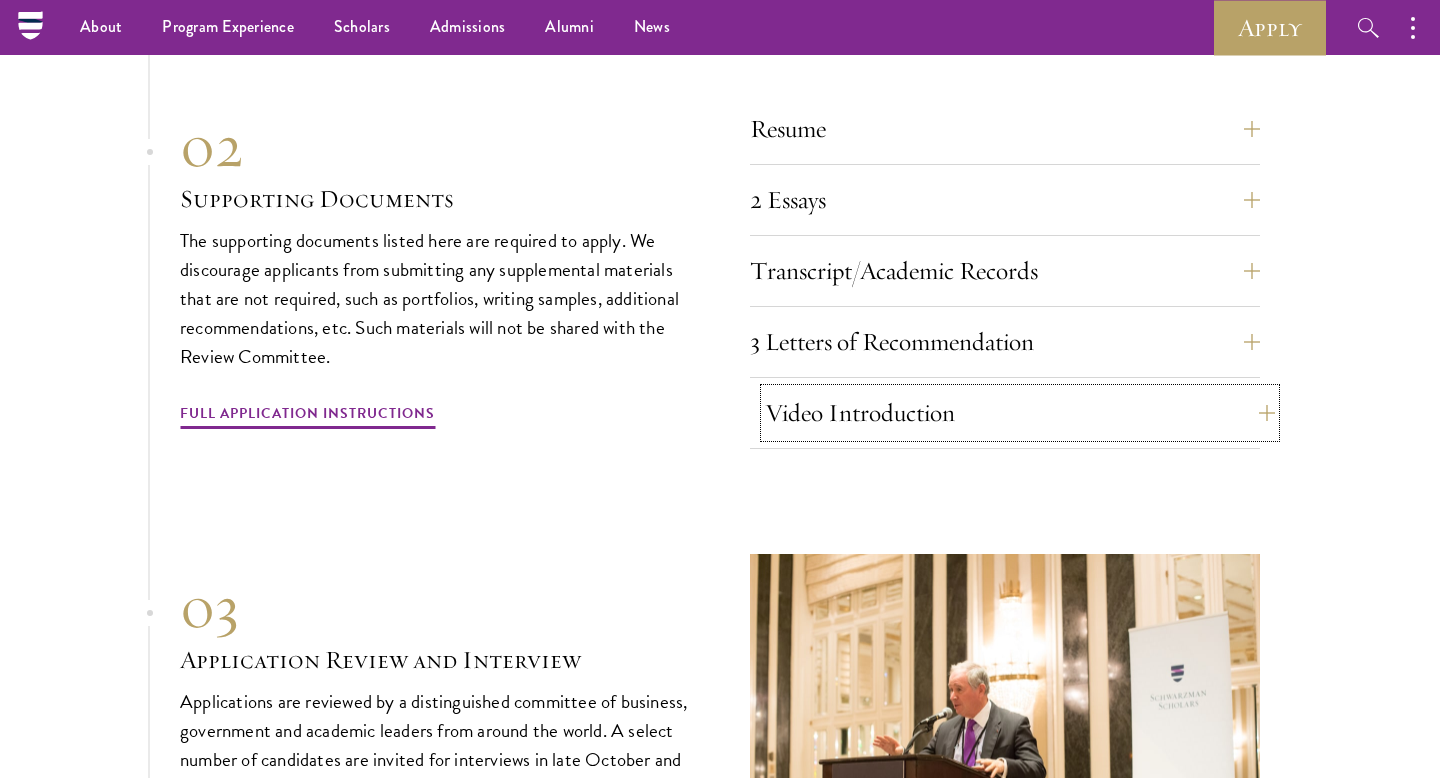 click on "Video Introduction" at bounding box center [1020, 413] 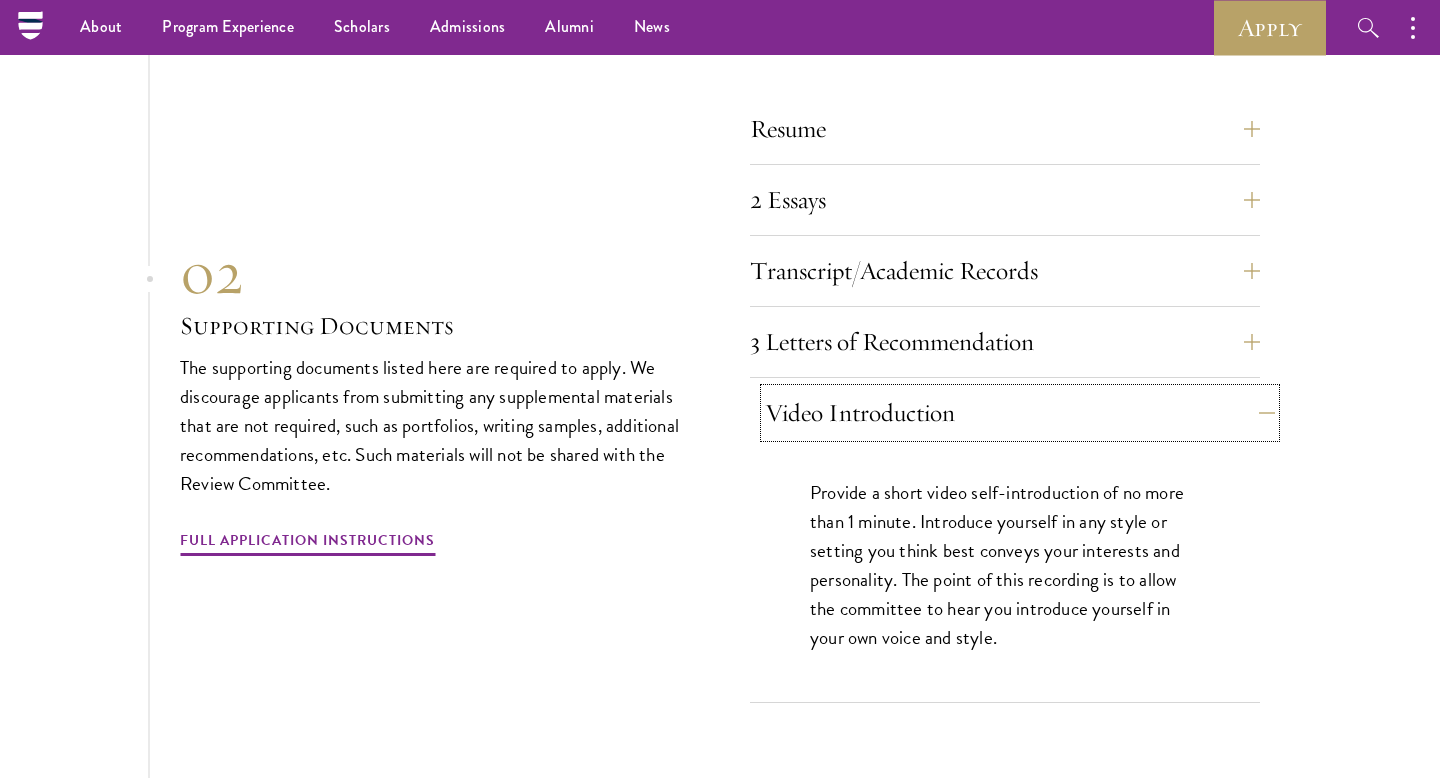 click on "Video Introduction" at bounding box center (1020, 413) 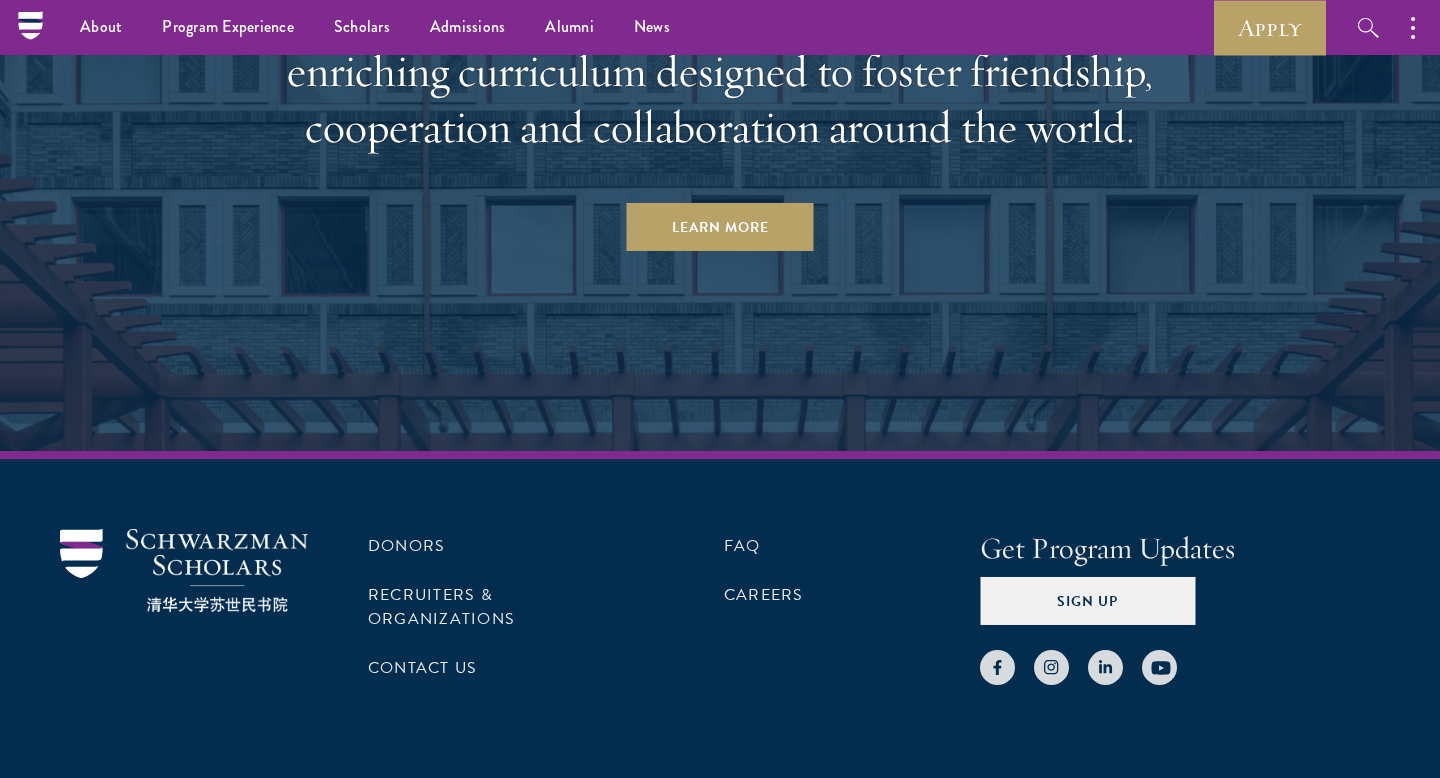 scroll, scrollTop: 10458, scrollLeft: 0, axis: vertical 